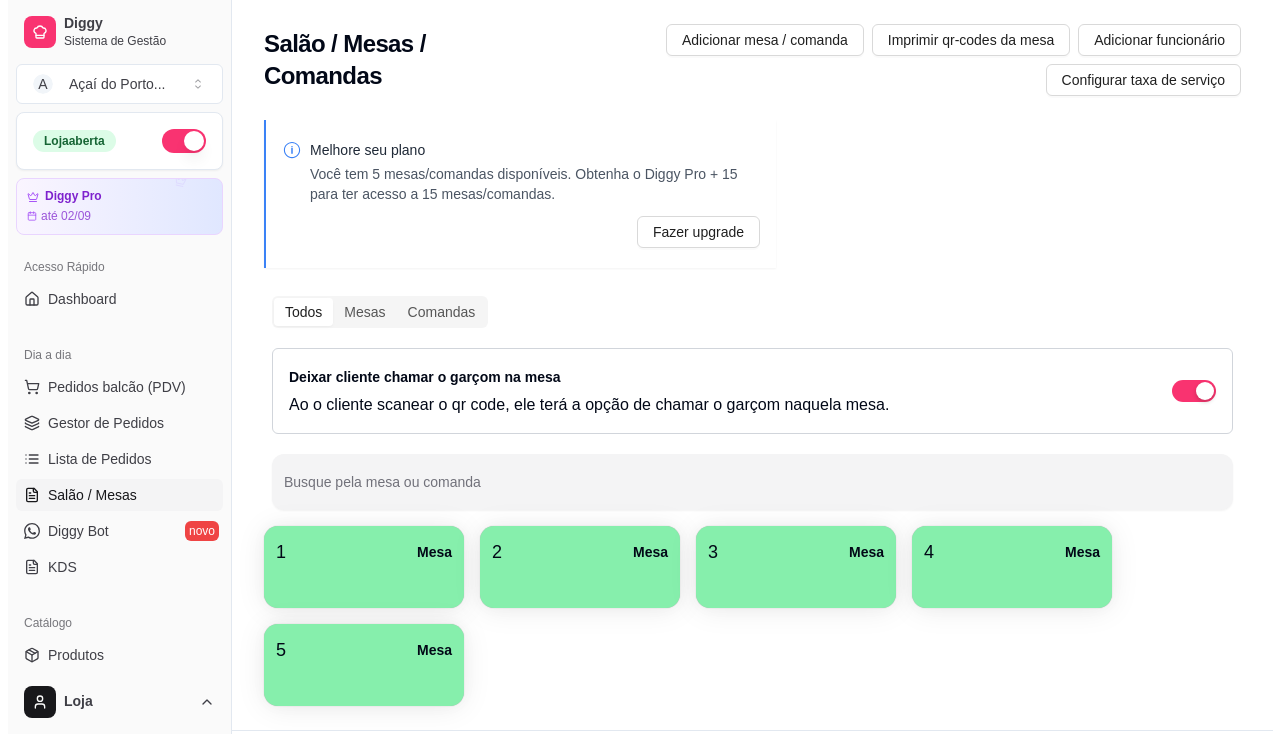scroll, scrollTop: 0, scrollLeft: 0, axis: both 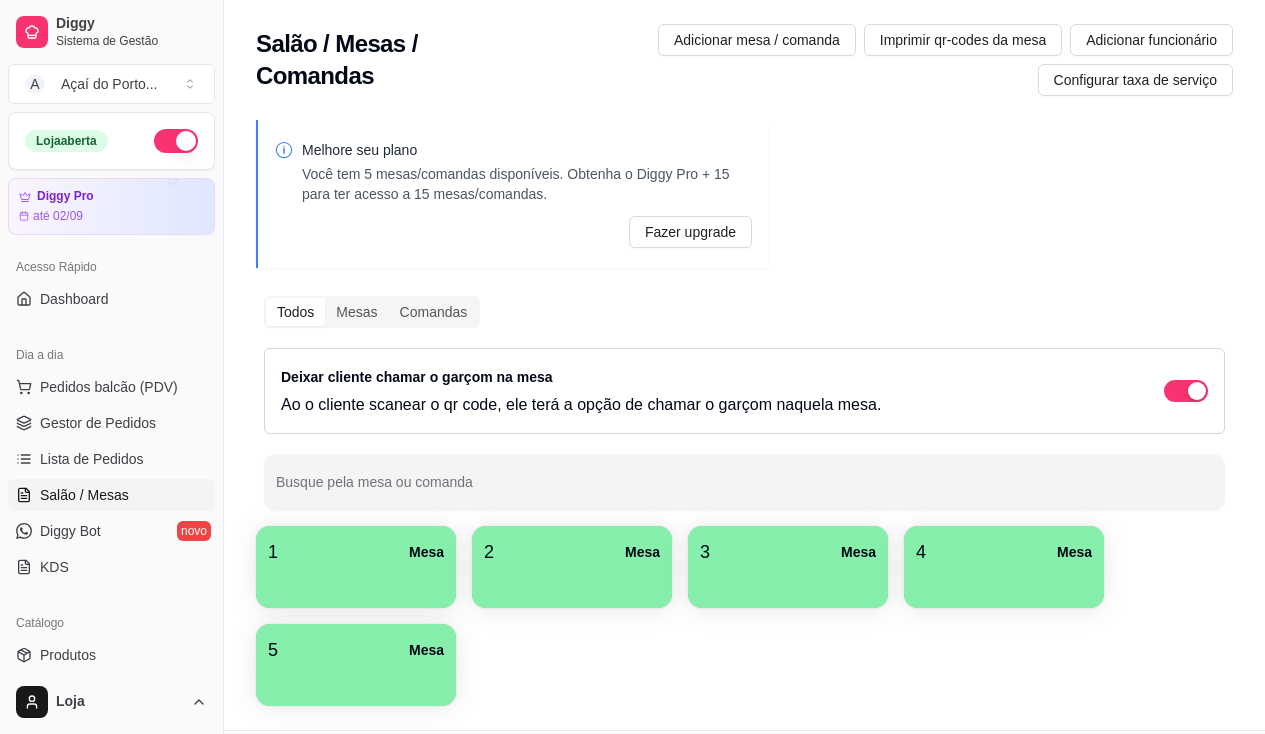 click at bounding box center (356, 581) 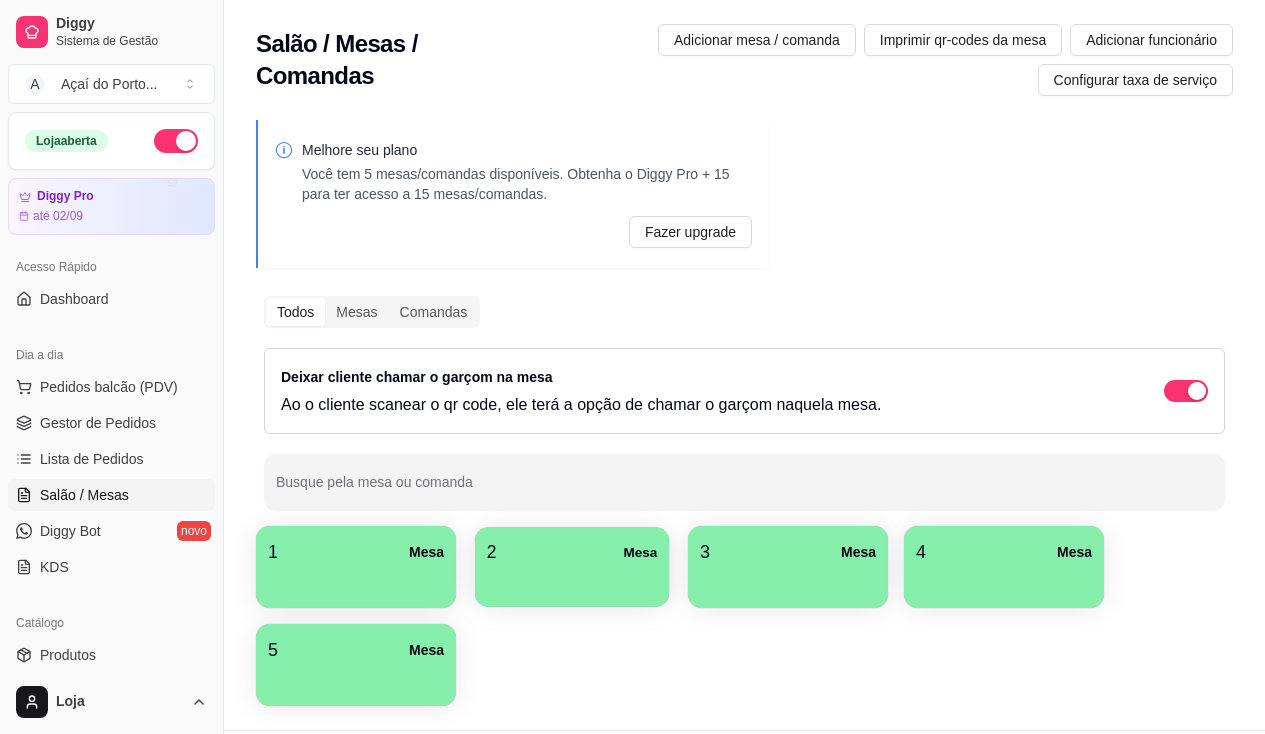 click at bounding box center [572, 580] 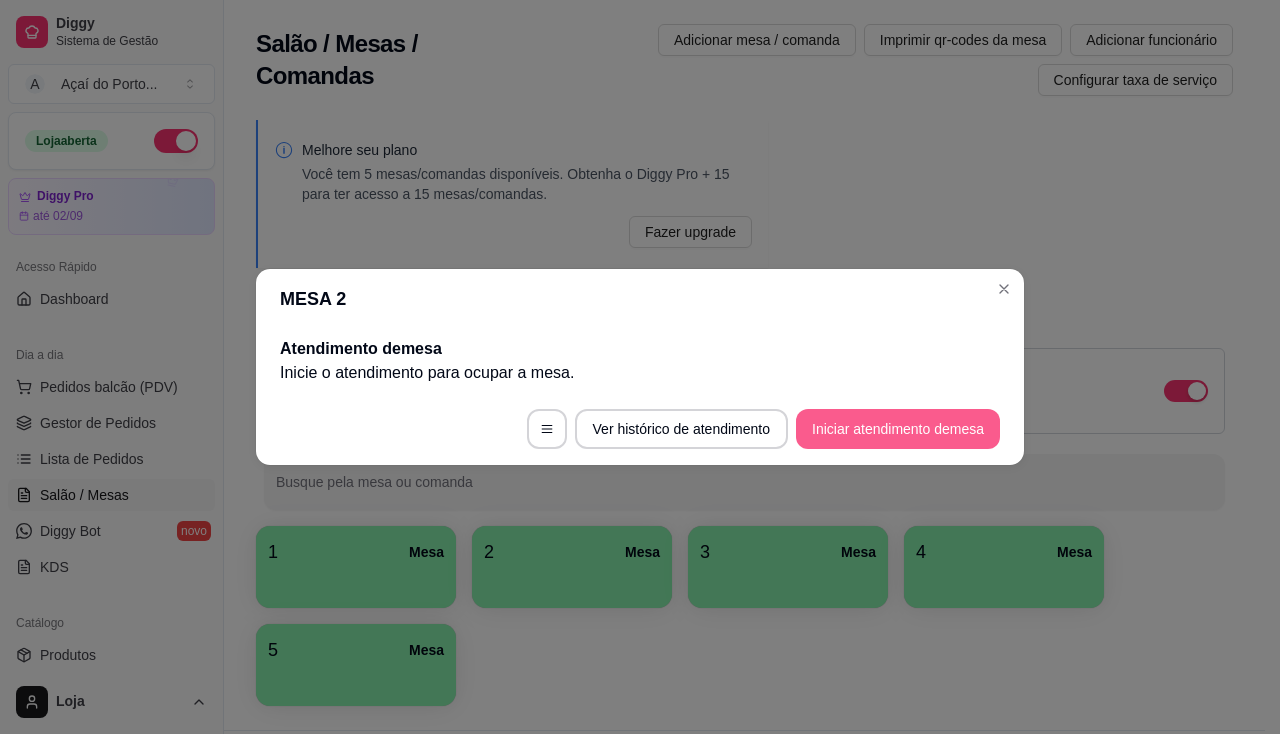 click on "Iniciar atendimento de  mesa" at bounding box center (898, 429) 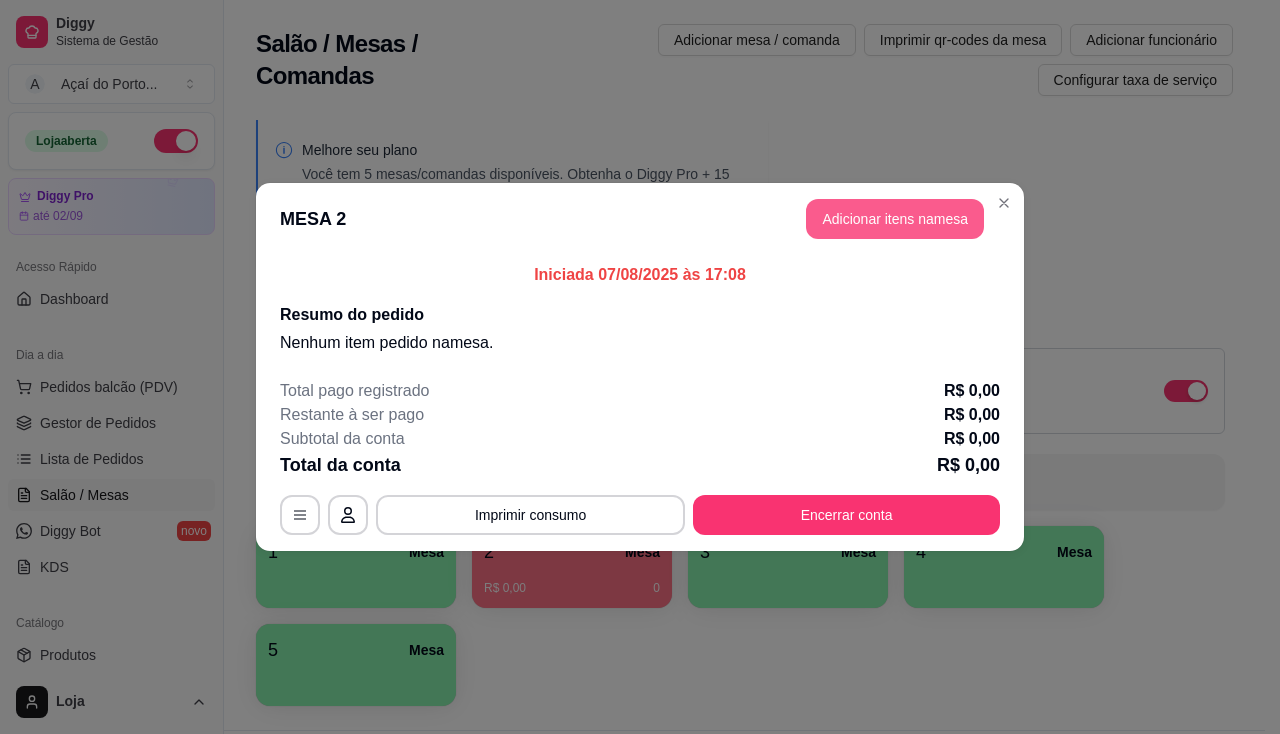 click on "Adicionar itens na  mesa" at bounding box center (895, 219) 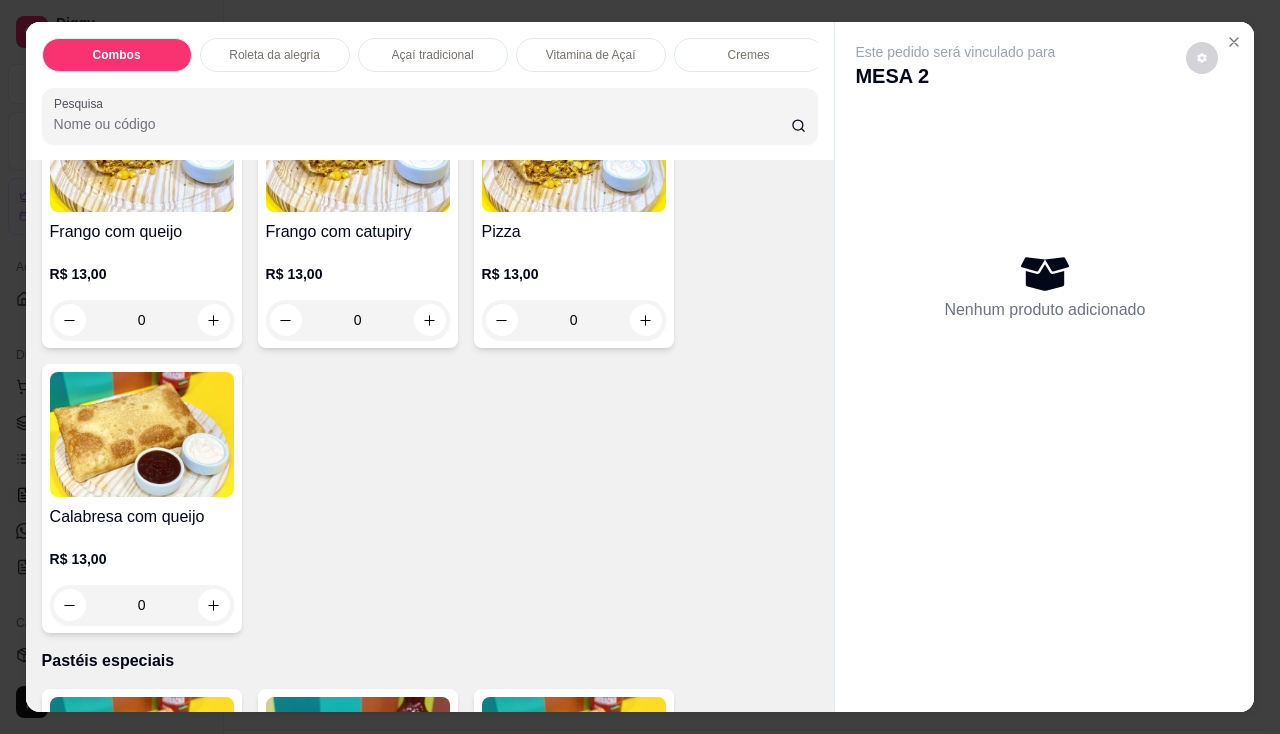 scroll, scrollTop: 2800, scrollLeft: 0, axis: vertical 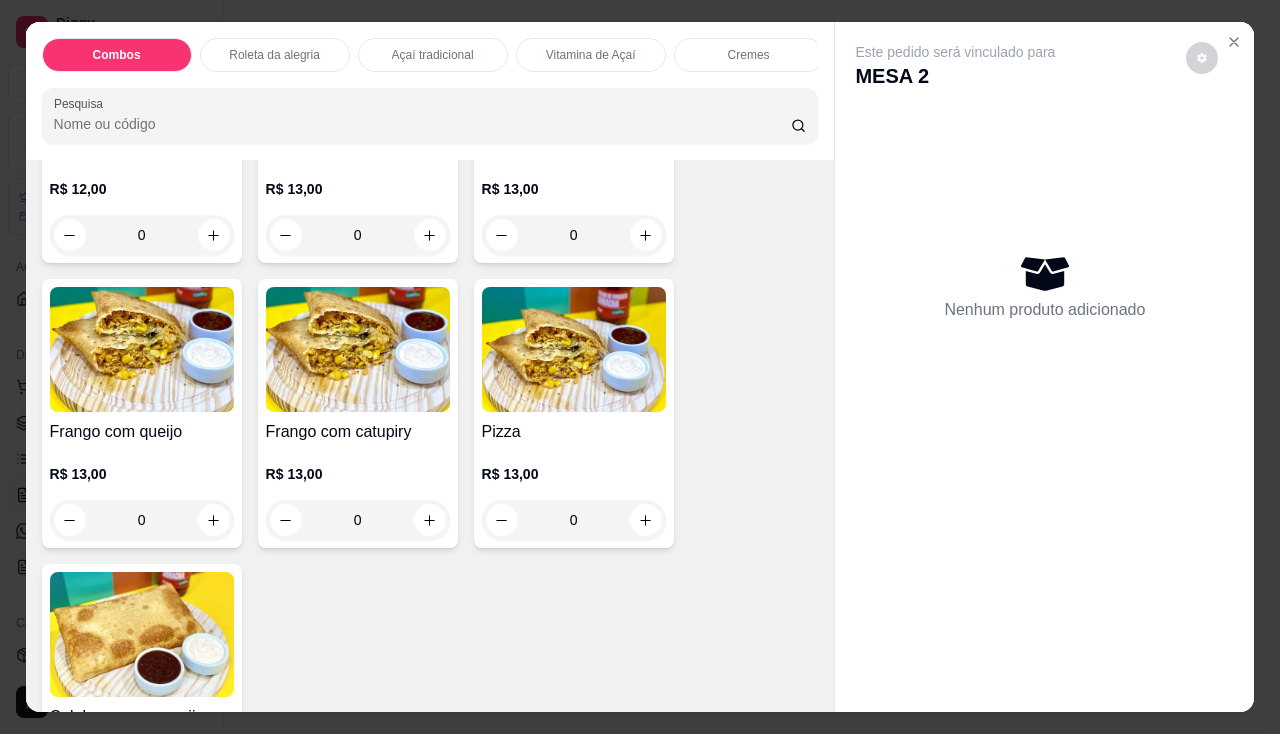 click at bounding box center [142, 349] 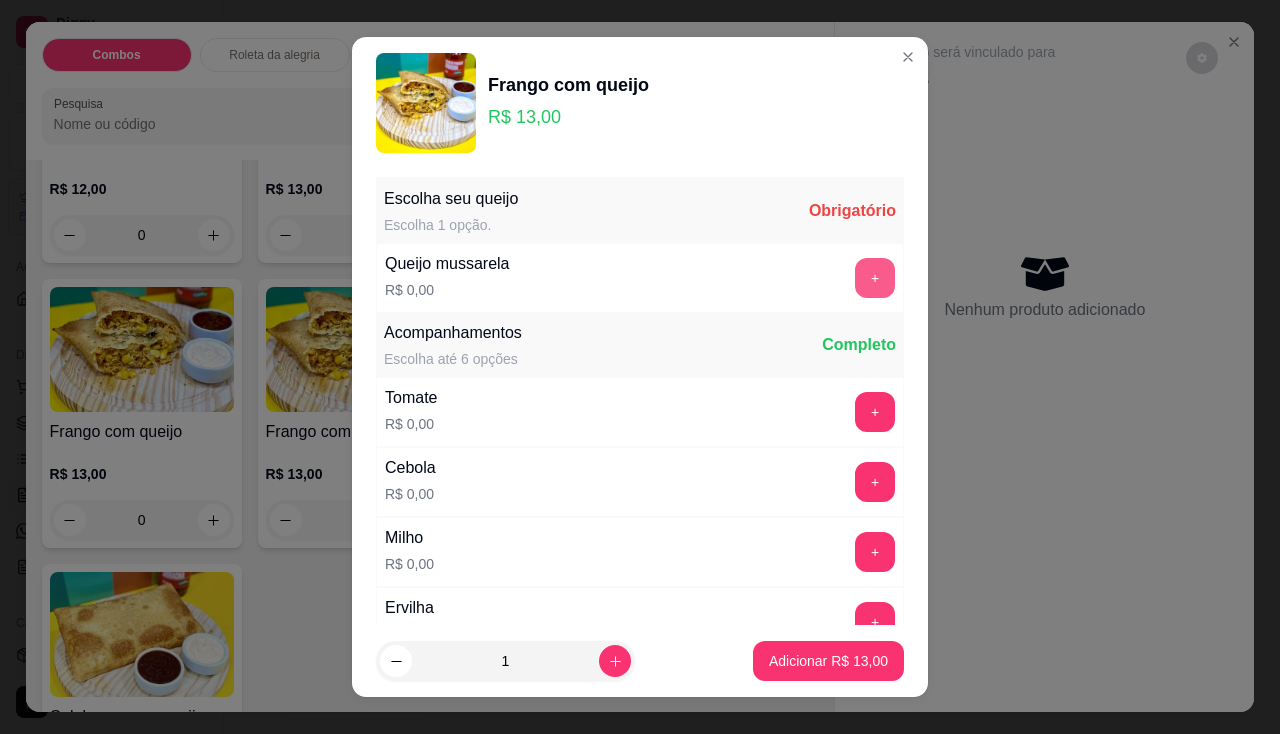 click on "+" at bounding box center [875, 278] 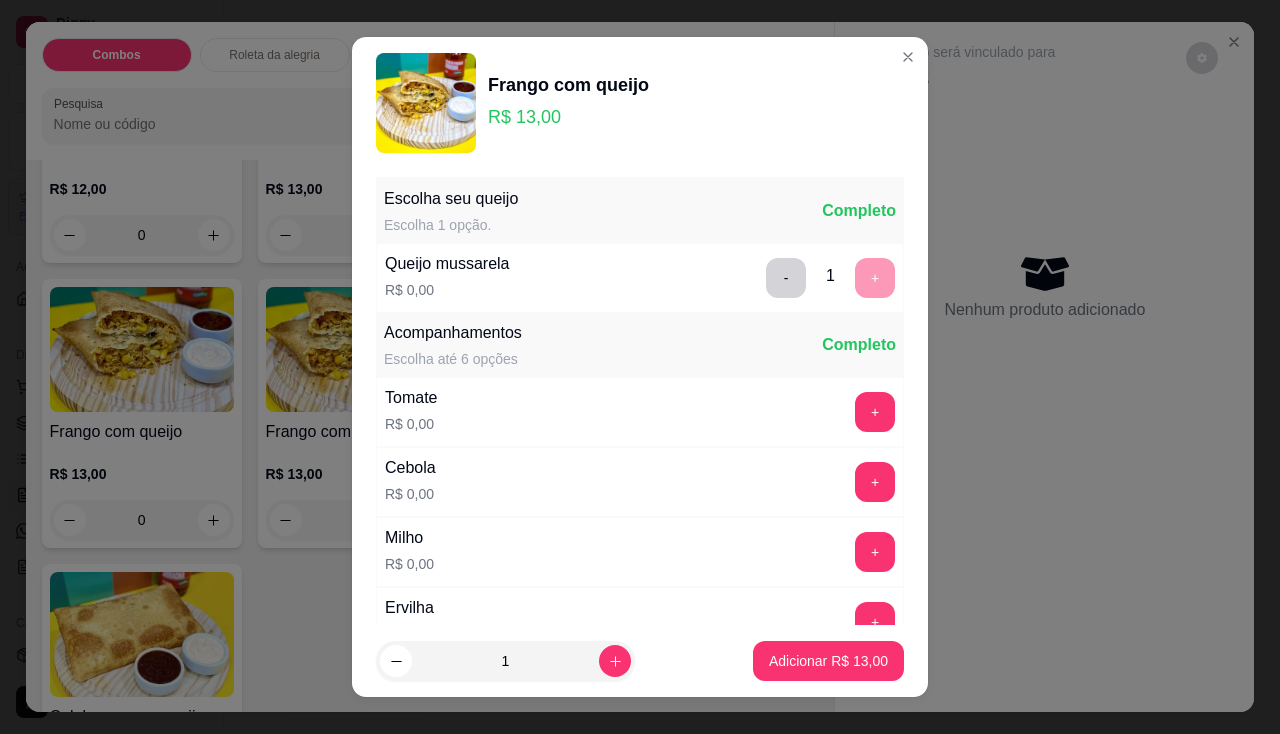 scroll, scrollTop: 144, scrollLeft: 0, axis: vertical 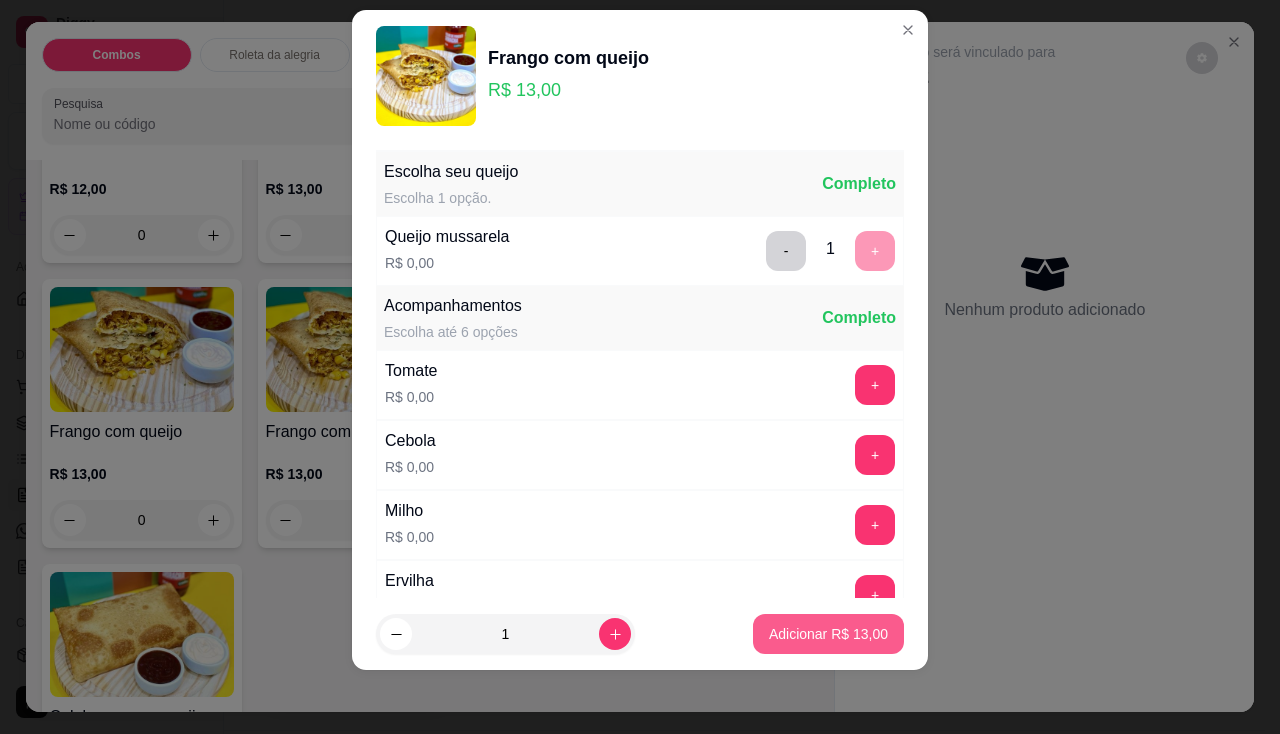 click on "Adicionar   R$ 13,00" at bounding box center [828, 634] 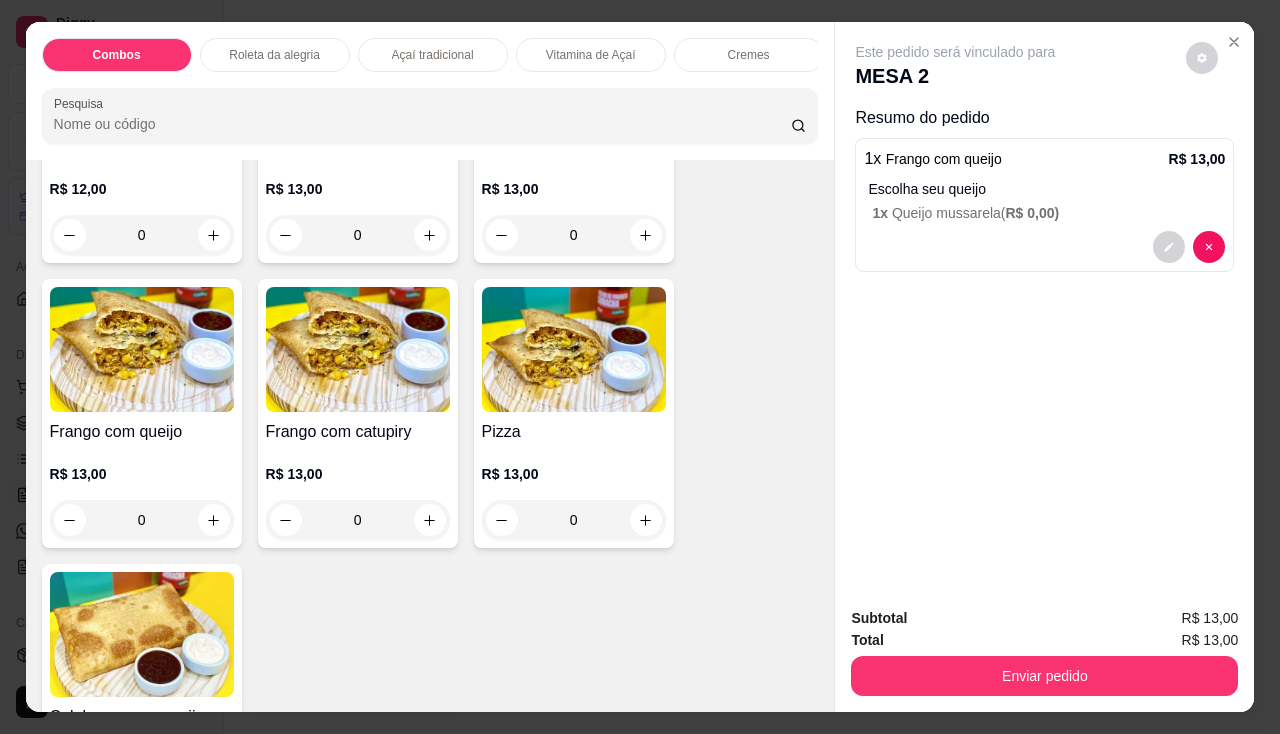 scroll, scrollTop: 2700, scrollLeft: 0, axis: vertical 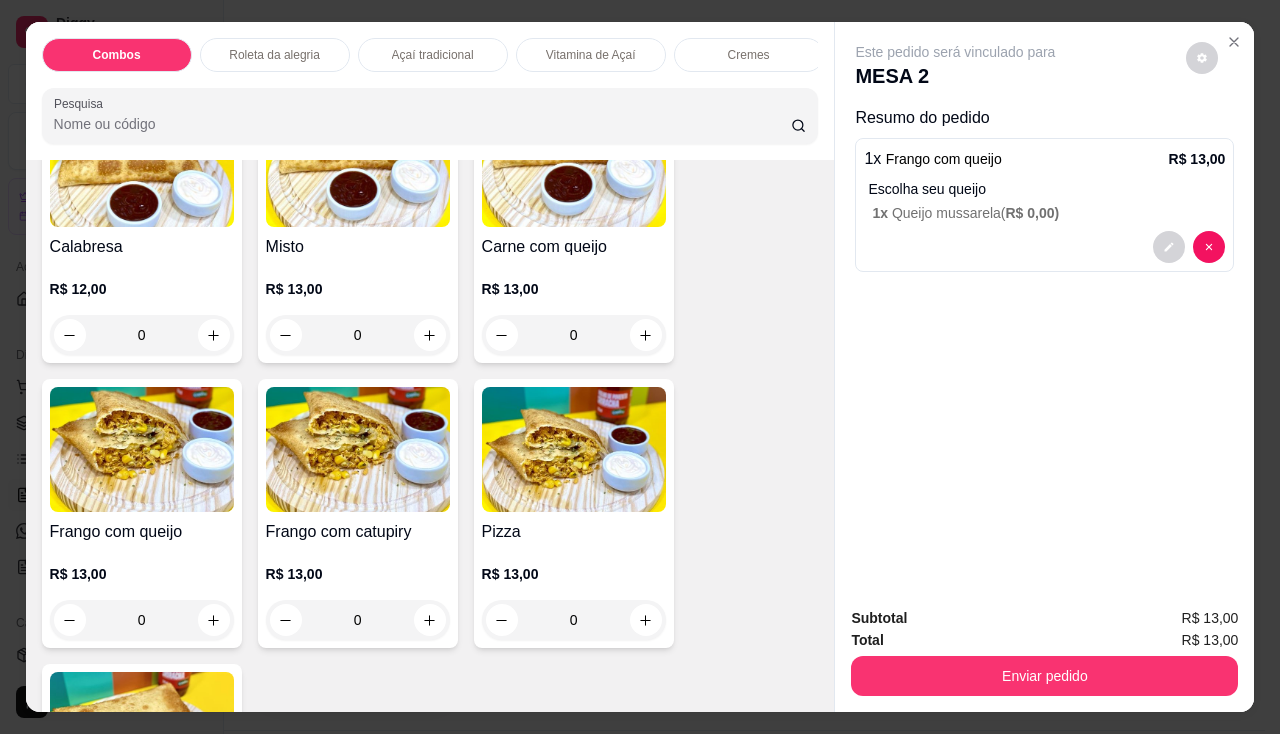 click at bounding box center [574, 164] 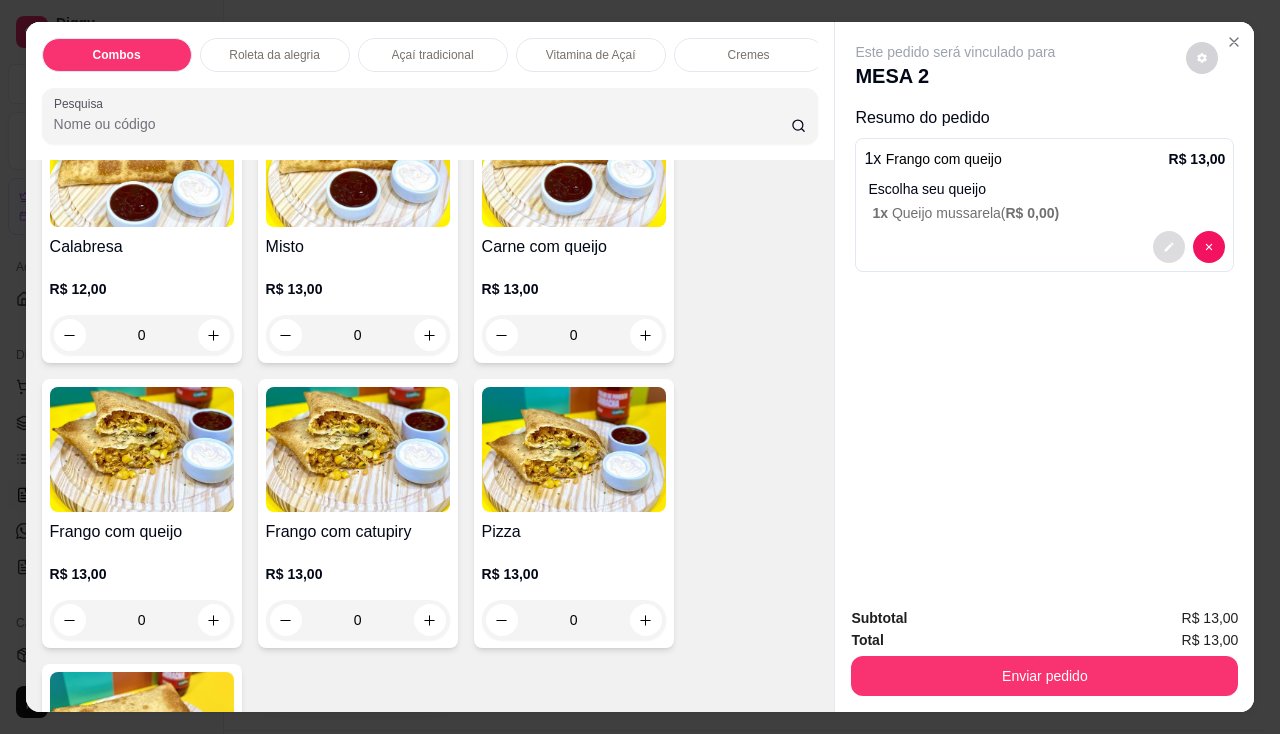 click at bounding box center (1169, 247) 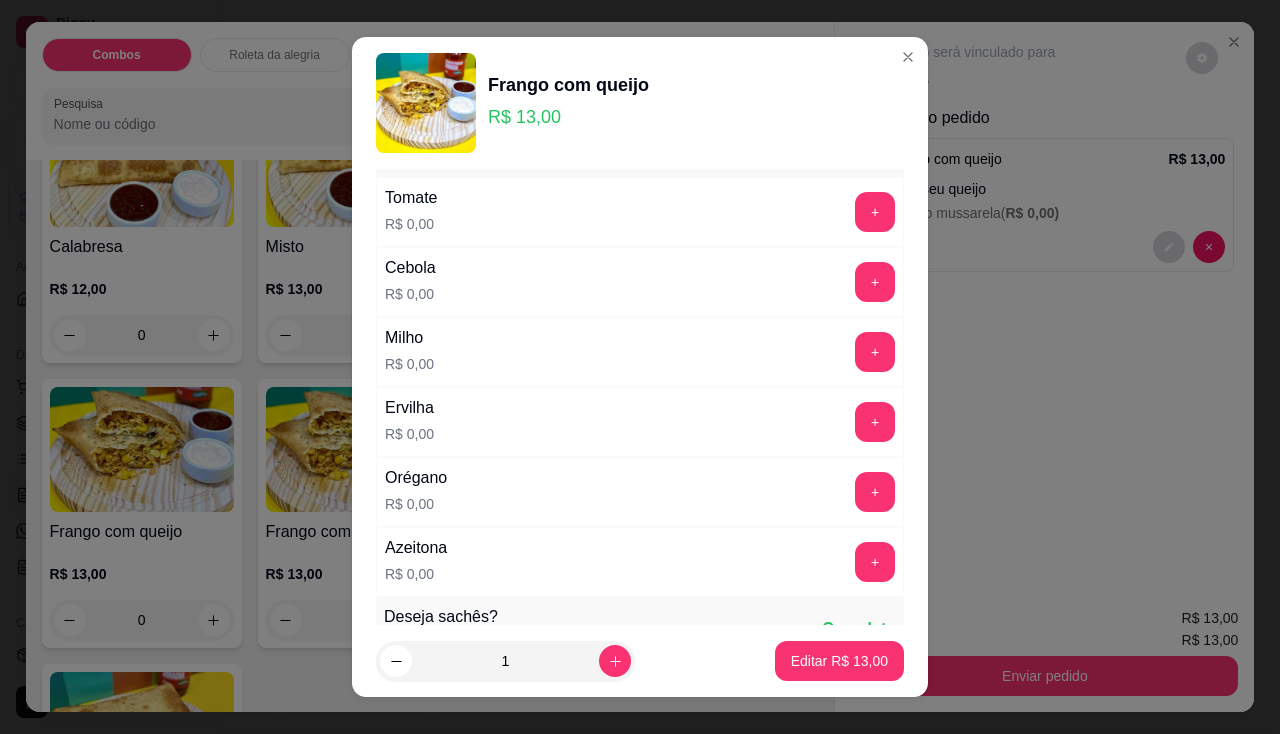 scroll, scrollTop: 300, scrollLeft: 0, axis: vertical 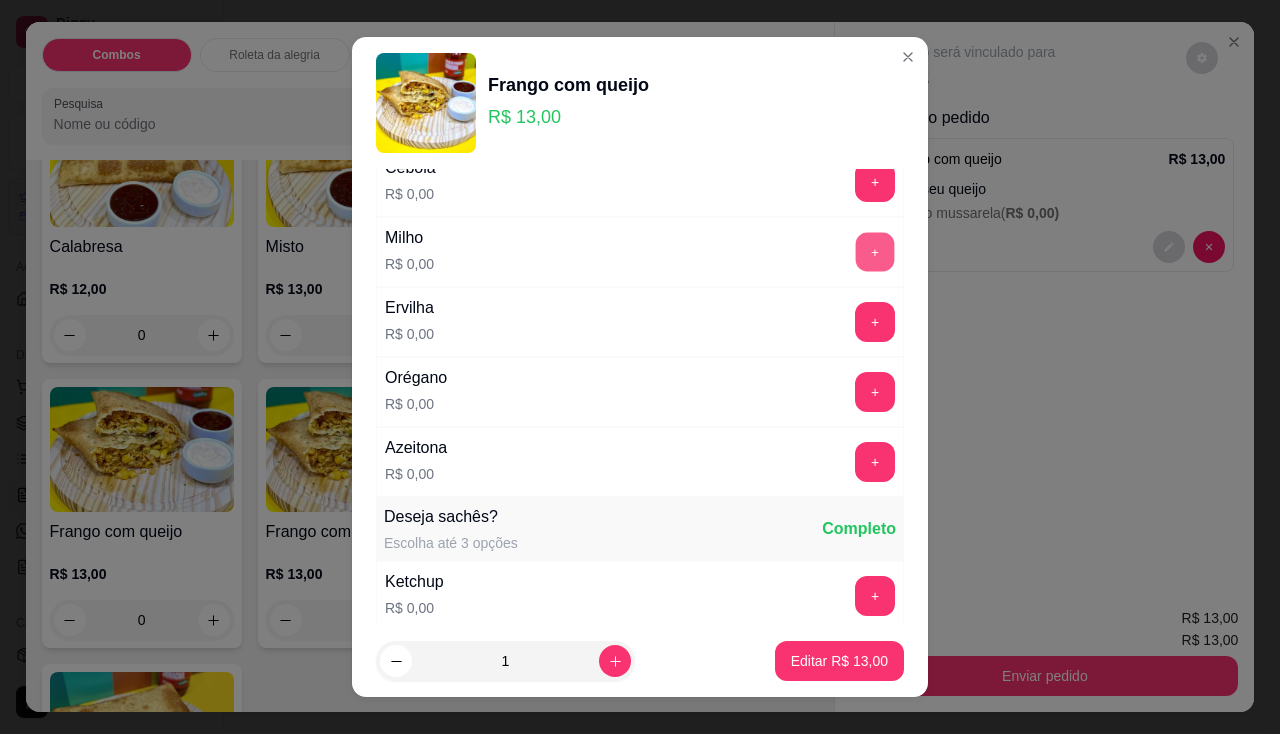click on "+" at bounding box center (875, 251) 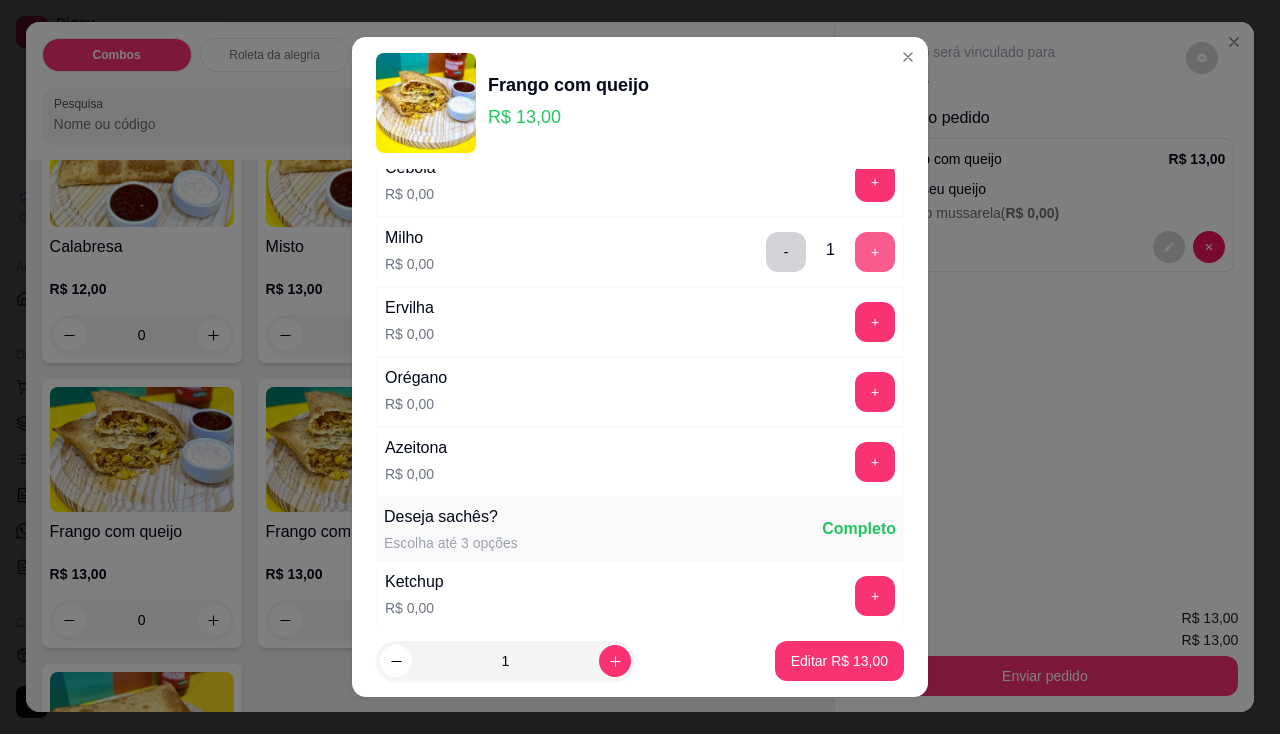 scroll, scrollTop: 200, scrollLeft: 0, axis: vertical 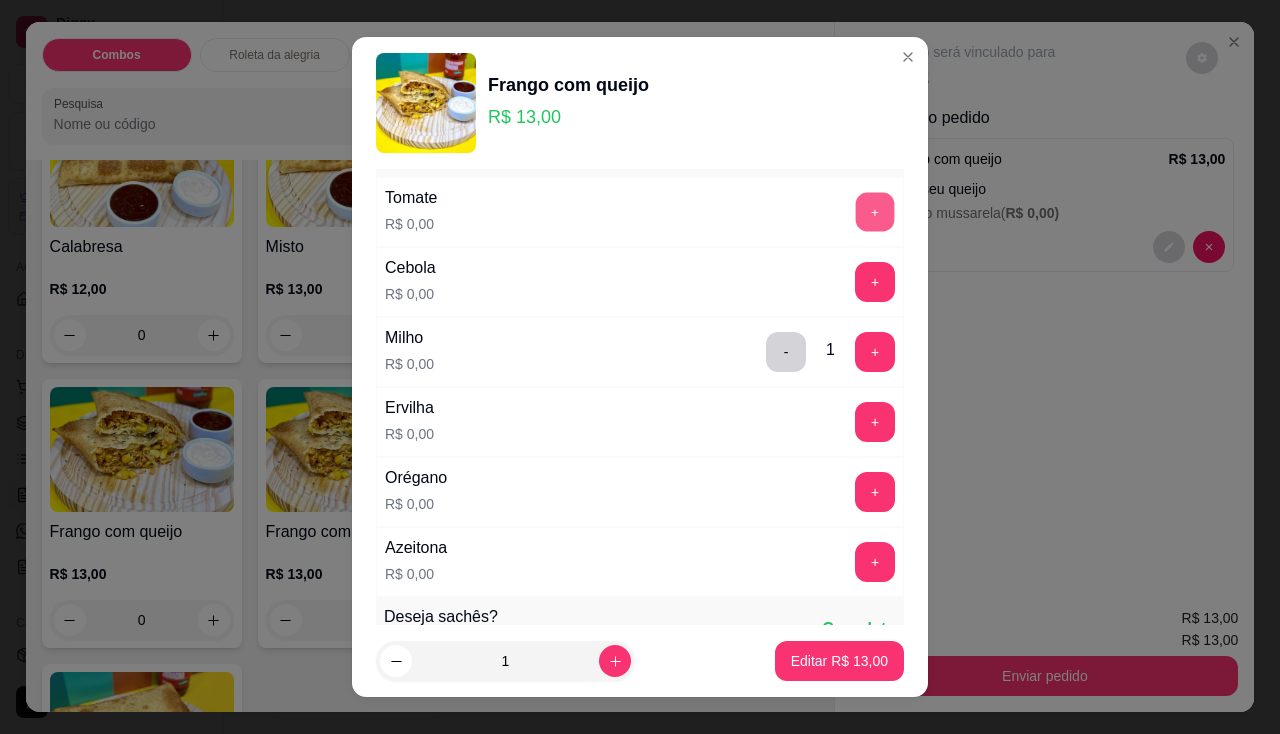 click on "+" at bounding box center [875, 211] 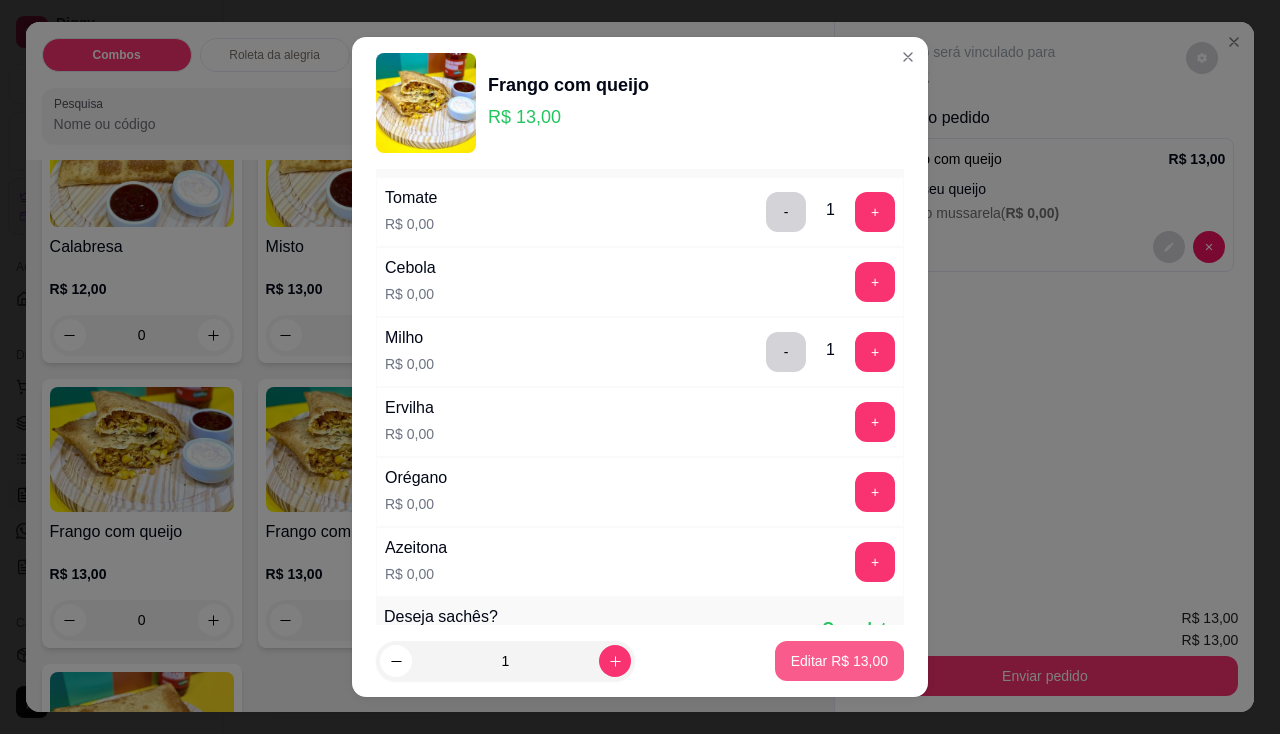 click on "Editar   R$ 13,00" at bounding box center (839, 661) 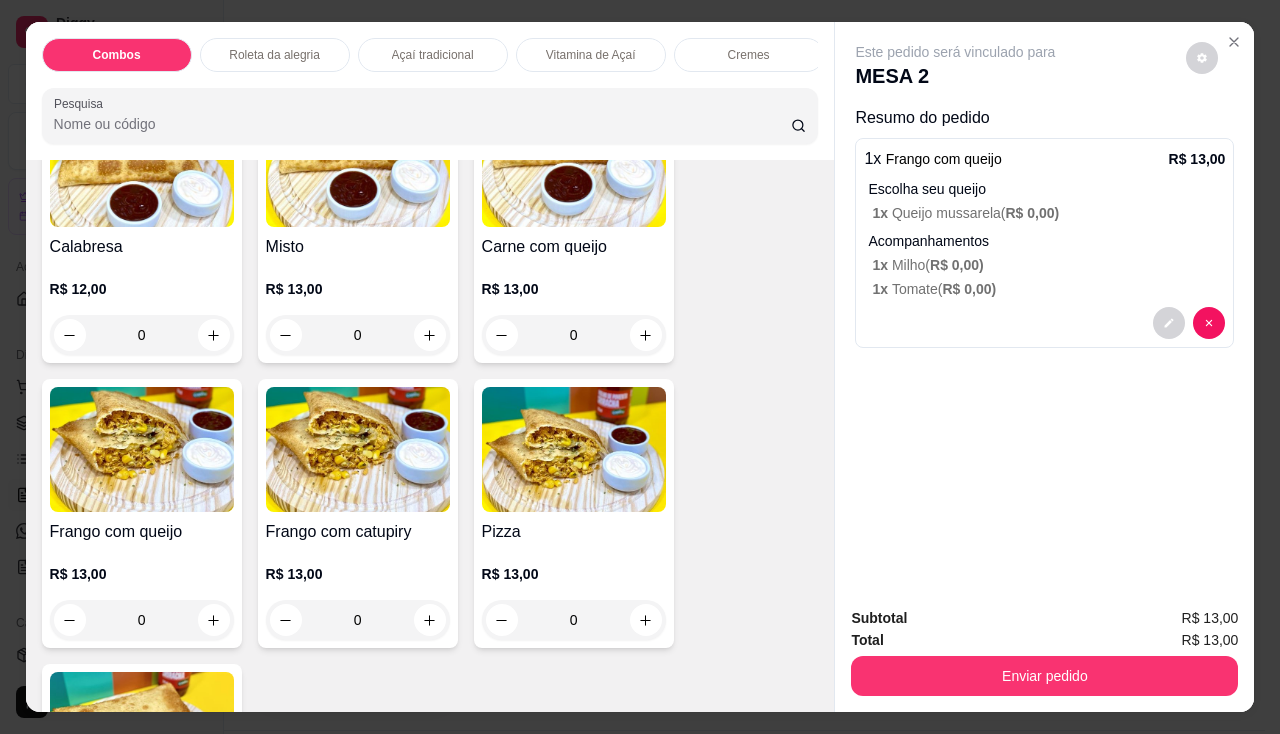 click at bounding box center [574, 164] 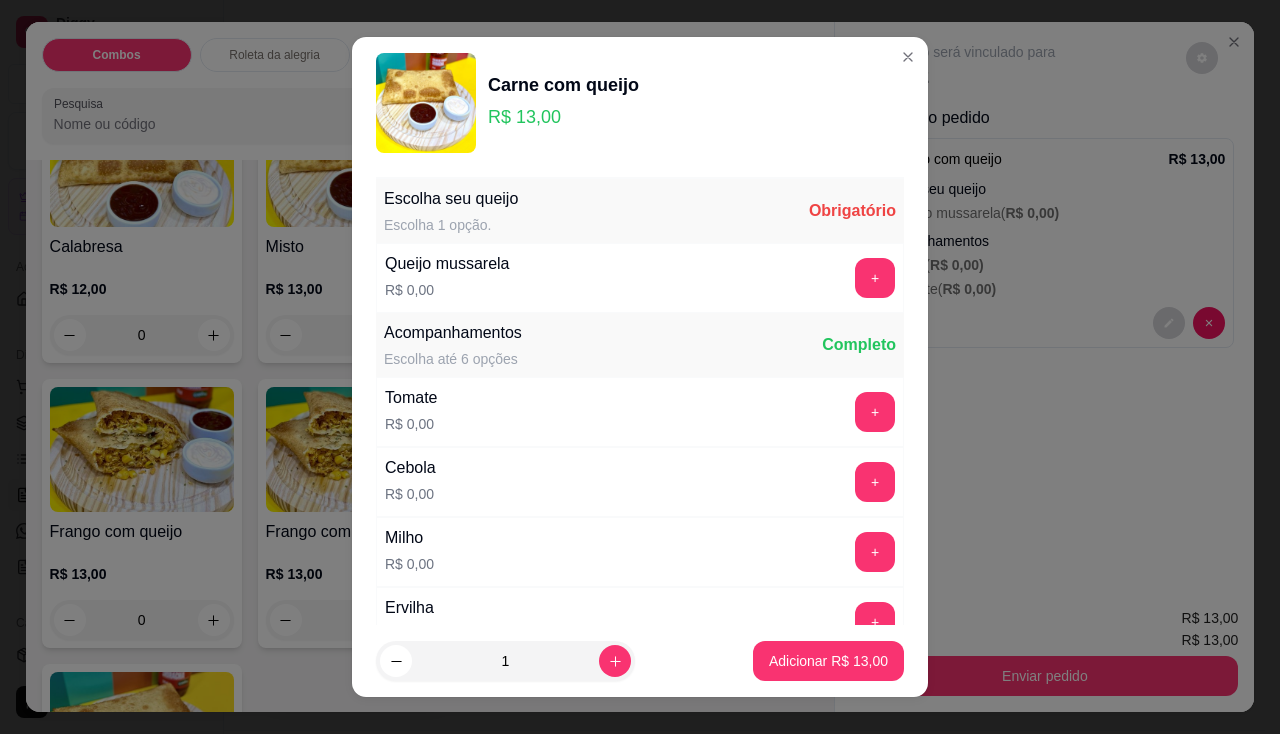 scroll, scrollTop: 200, scrollLeft: 0, axis: vertical 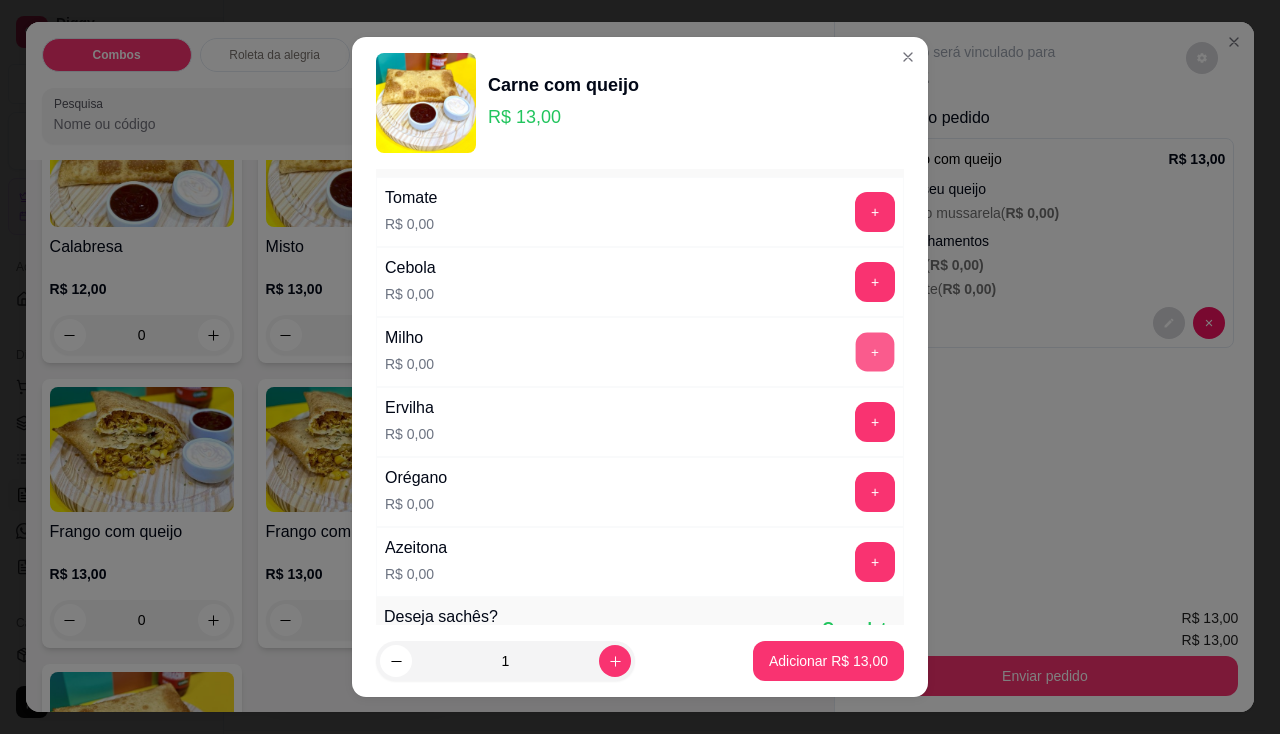 click on "+" at bounding box center [875, 351] 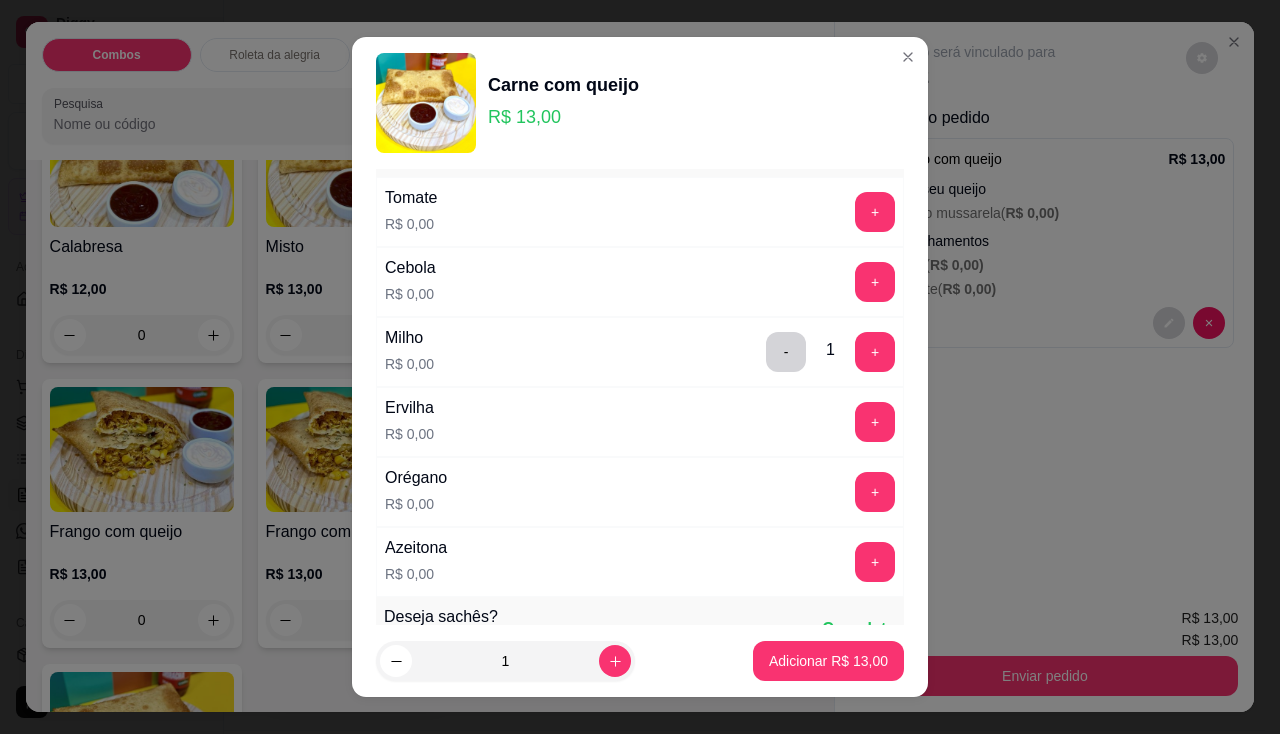 scroll, scrollTop: 300, scrollLeft: 0, axis: vertical 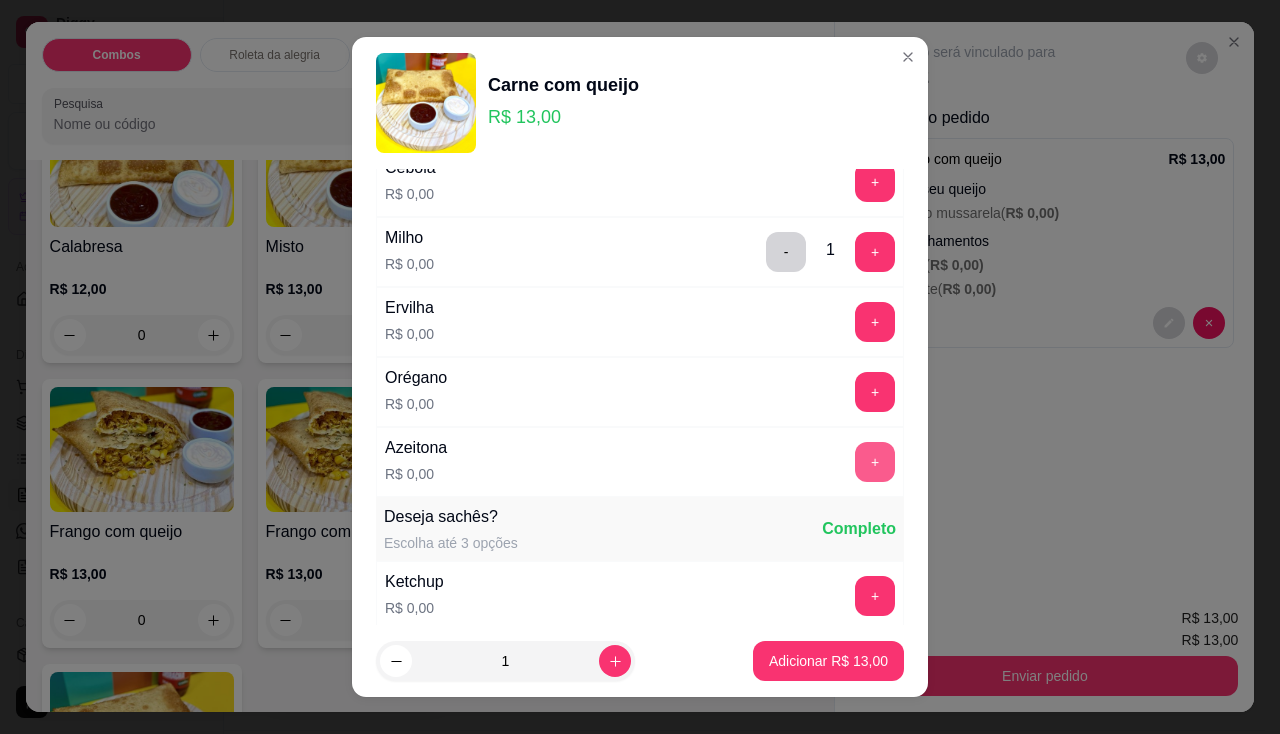 click on "+" at bounding box center [875, 462] 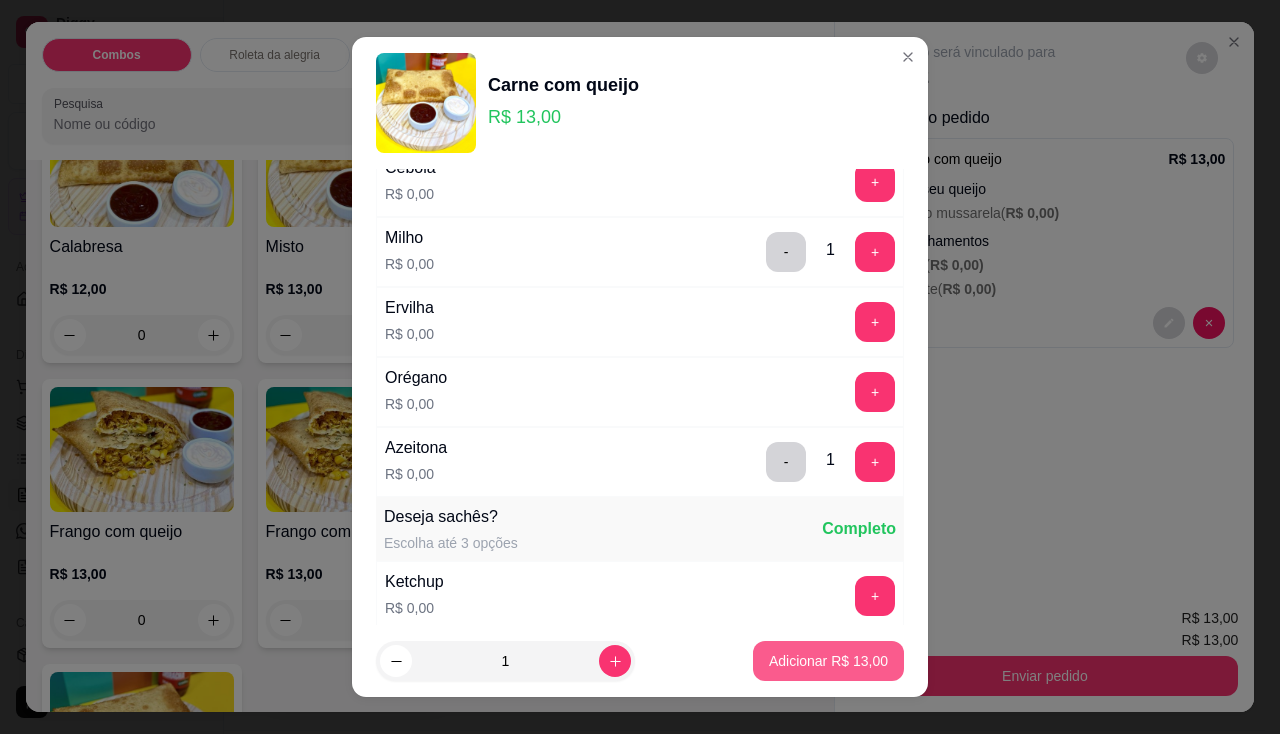 click on "1 Adicionar   R$ 13,00" at bounding box center (640, 661) 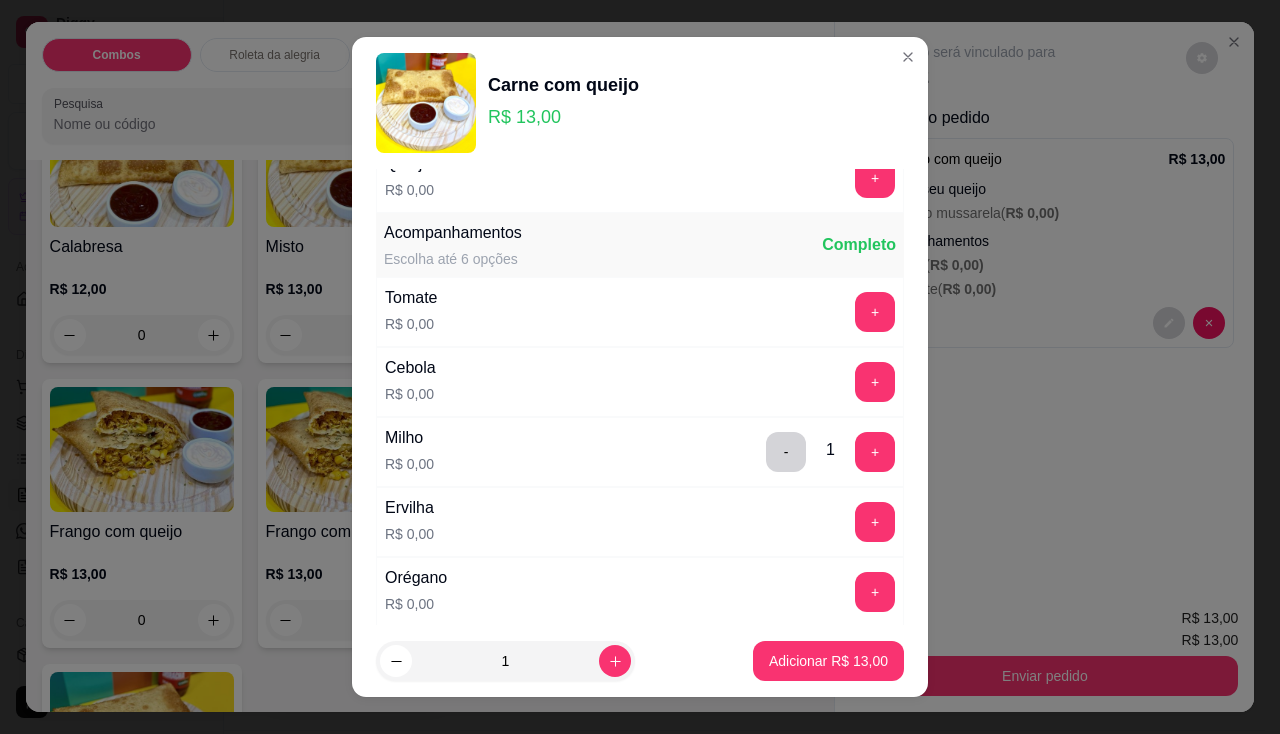 scroll, scrollTop: 0, scrollLeft: 0, axis: both 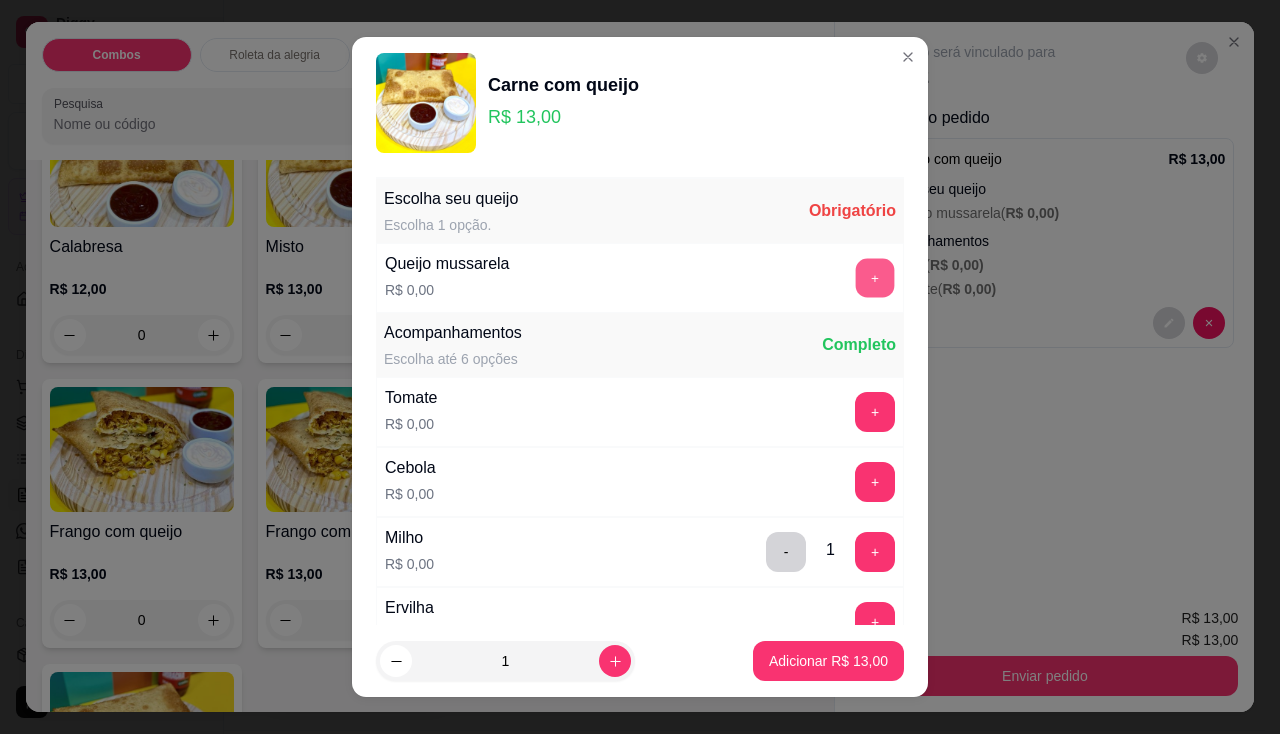 click on "+" at bounding box center (875, 277) 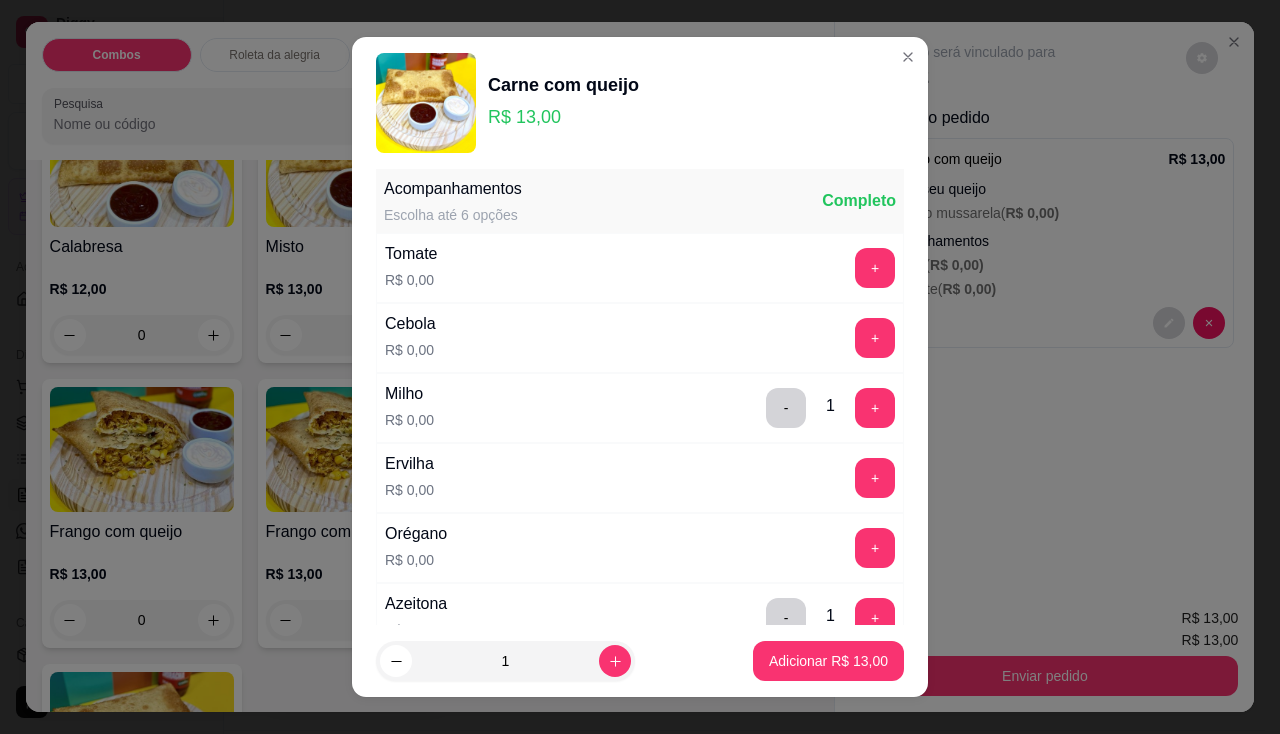 scroll, scrollTop: 27, scrollLeft: 0, axis: vertical 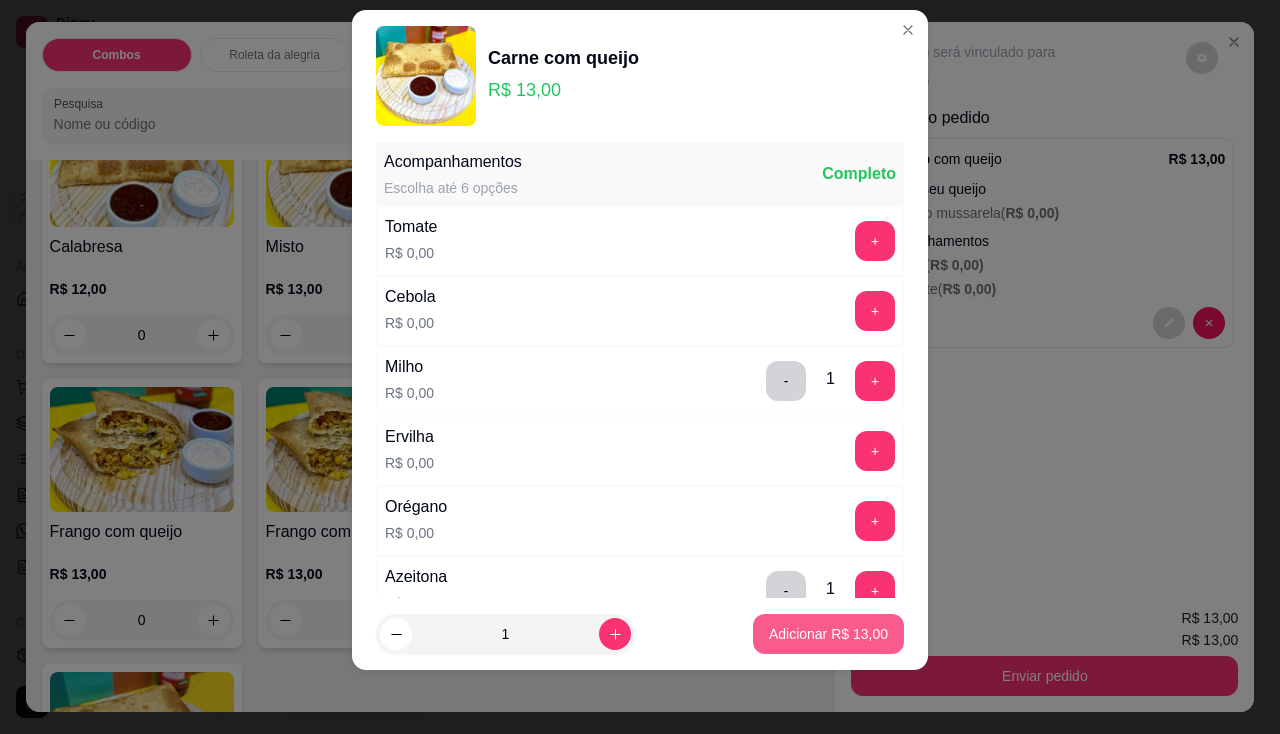 click on "Adicionar   R$ 13,00" at bounding box center (828, 634) 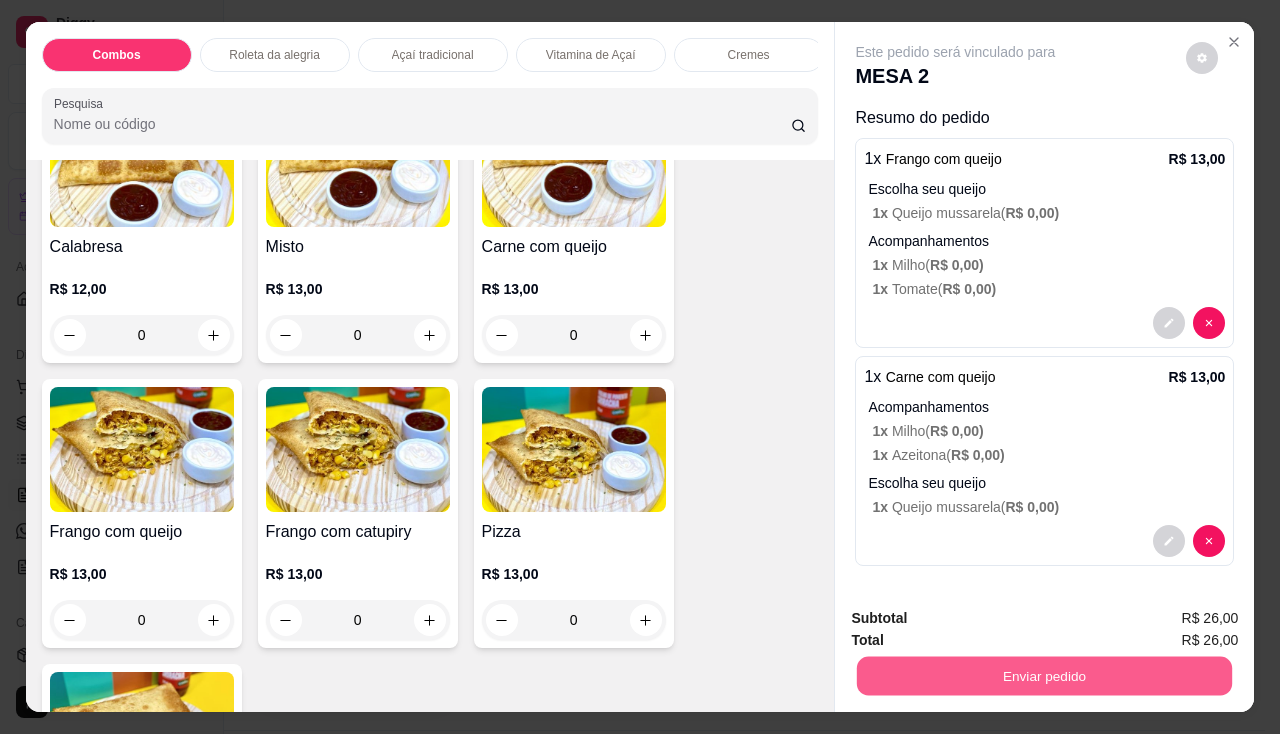 click on "Enviar pedido" at bounding box center (1044, 676) 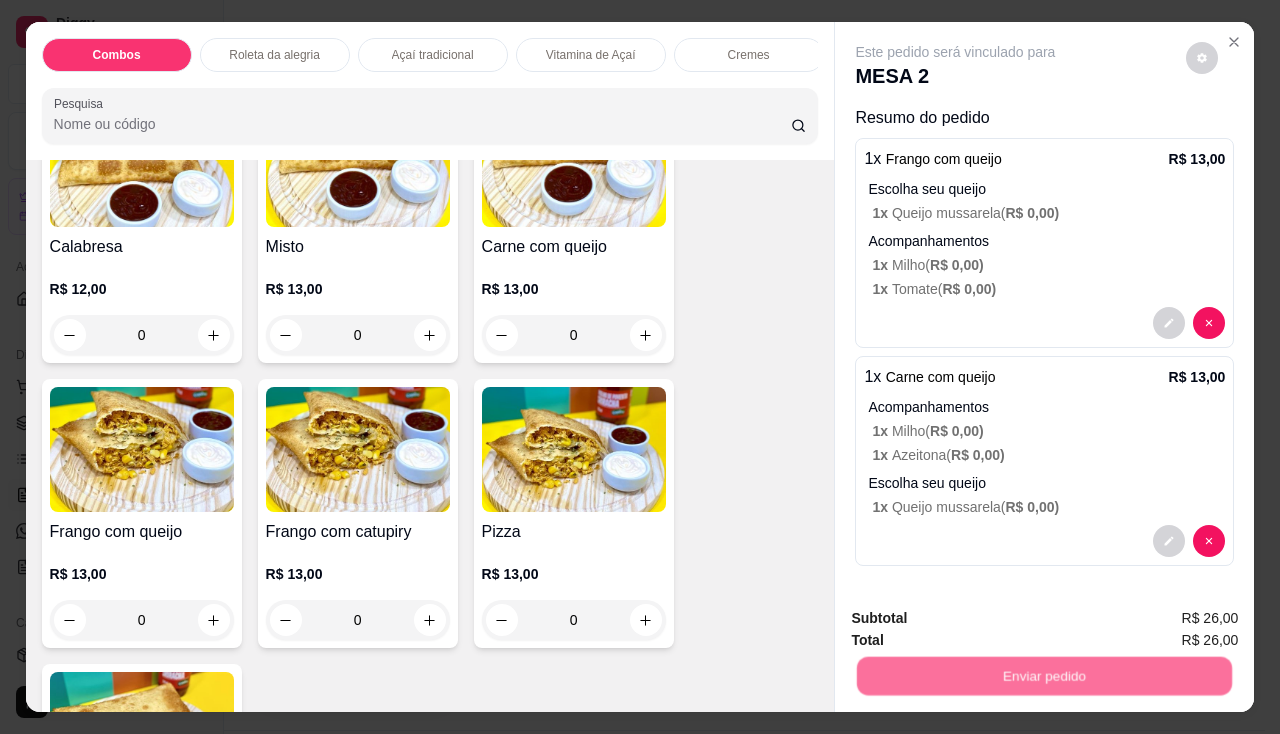 click on "Não registrar e enviar pedido" at bounding box center [979, 620] 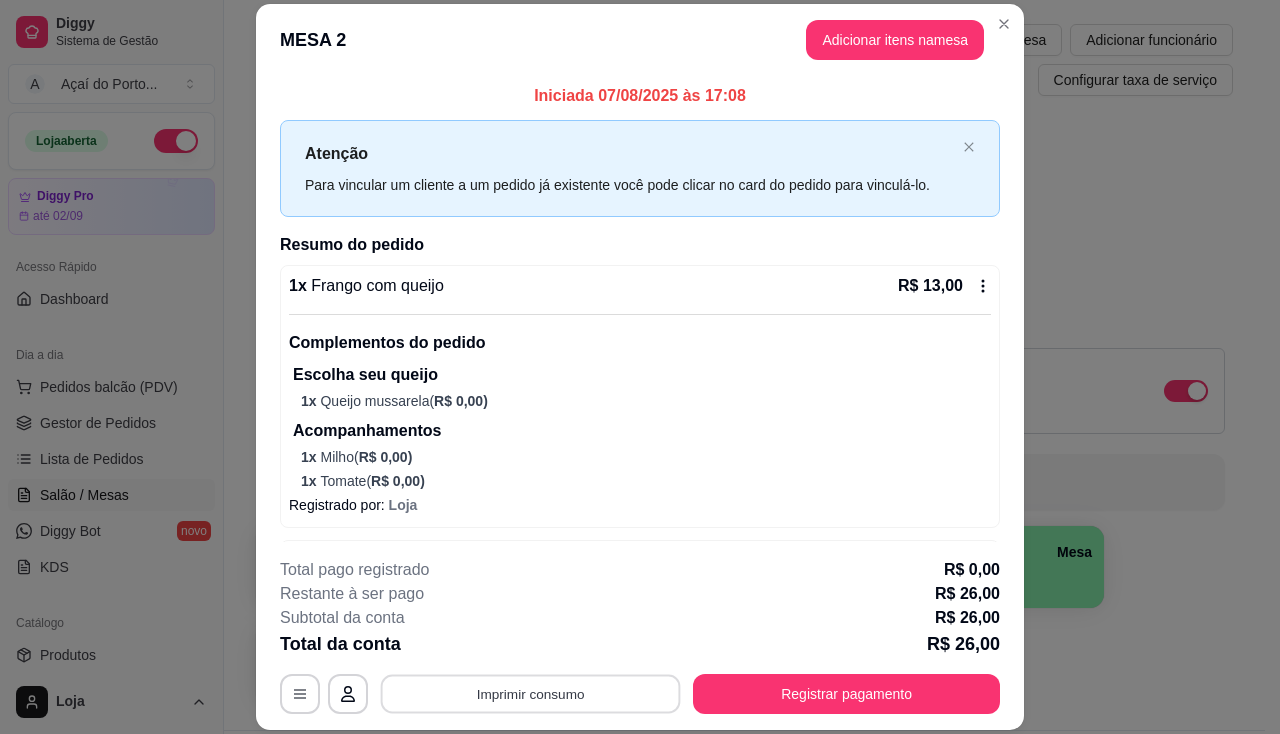 click on "Imprimir consumo" at bounding box center (531, 694) 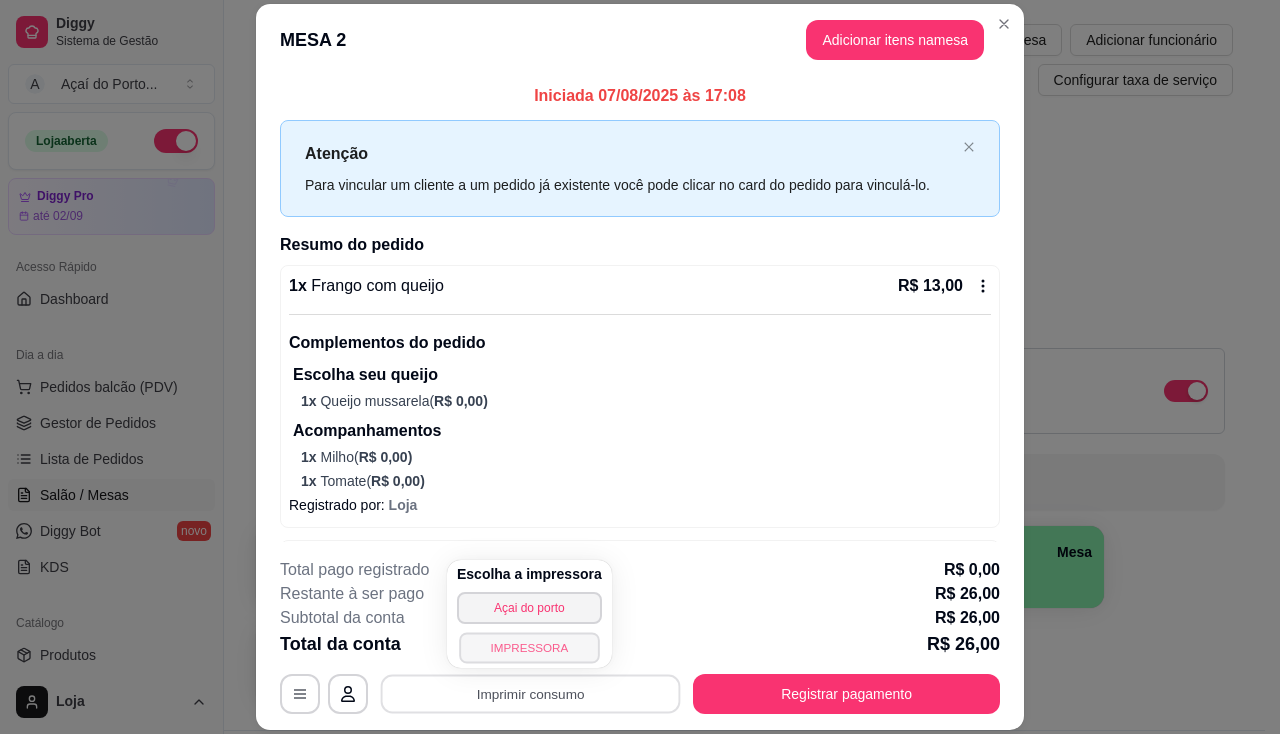 click on "IMPRESSORA" at bounding box center [529, 647] 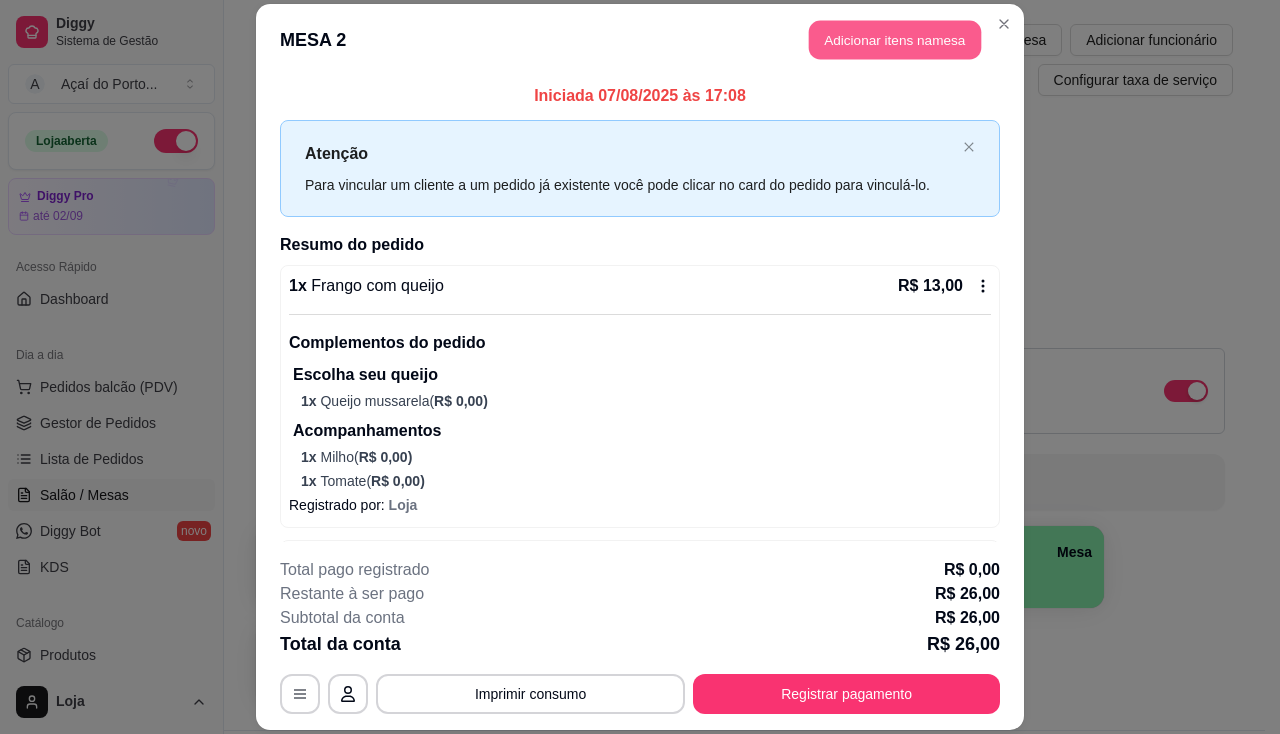 click on "Adicionar itens na  mesa" at bounding box center [895, 39] 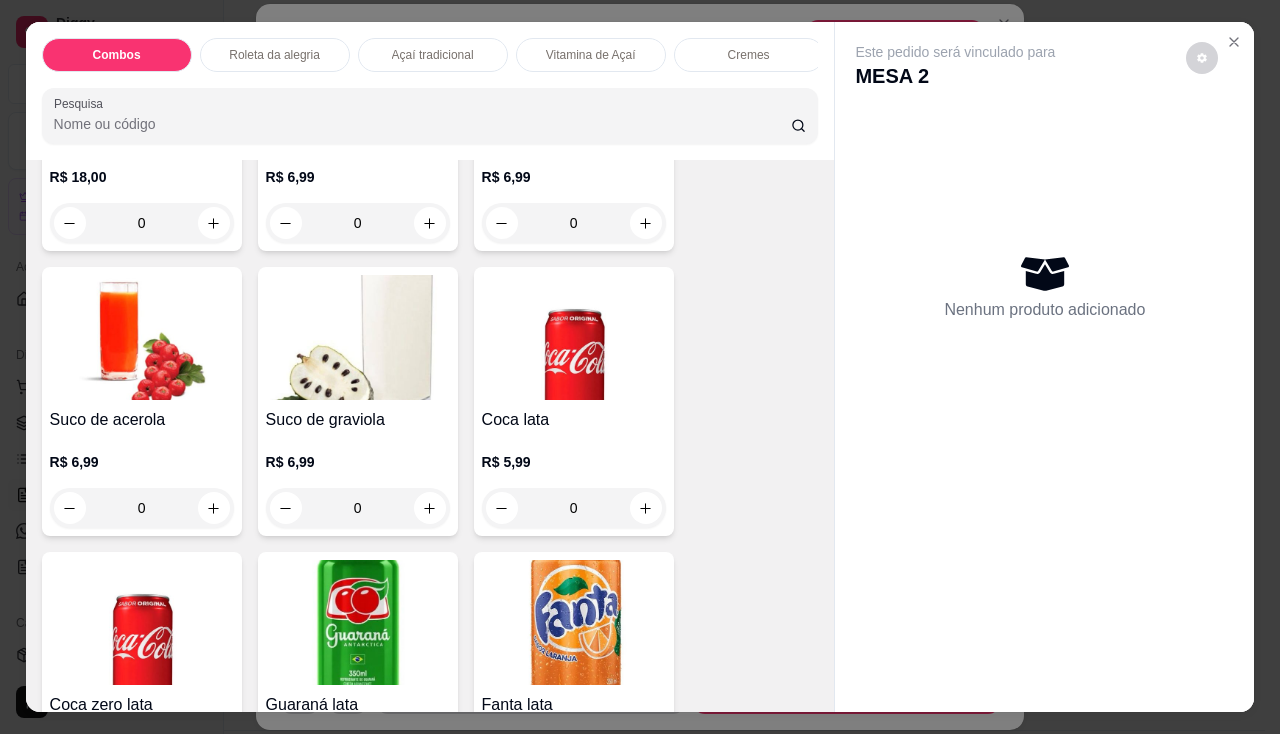 scroll, scrollTop: 5600, scrollLeft: 0, axis: vertical 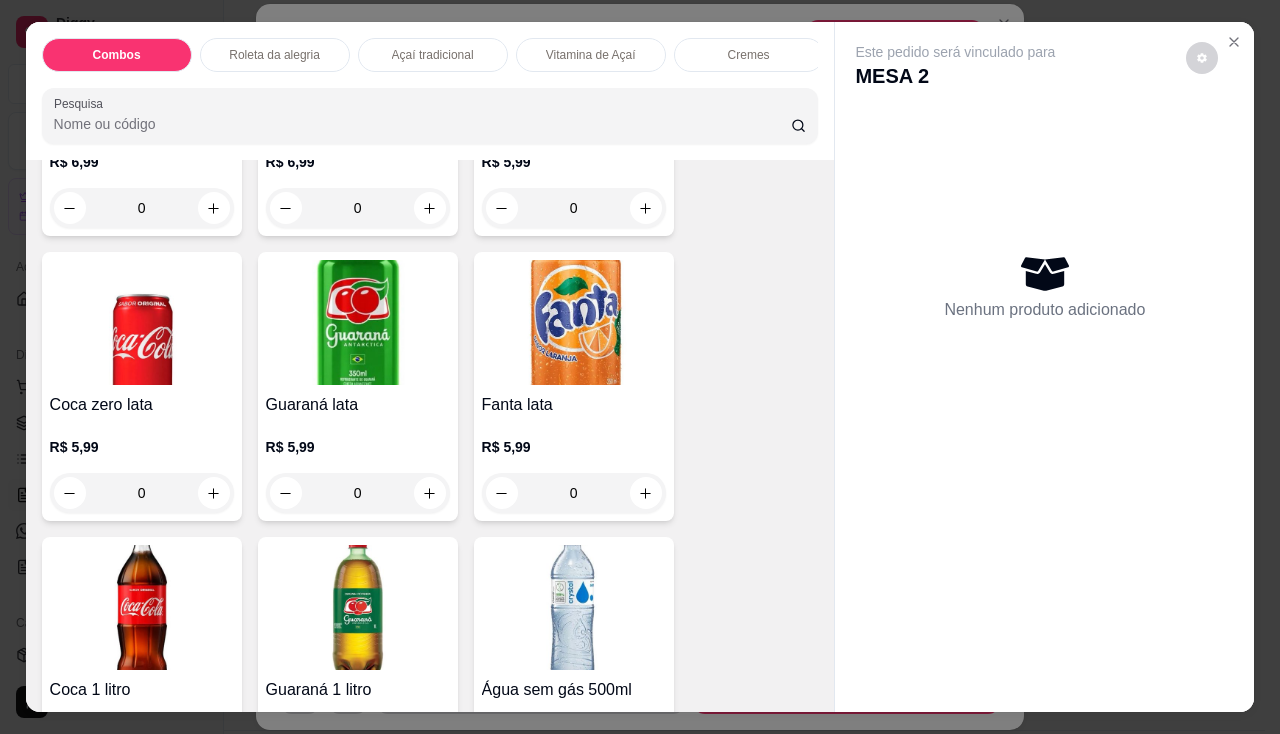 click on "Guaraná lata" at bounding box center (358, 405) 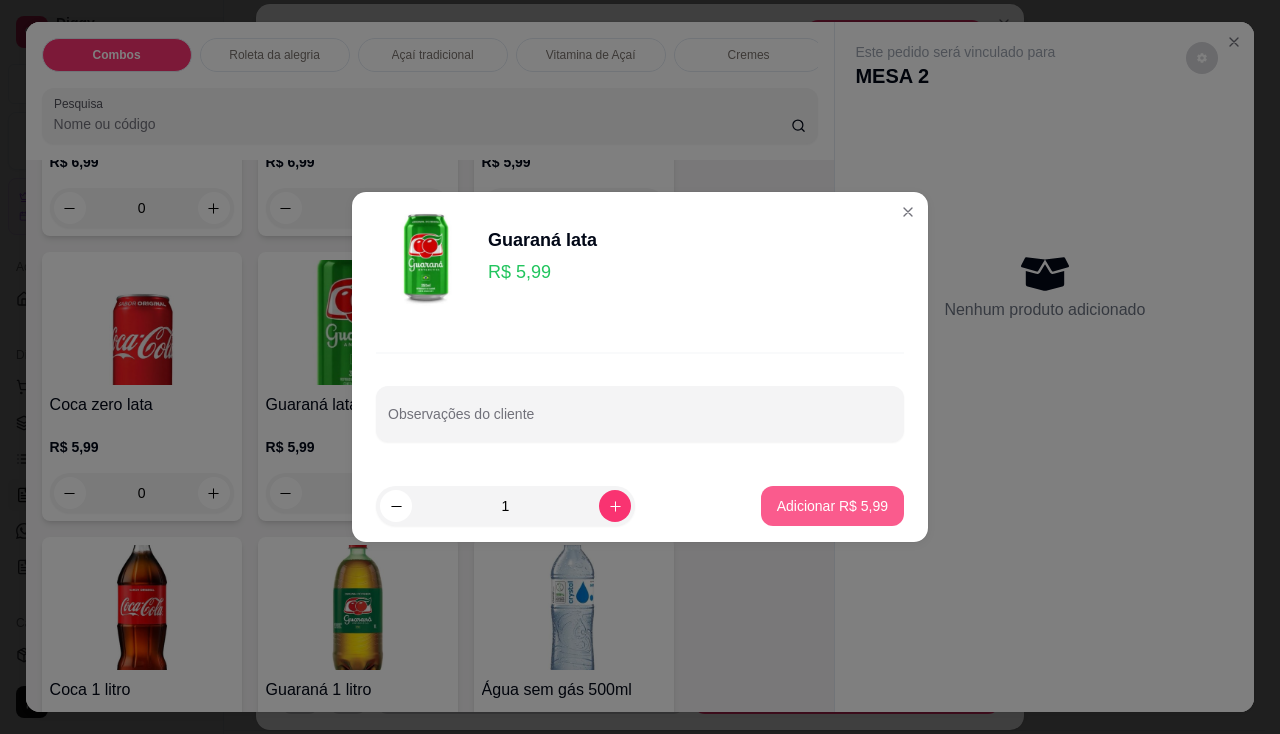 click on "Adicionar   R$ 5,99" at bounding box center (832, 506) 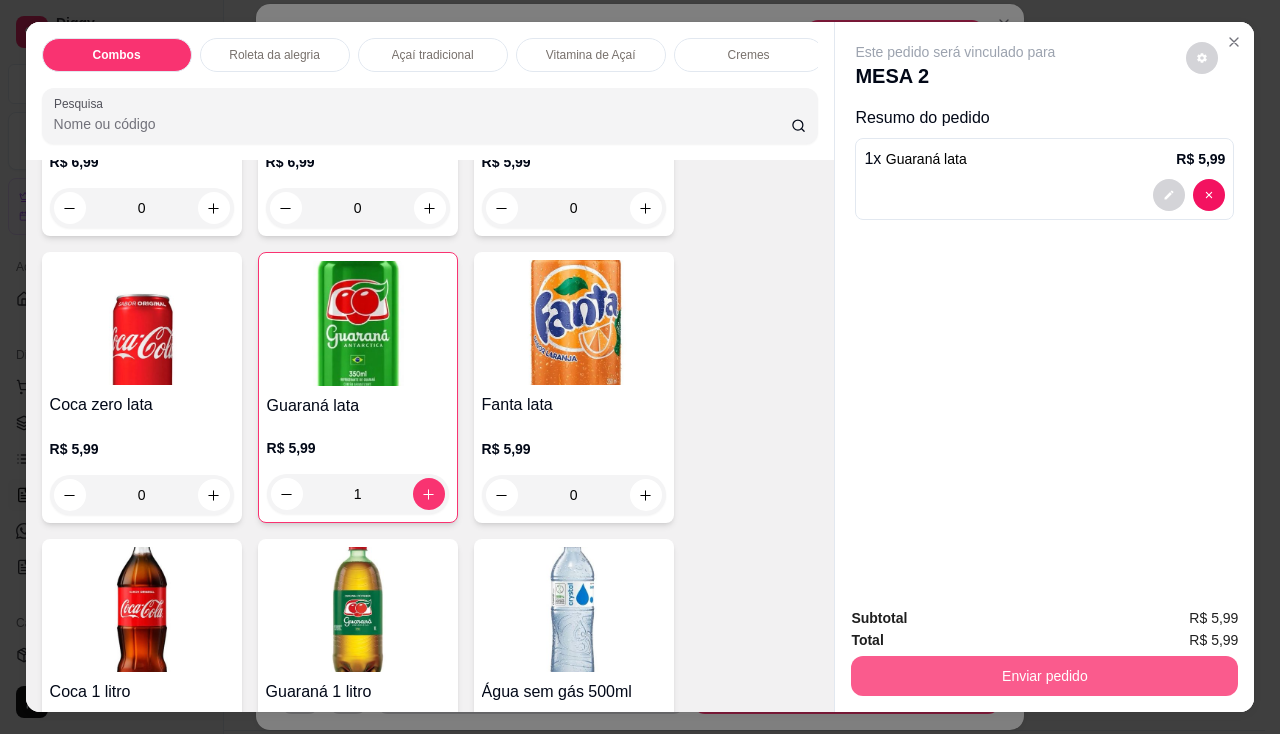 click on "Enviar pedido" at bounding box center (1044, 676) 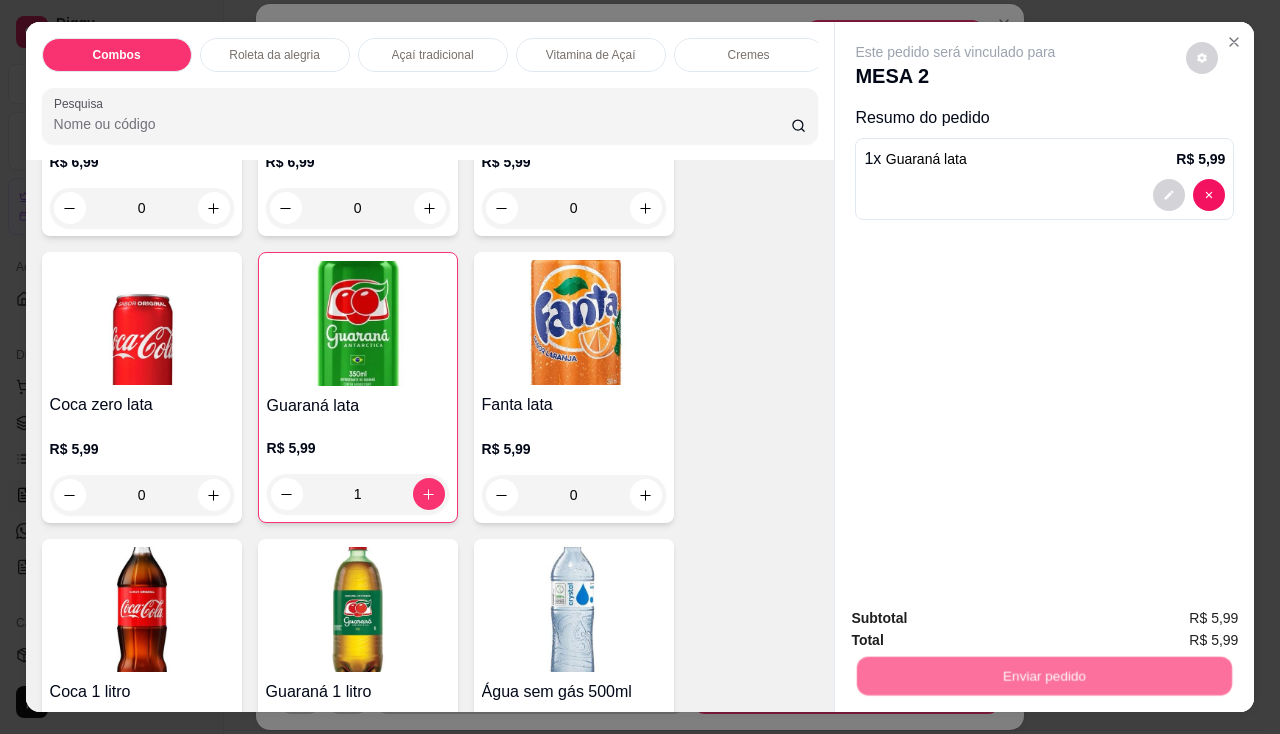 click on "Não registrar e enviar pedido" at bounding box center [979, 620] 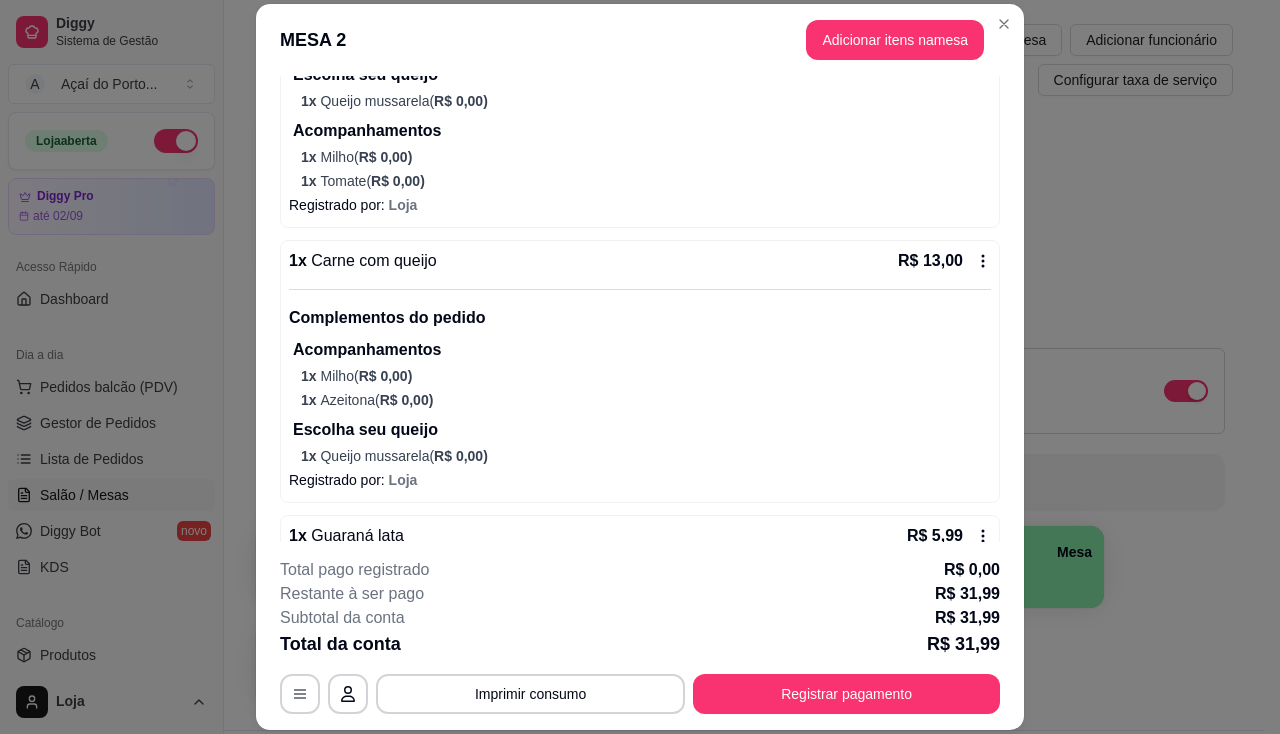 scroll, scrollTop: 350, scrollLeft: 0, axis: vertical 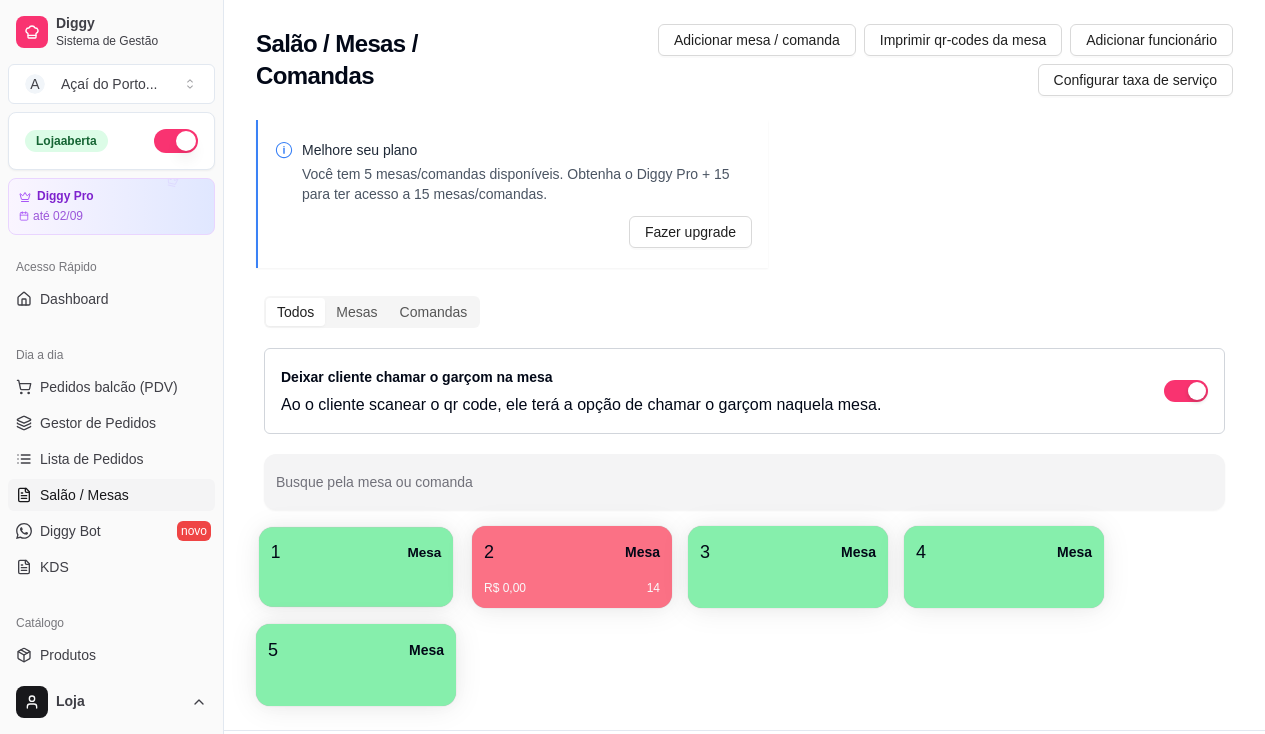 click at bounding box center [356, 580] 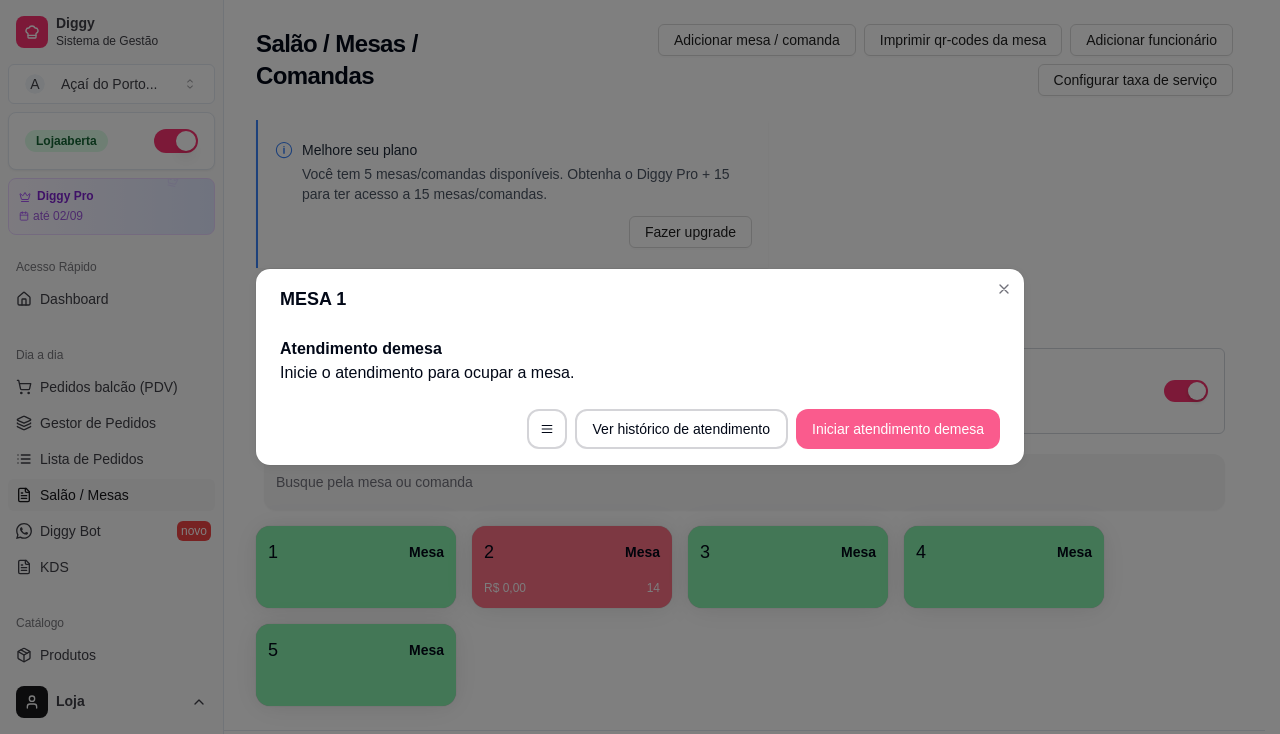 click on "Iniciar atendimento de  mesa" at bounding box center (898, 429) 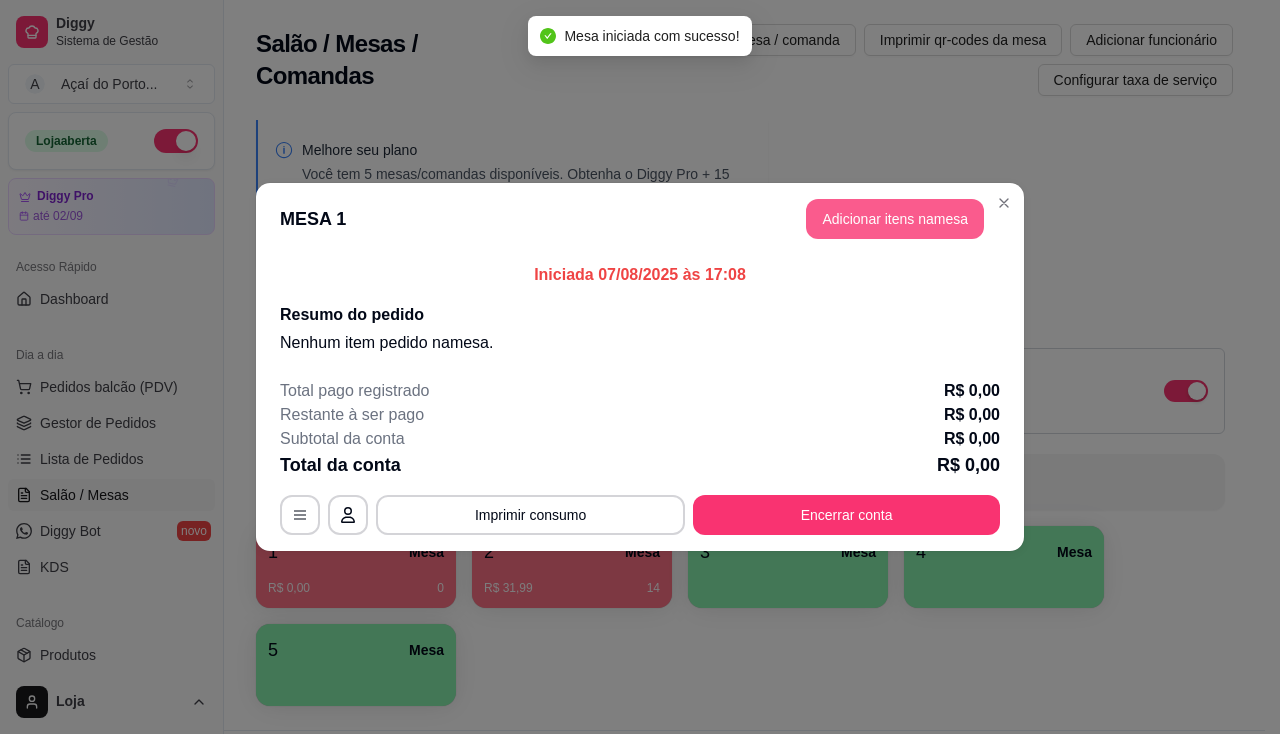 click on "Adicionar itens na  mesa" at bounding box center [895, 219] 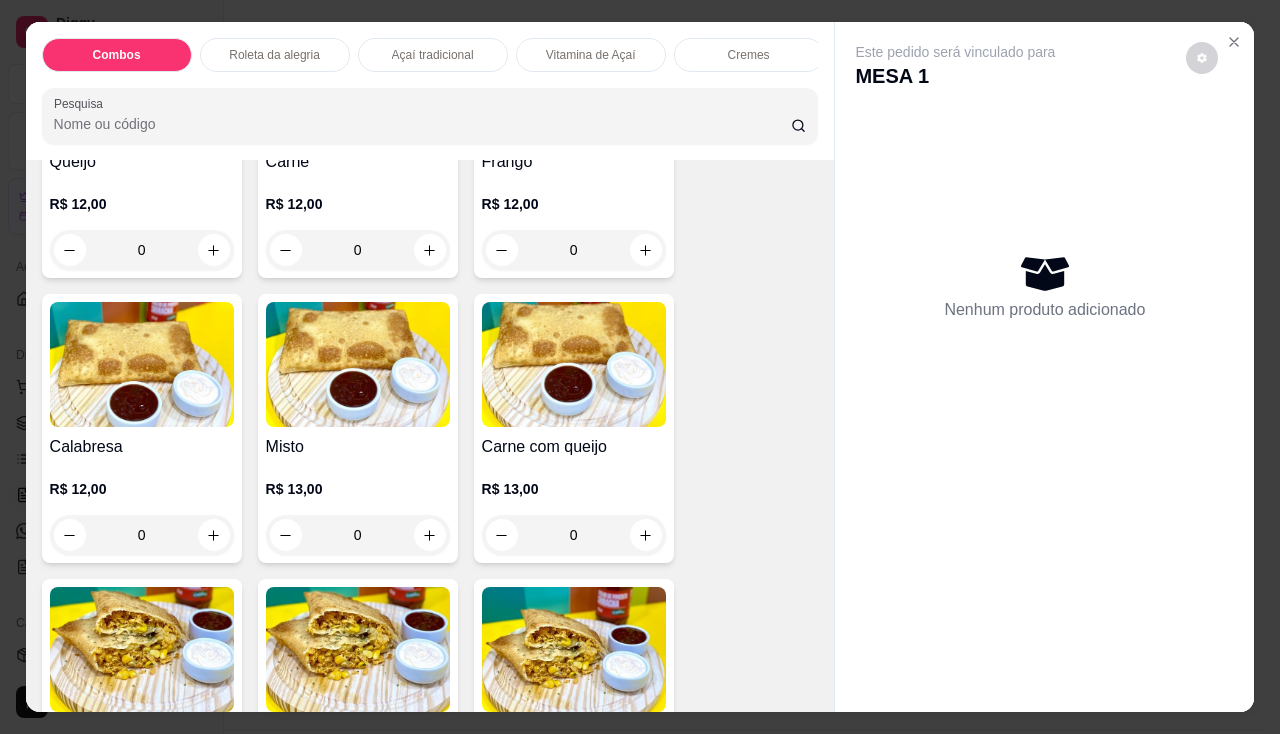 scroll, scrollTop: 2200, scrollLeft: 0, axis: vertical 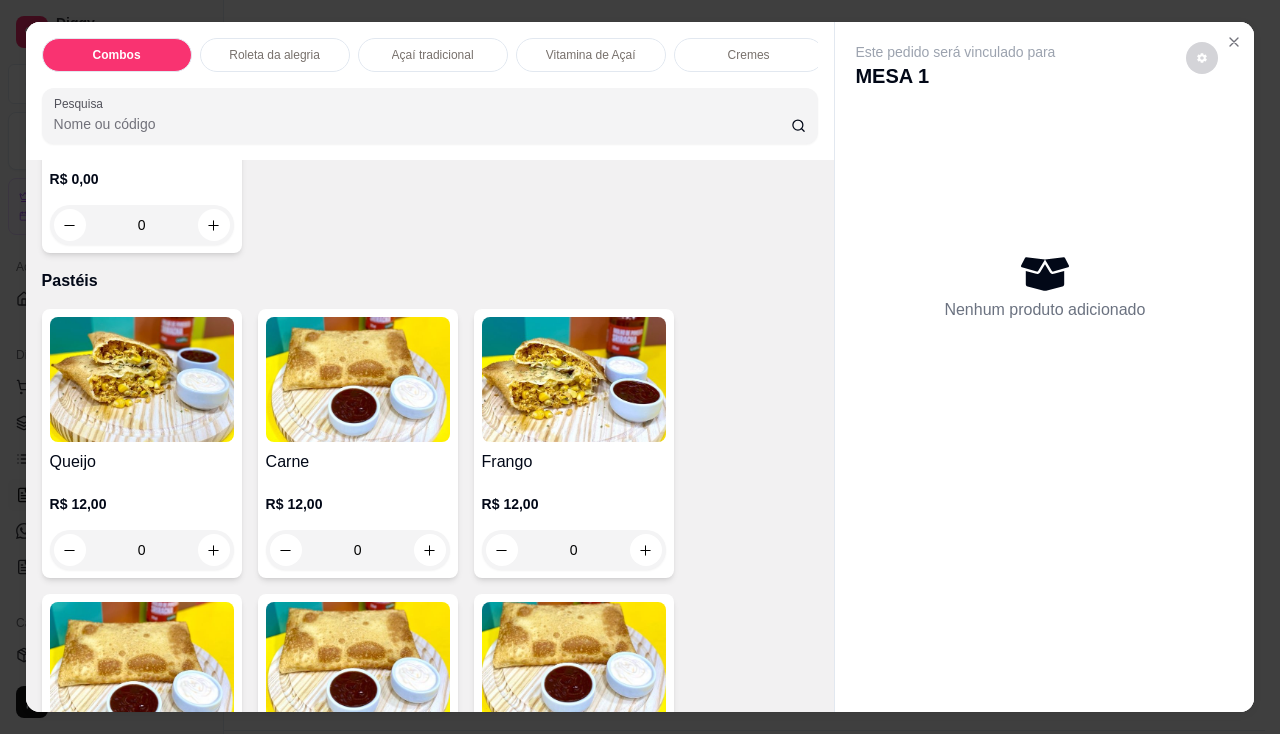 click at bounding box center (358, 379) 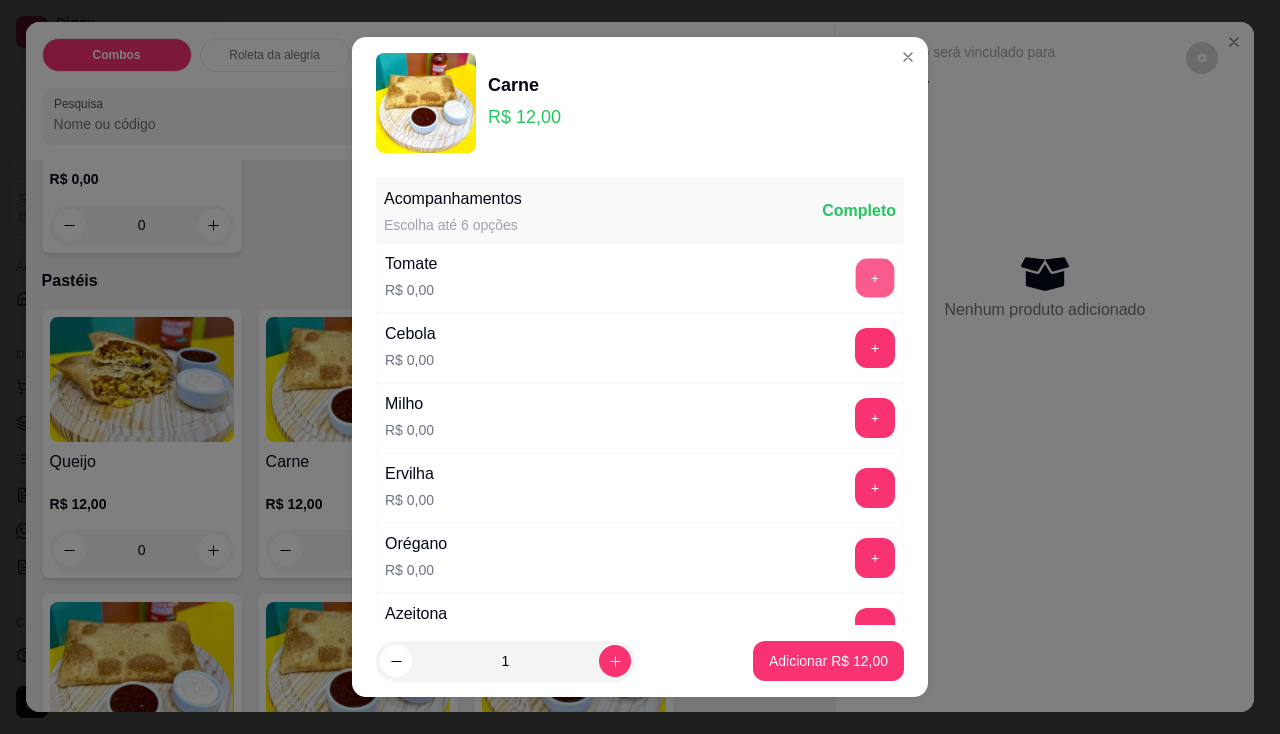 click on "+" at bounding box center [875, 277] 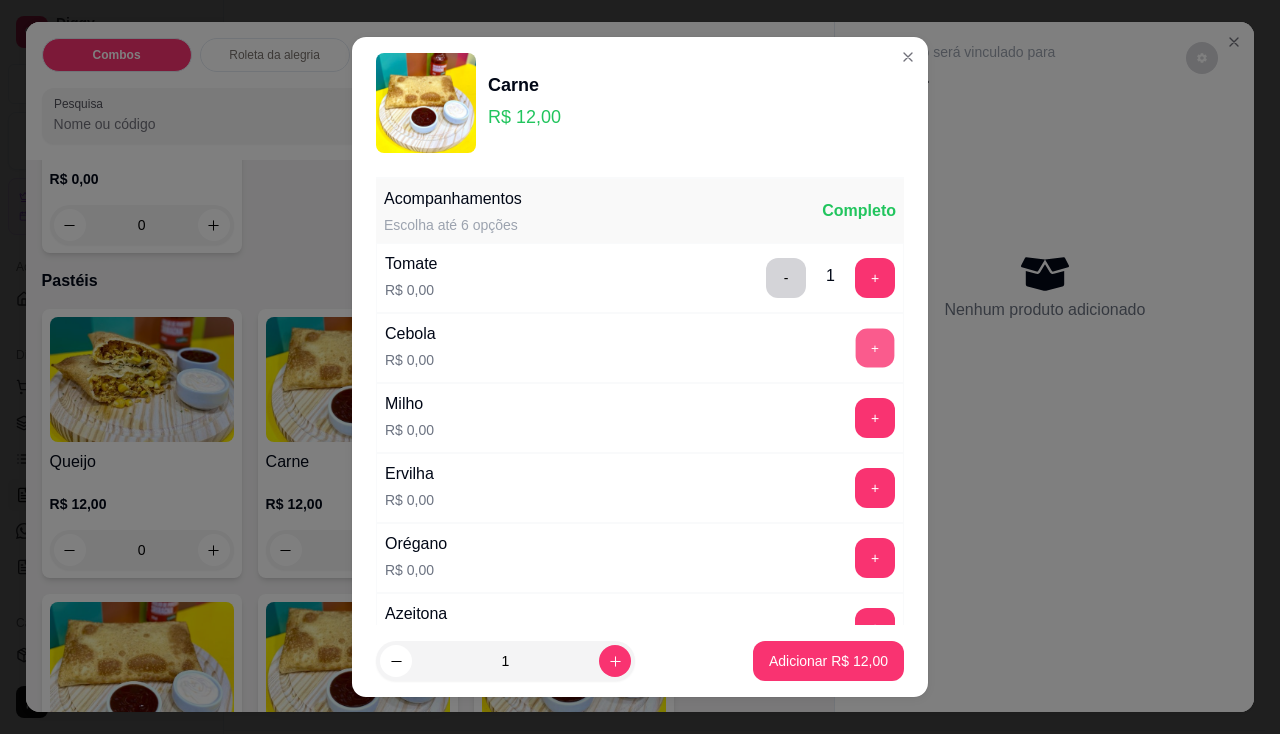 click on "+" at bounding box center [875, 347] 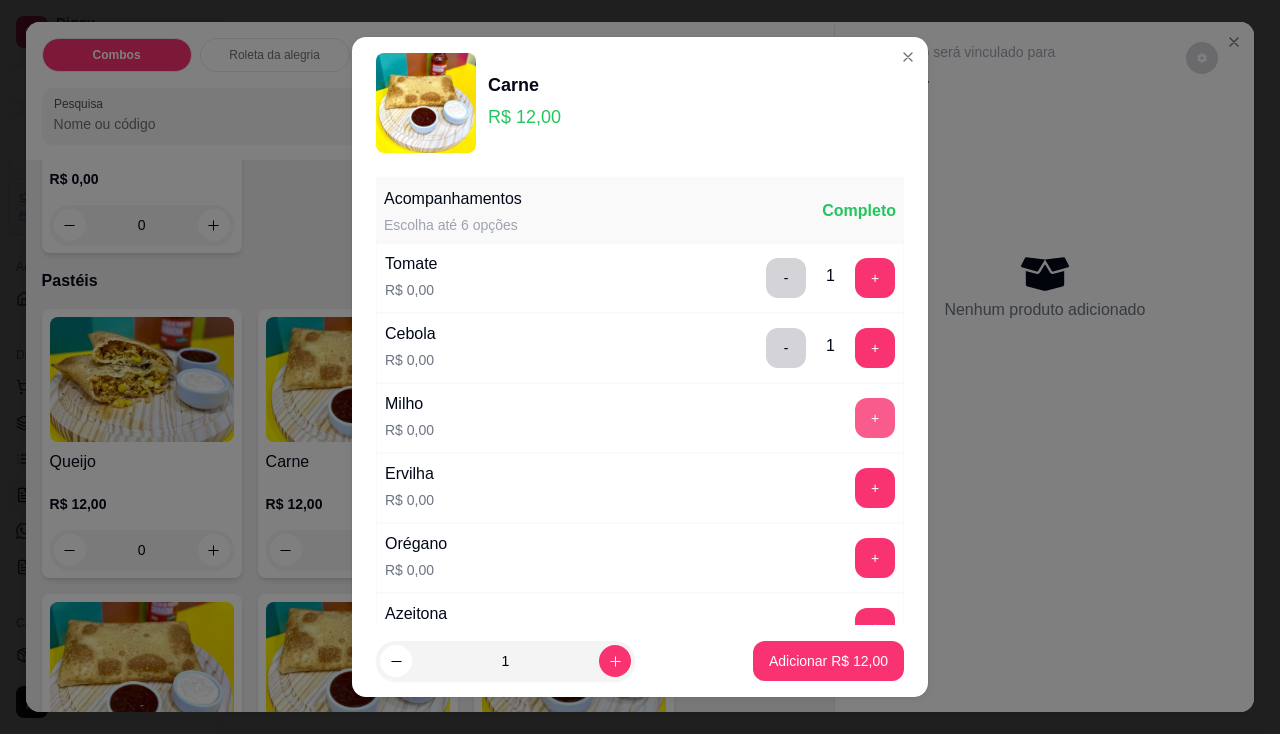 click on "+" at bounding box center (875, 418) 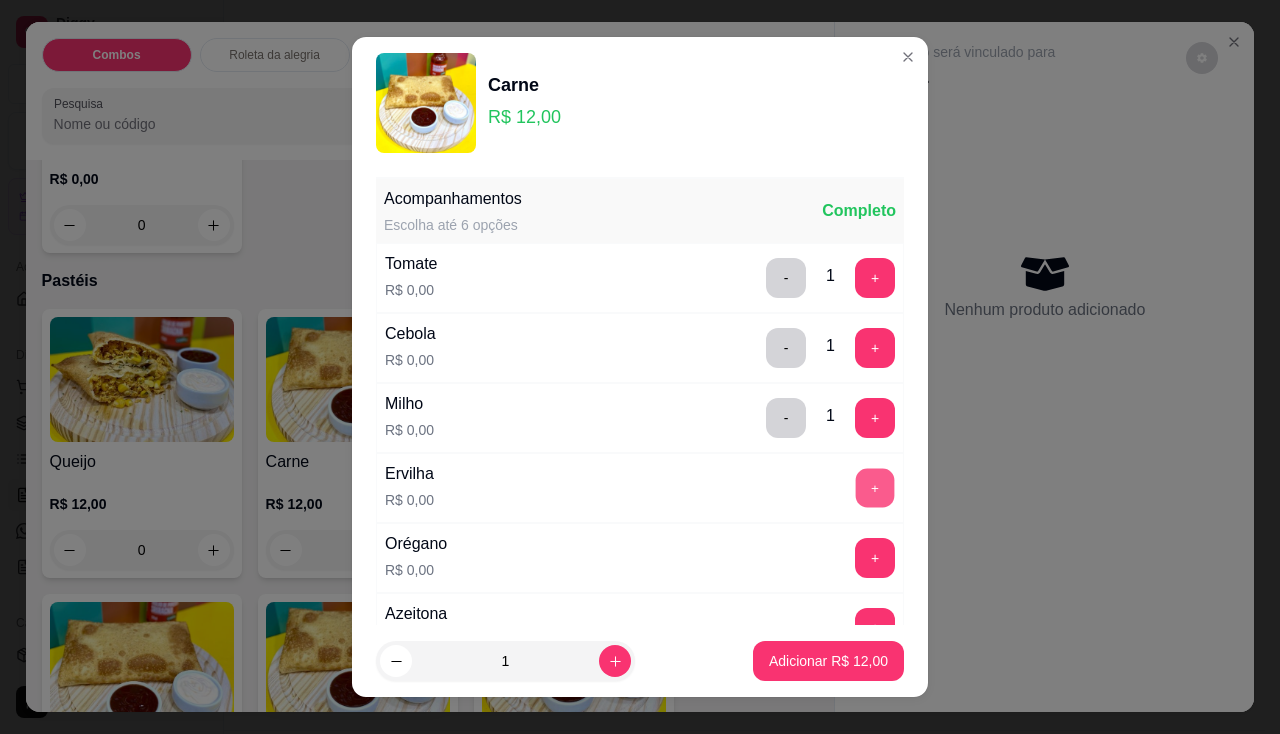 click on "+" at bounding box center (875, 487) 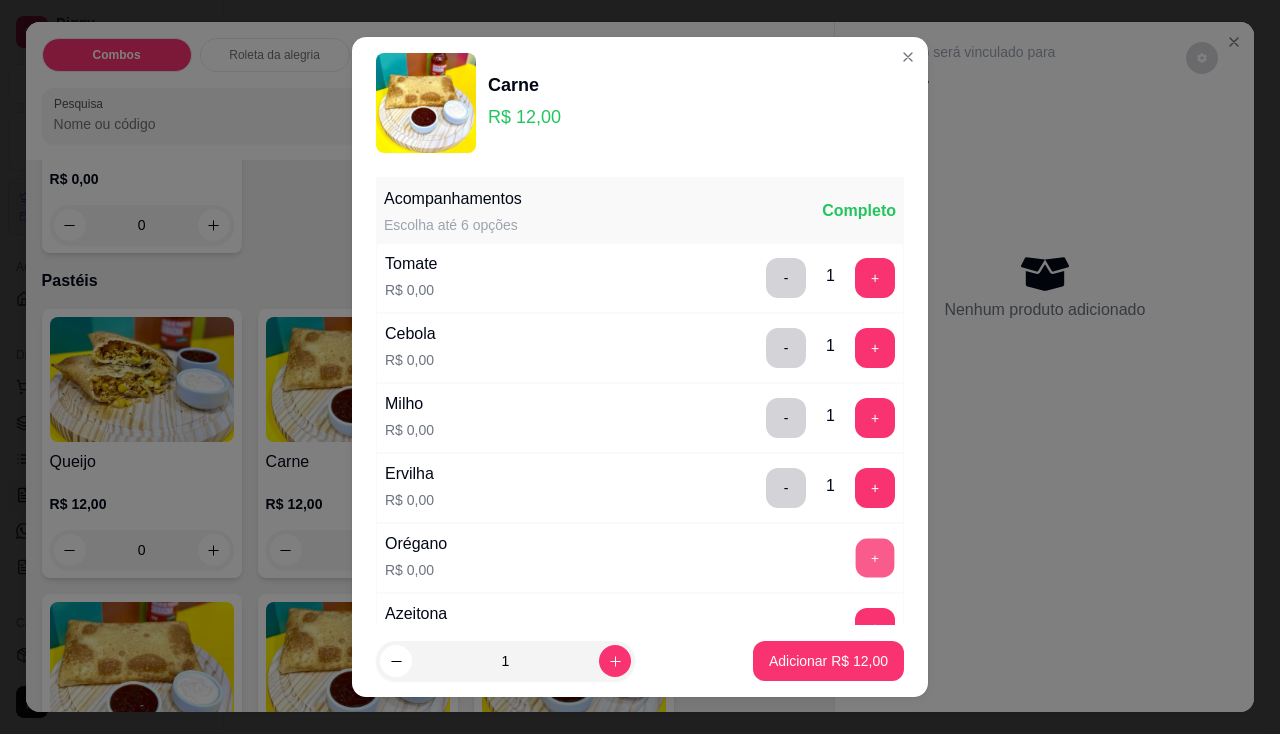 click on "+" at bounding box center (875, 557) 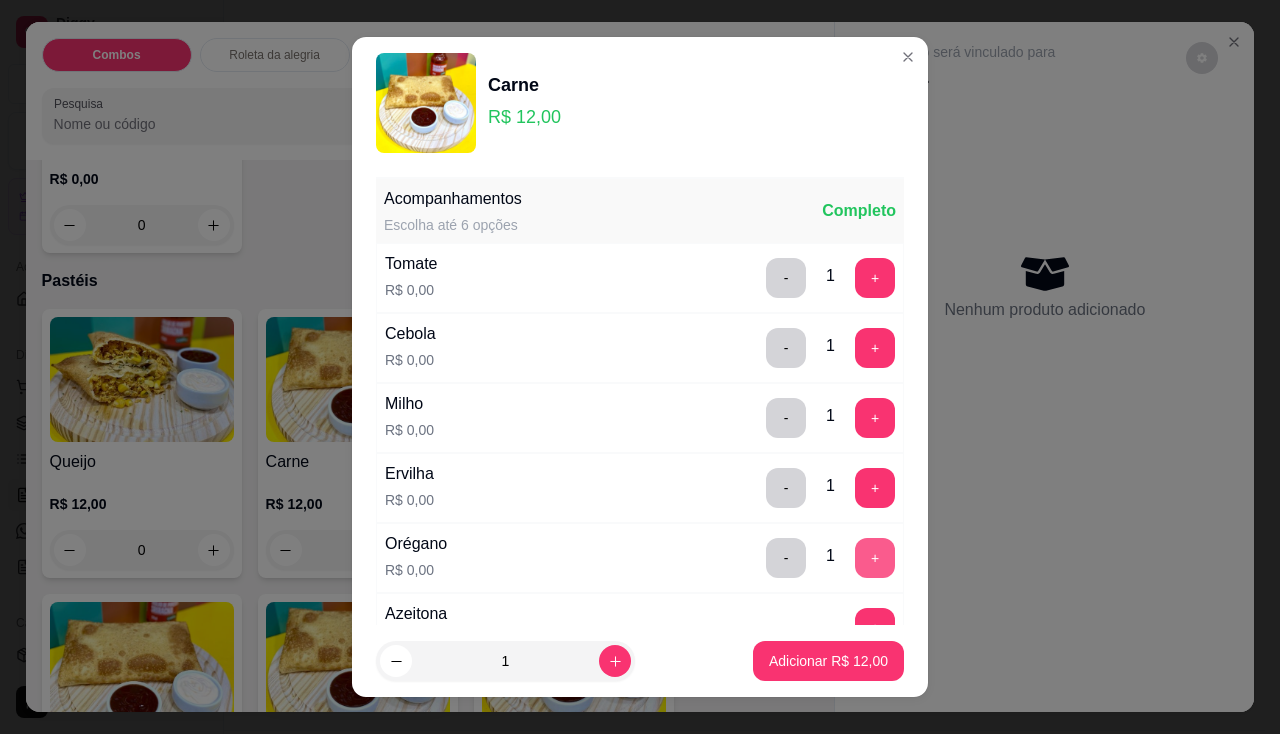 scroll, scrollTop: 100, scrollLeft: 0, axis: vertical 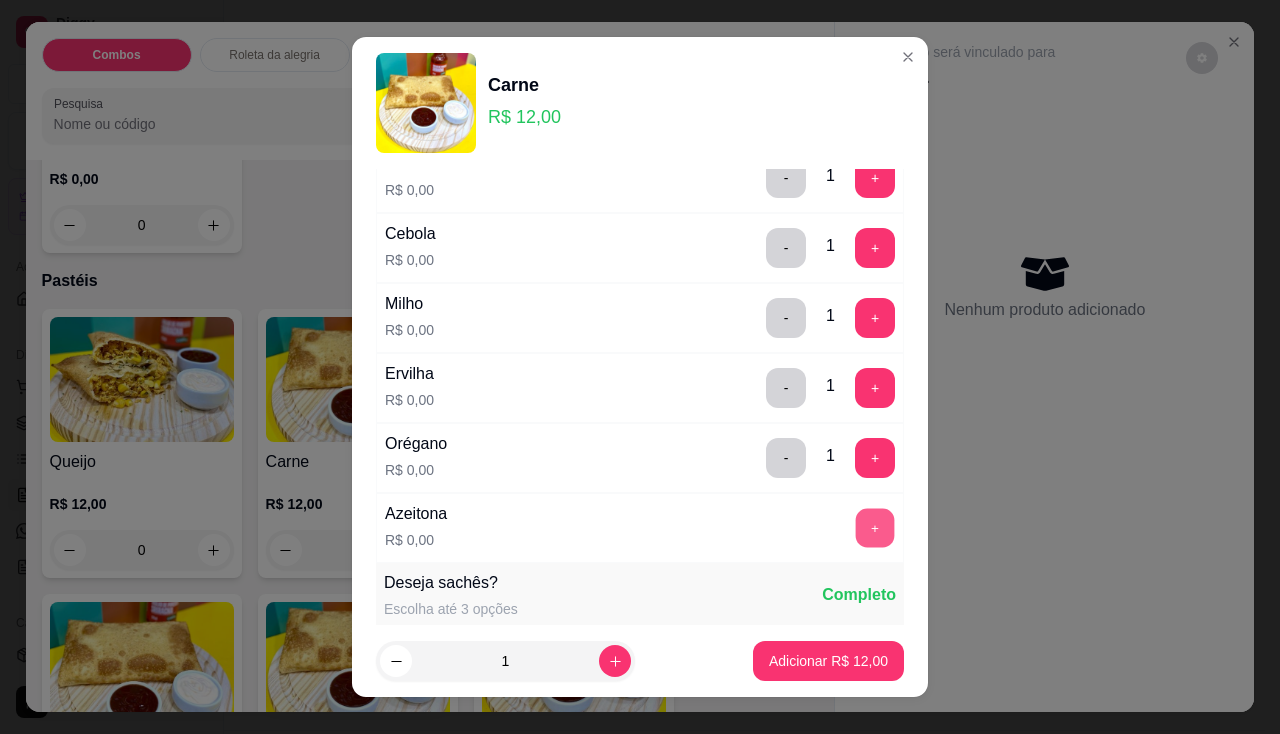 click on "+" at bounding box center [875, 527] 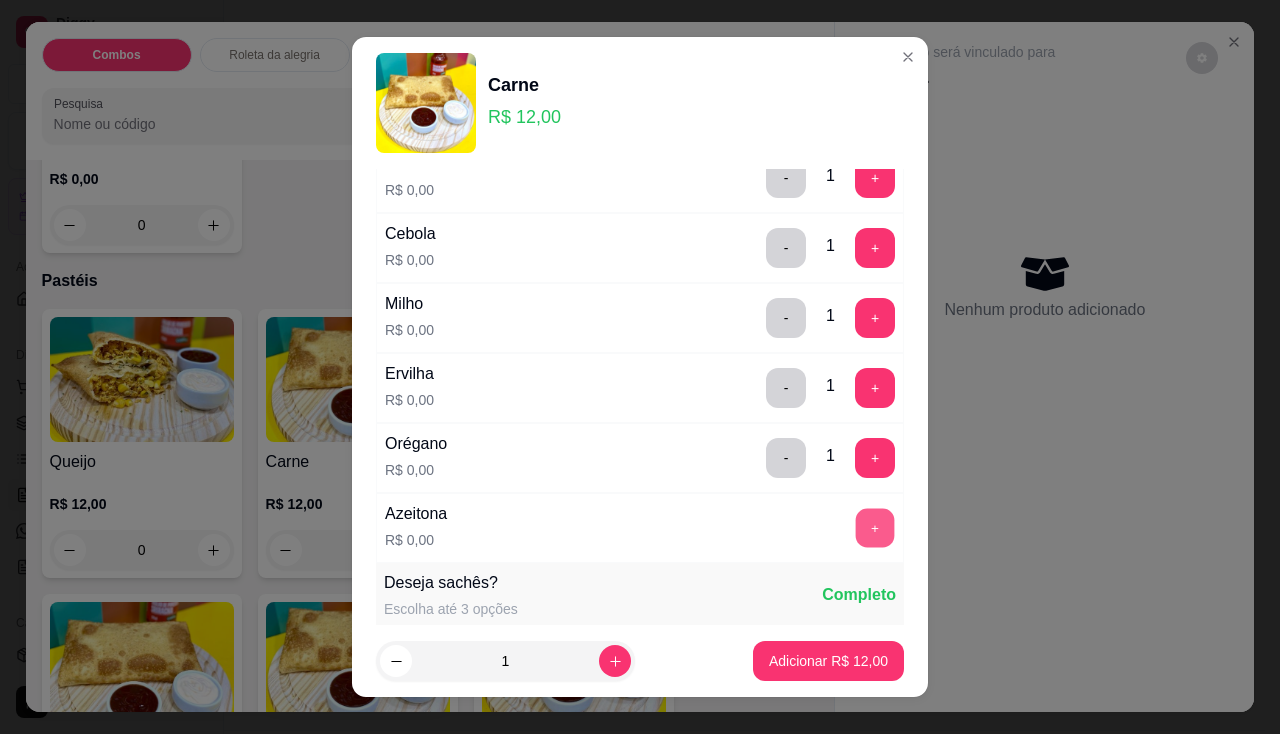 scroll, scrollTop: 494, scrollLeft: 0, axis: vertical 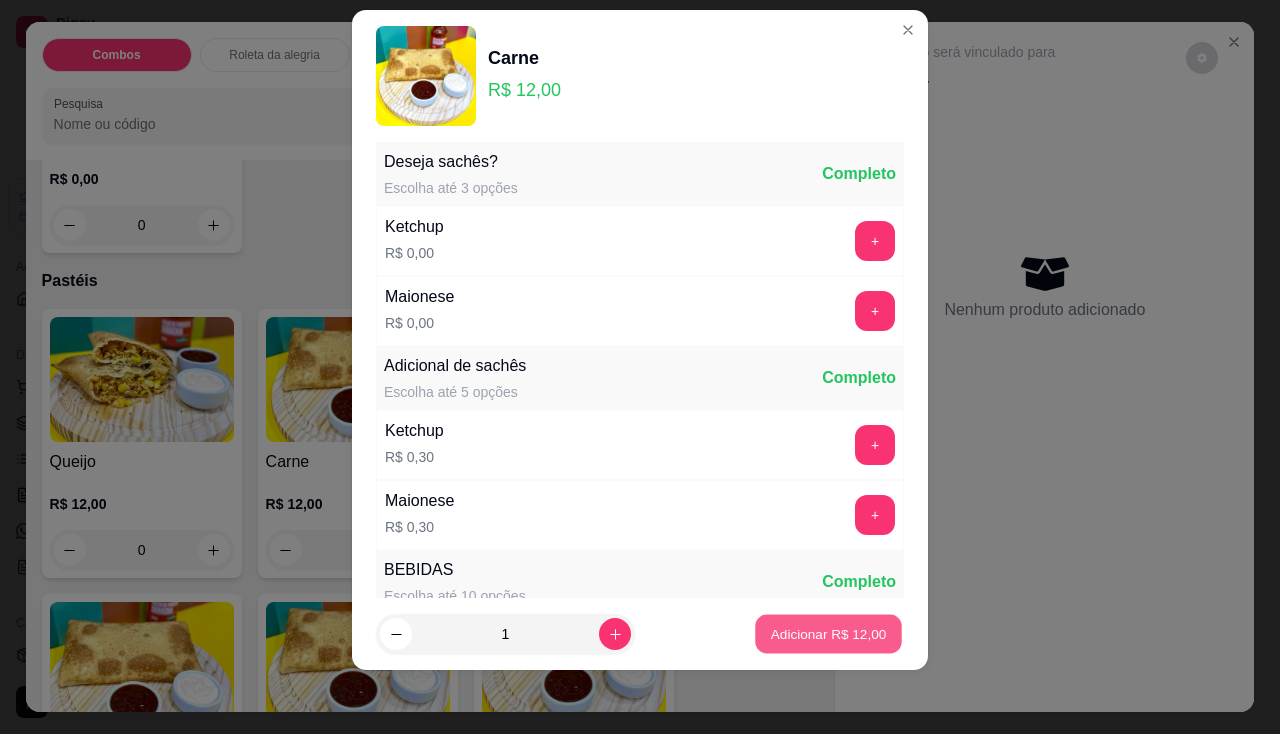 click on "Adicionar   R$ 12,00" at bounding box center (829, 634) 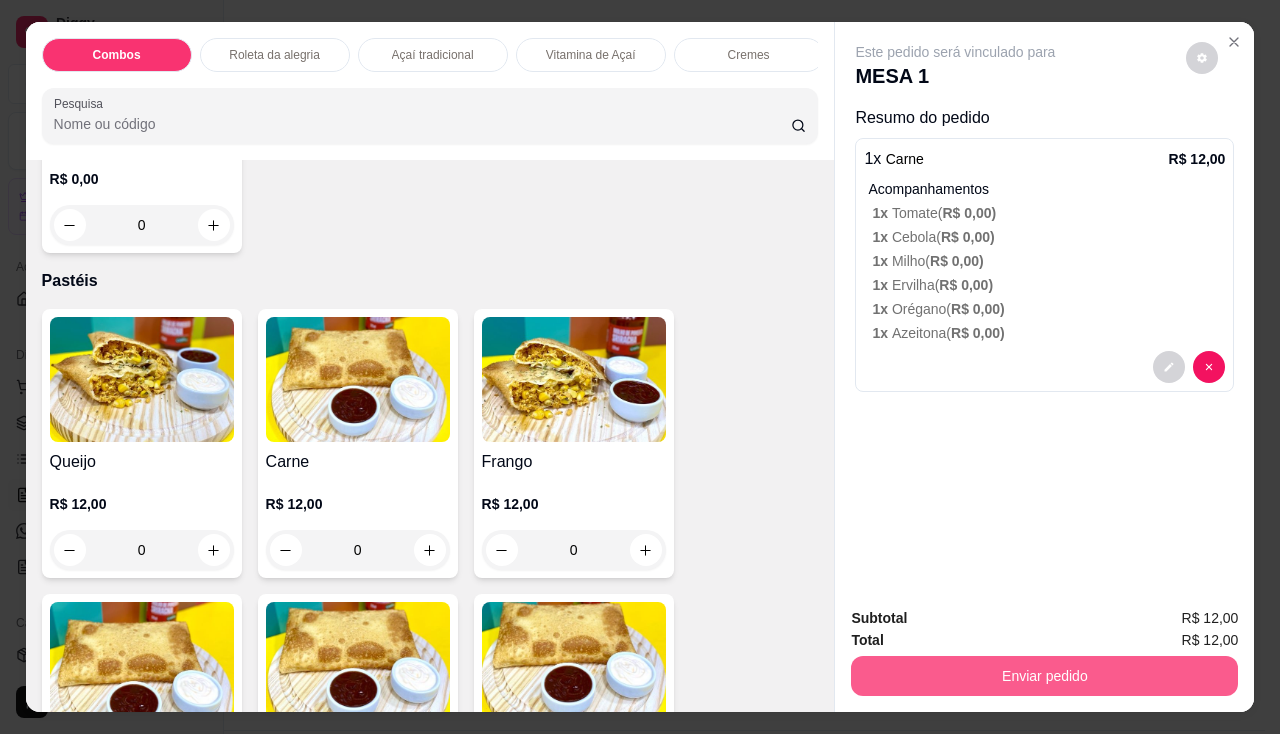 click on "Enviar pedido" at bounding box center [1044, 676] 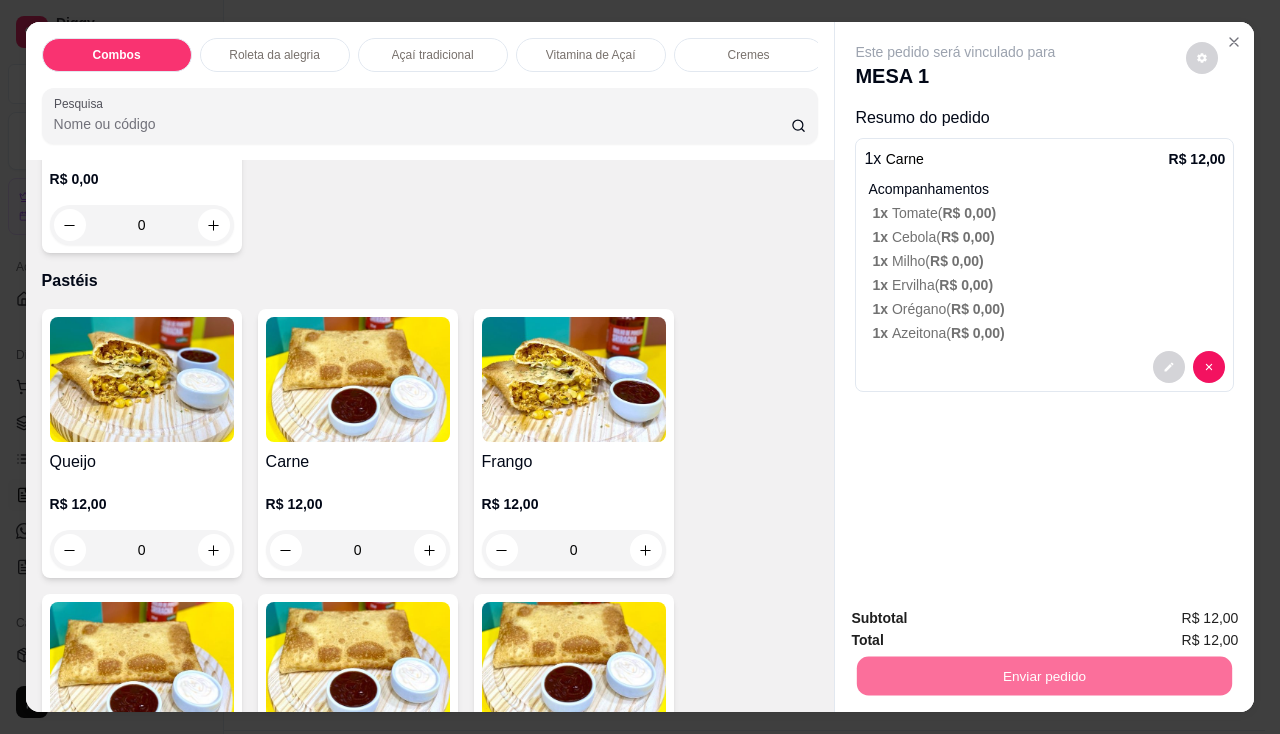 click on "Não registrar e enviar pedido" at bounding box center (979, 620) 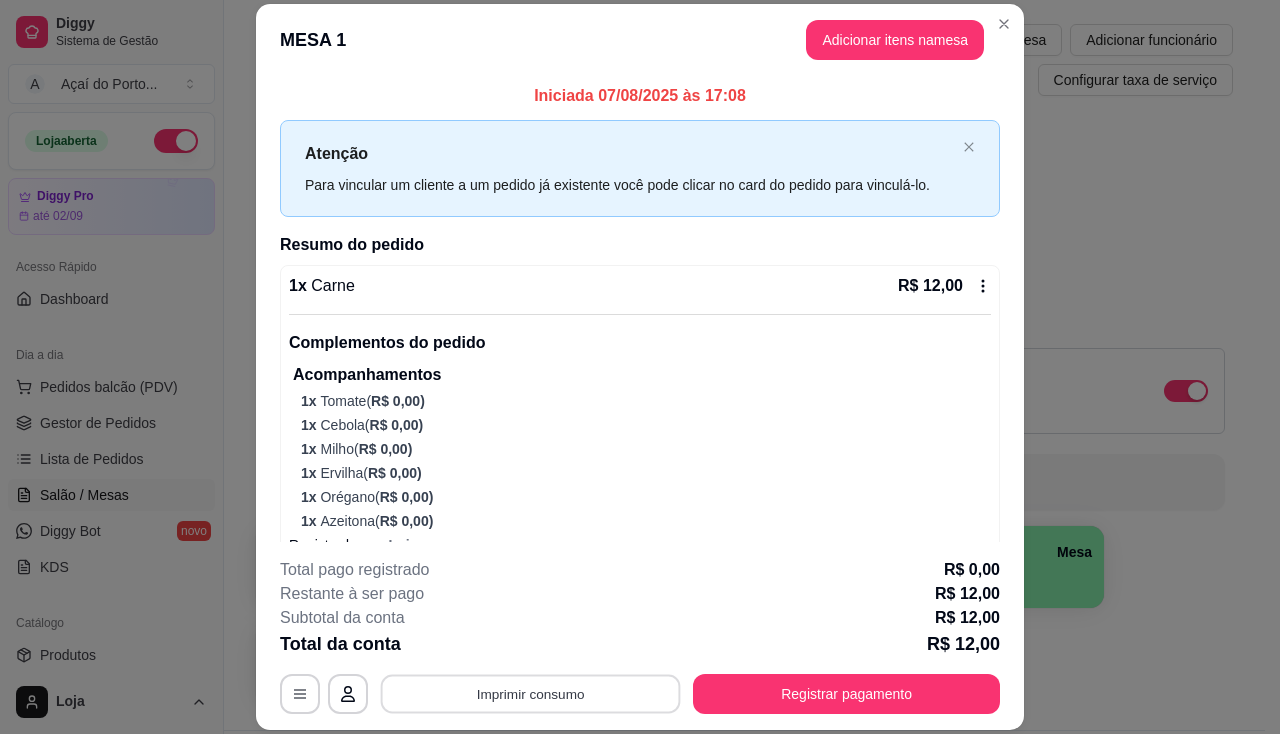 click on "Imprimir consumo" at bounding box center [531, 694] 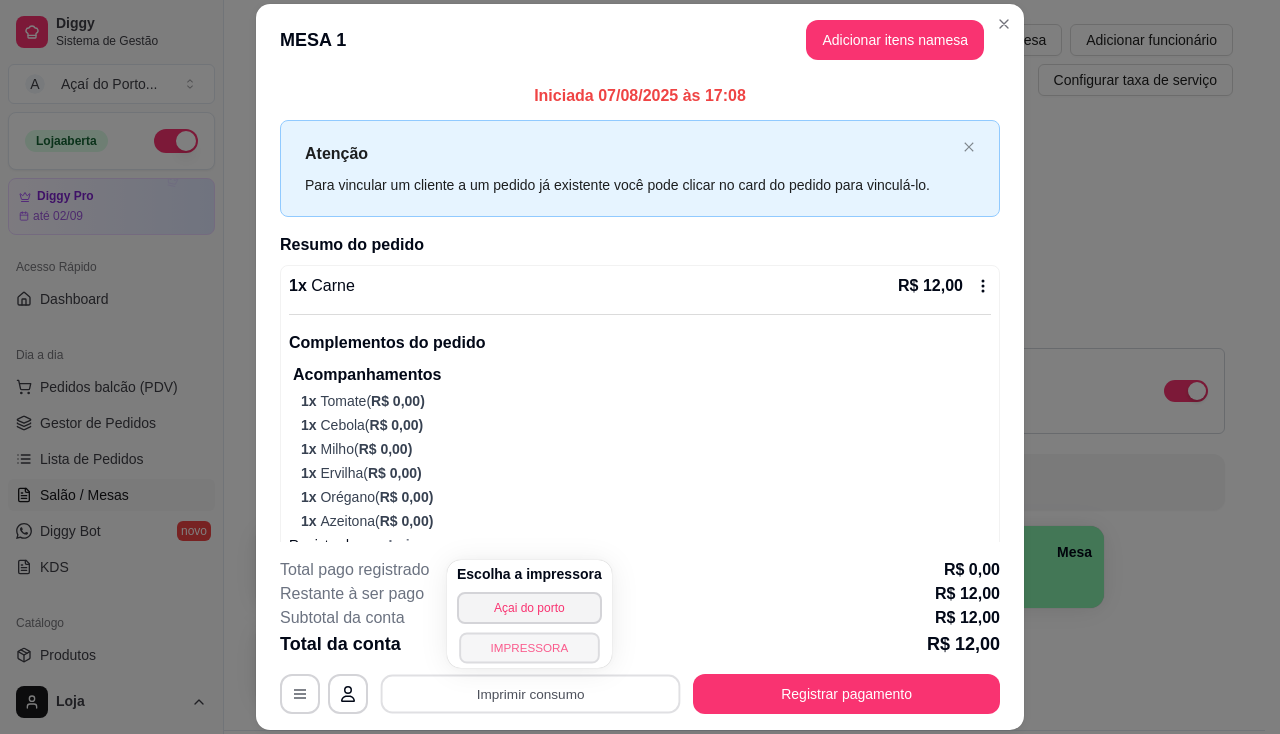 click on "IMPRESSORA" at bounding box center [529, 647] 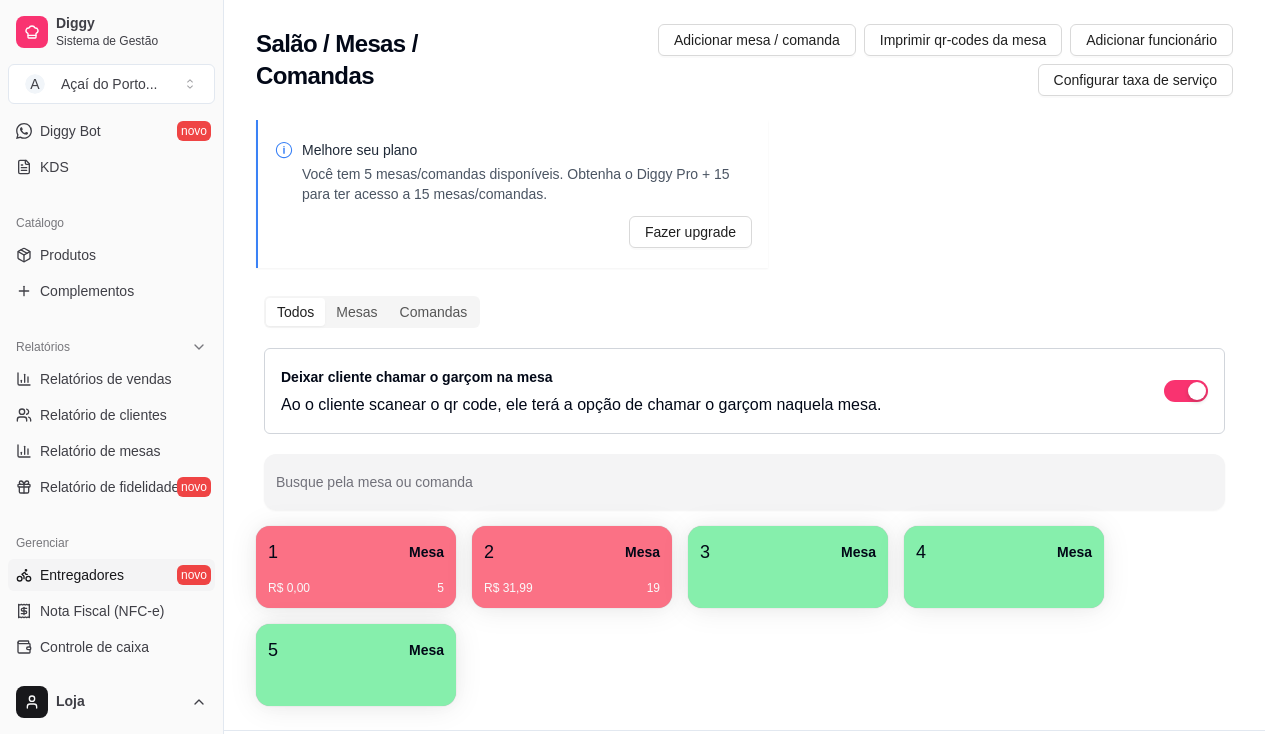 scroll, scrollTop: 500, scrollLeft: 0, axis: vertical 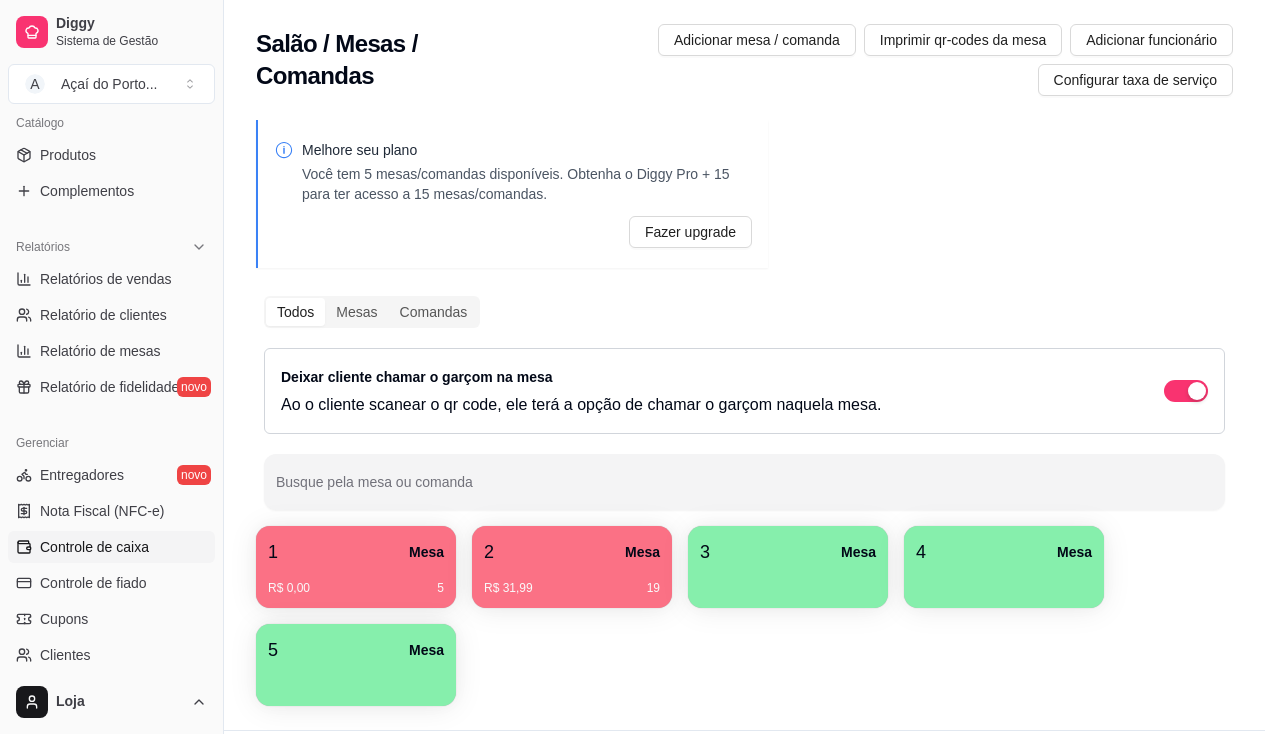 click on "Controle de caixa" at bounding box center (94, 547) 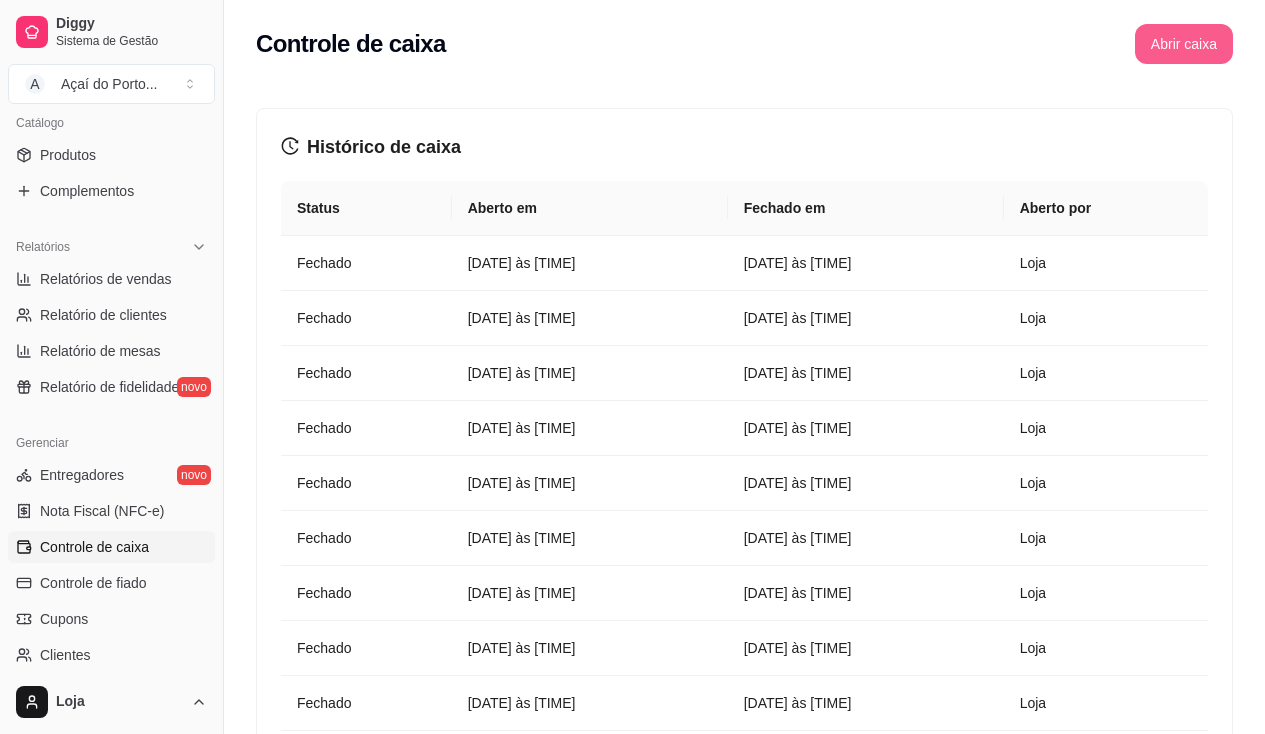 click on "Abrir caixa" at bounding box center [1184, 44] 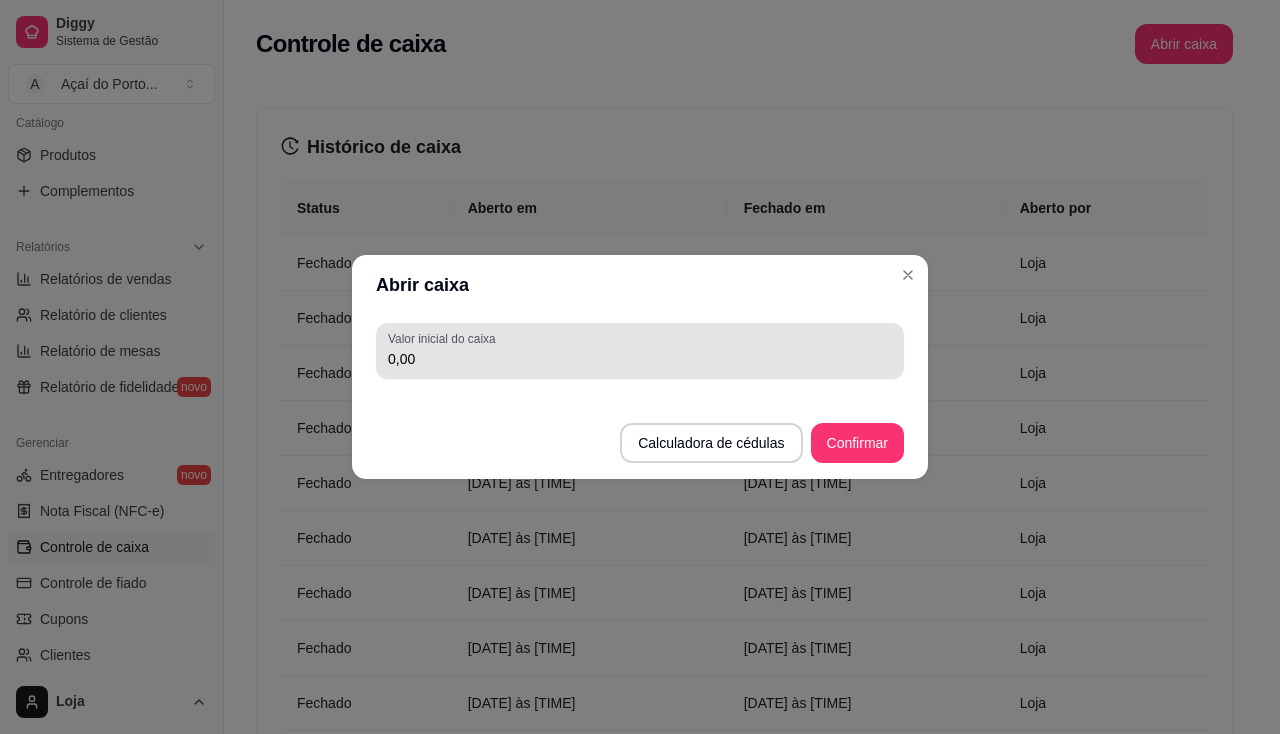 click on "0,00" at bounding box center [640, 359] 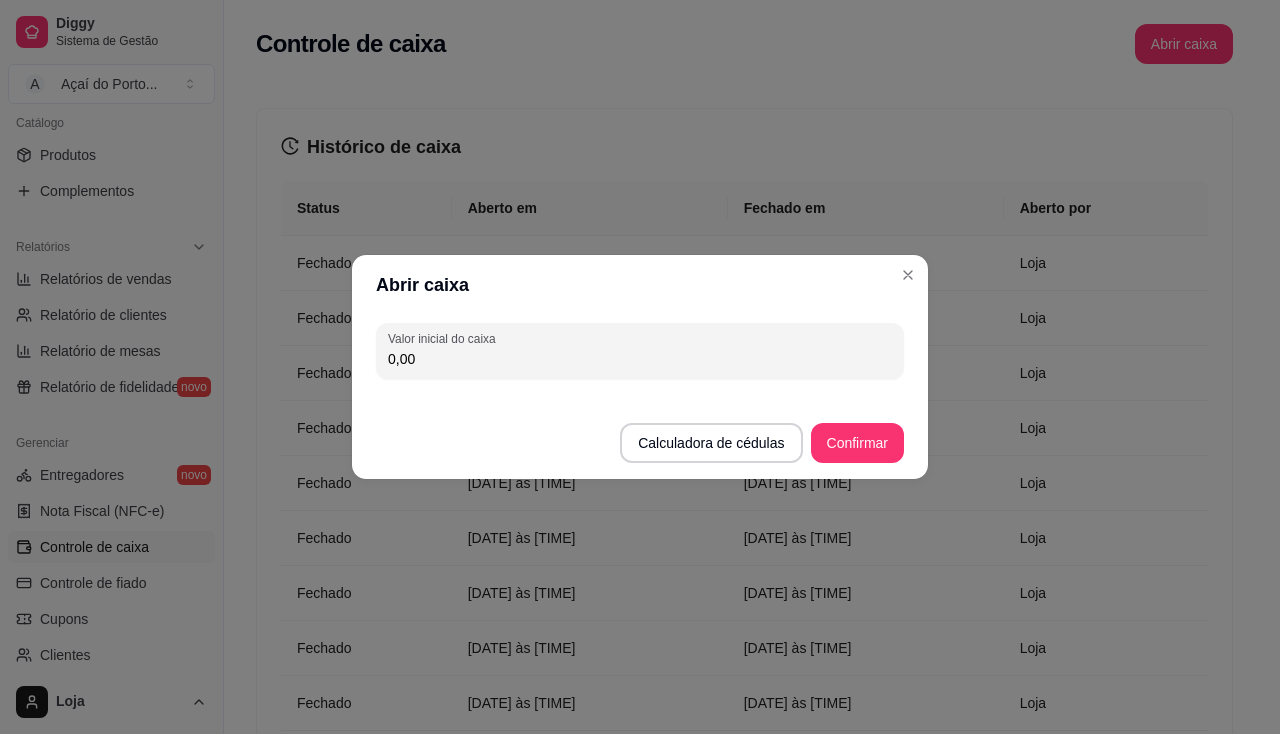 click on "0,00" at bounding box center (640, 359) 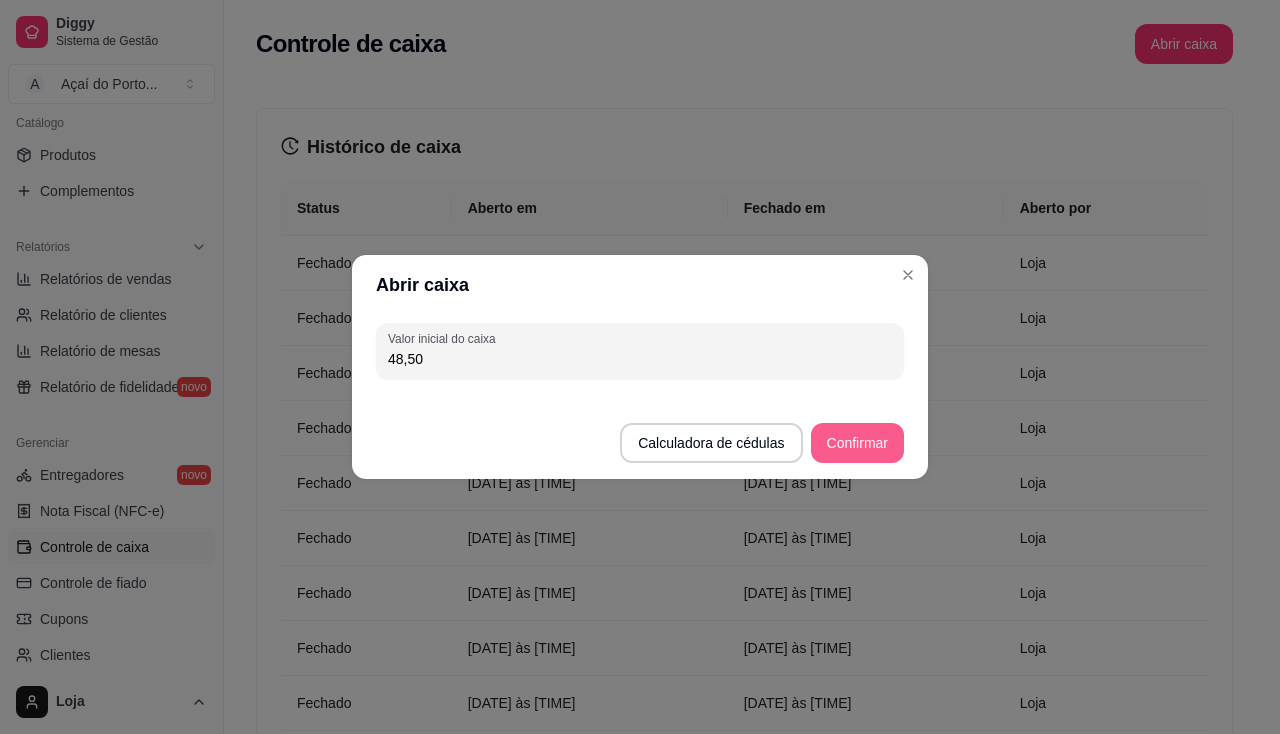 type on "48,50" 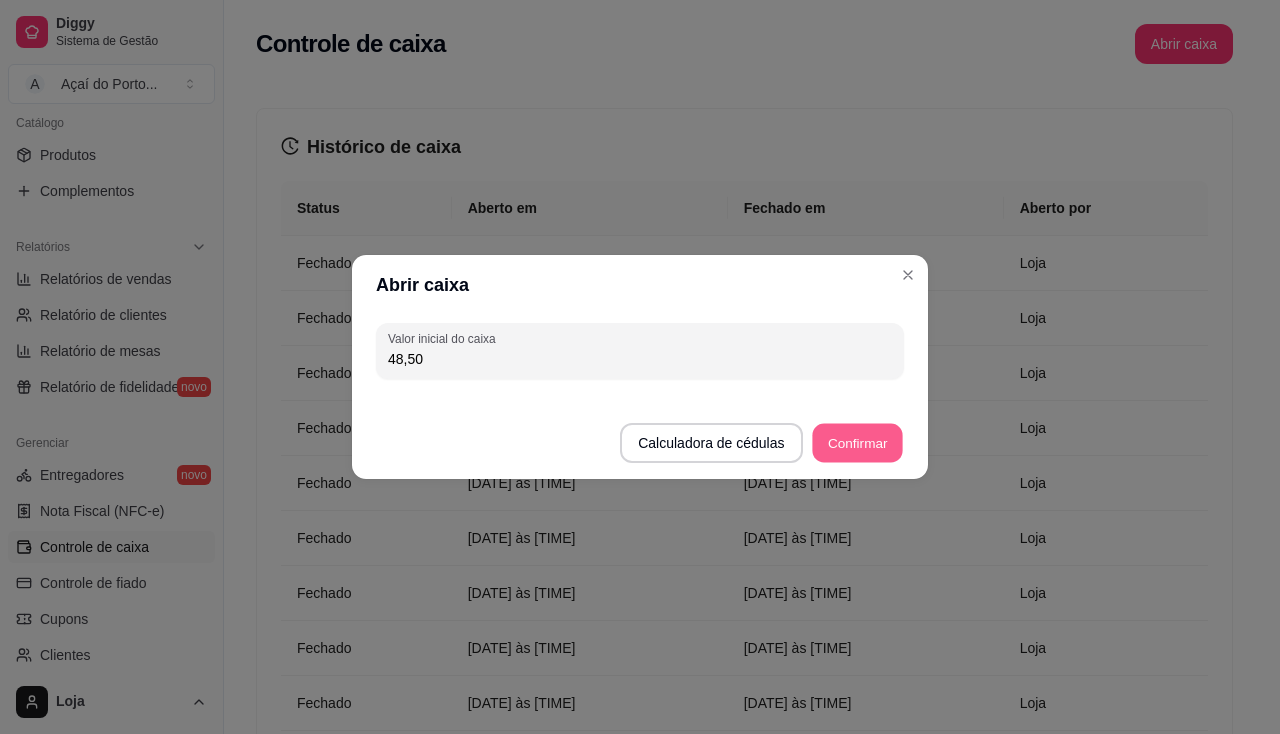 click on "Confirmar" at bounding box center (857, 443) 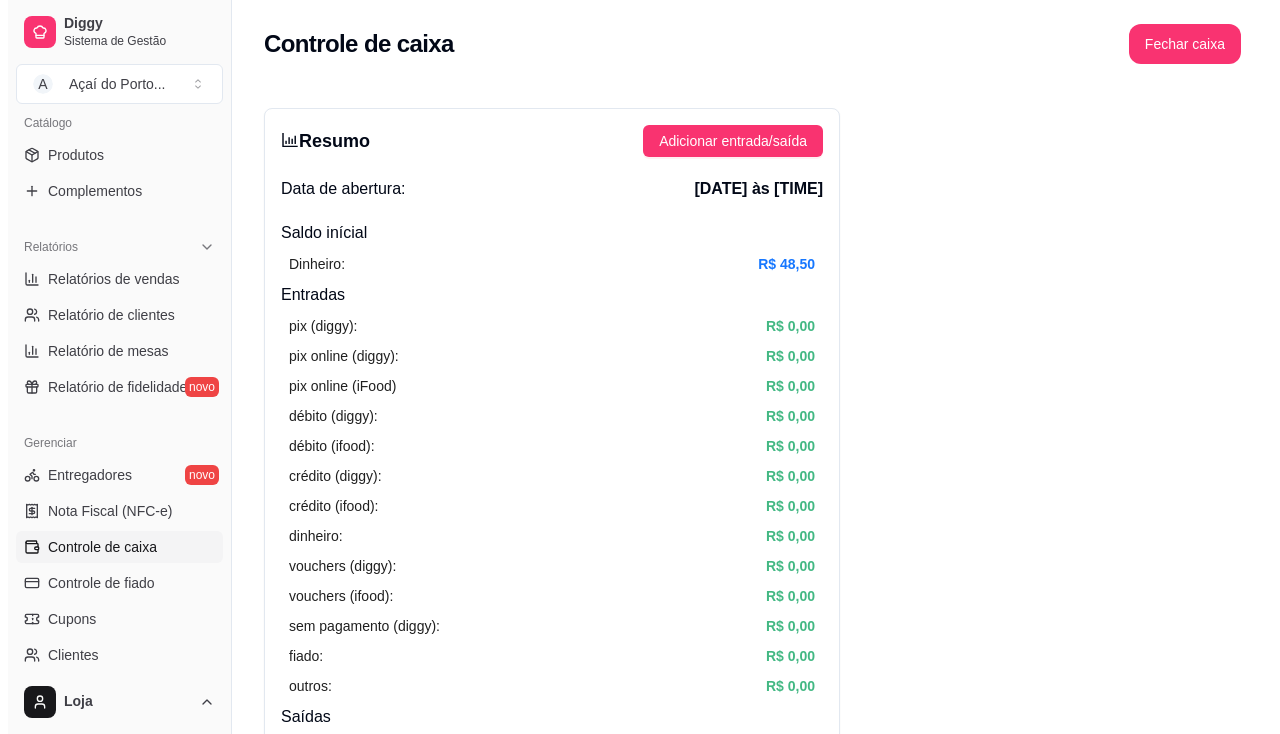 scroll, scrollTop: 0, scrollLeft: 0, axis: both 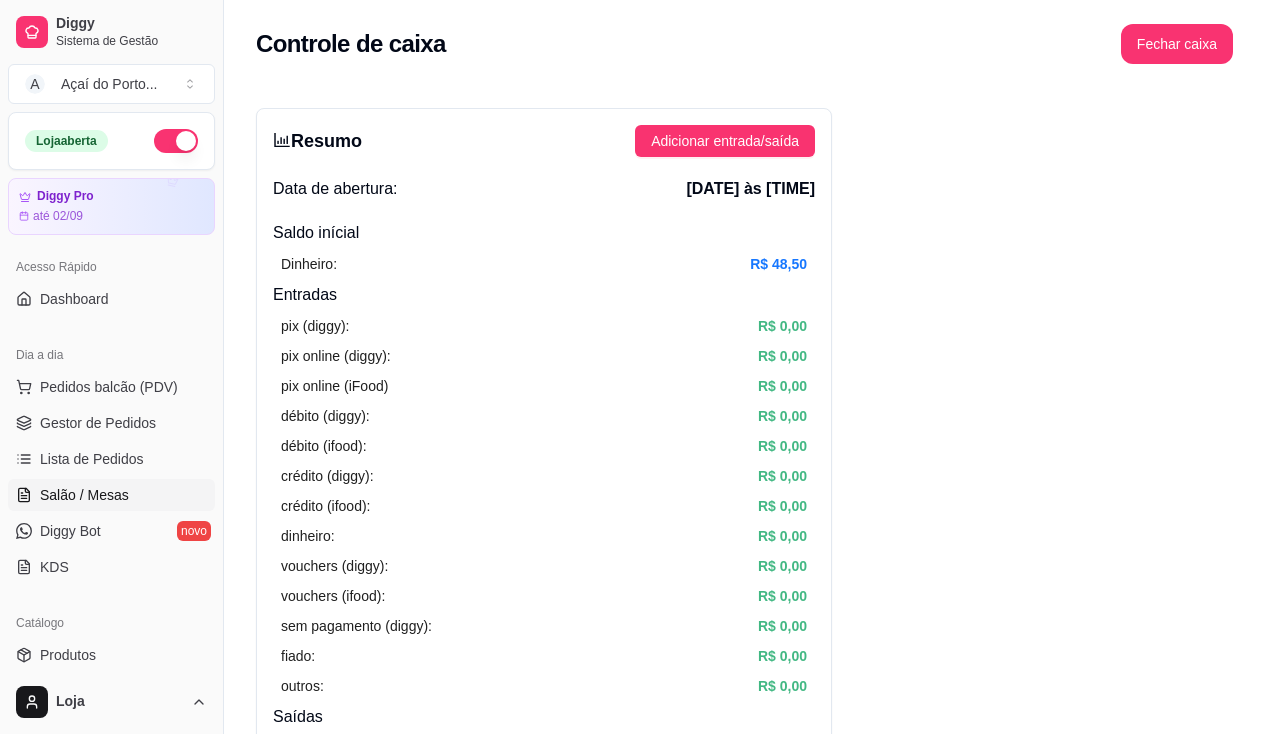 click on "Salão / Mesas" at bounding box center (84, 495) 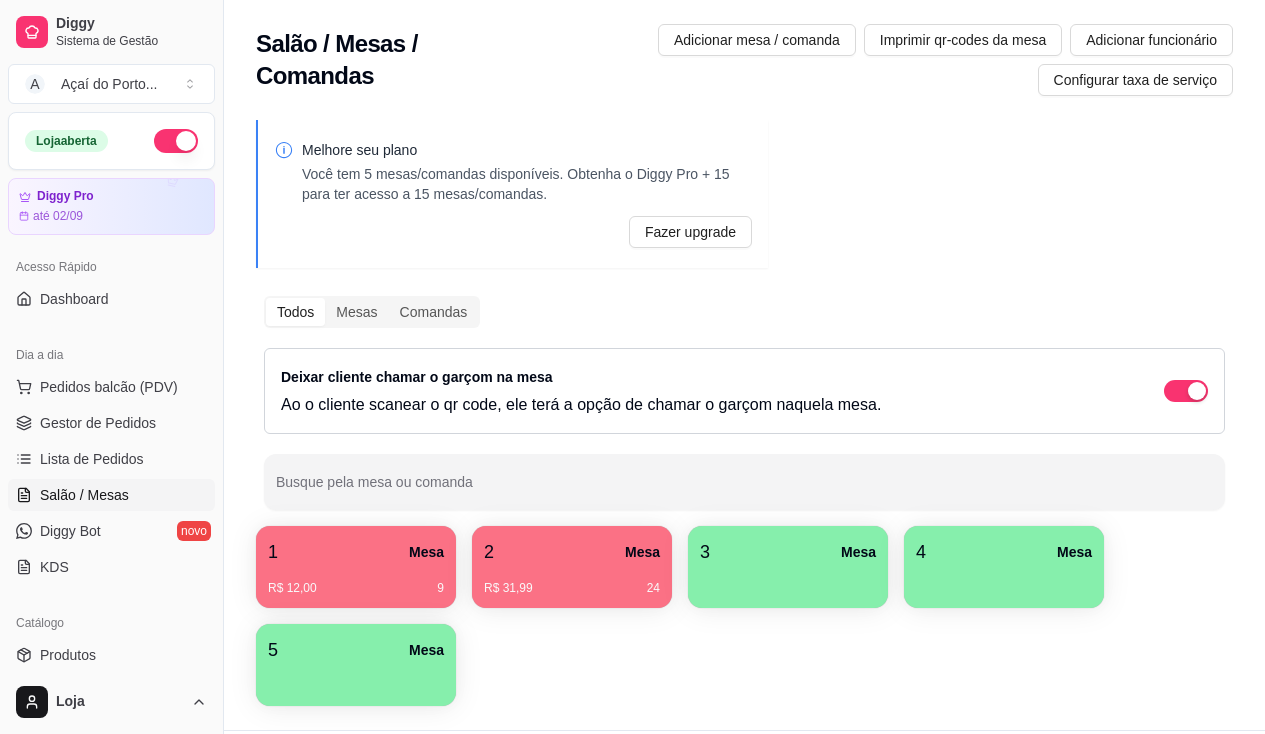 click on "R$ 12,00 9" at bounding box center [356, 588] 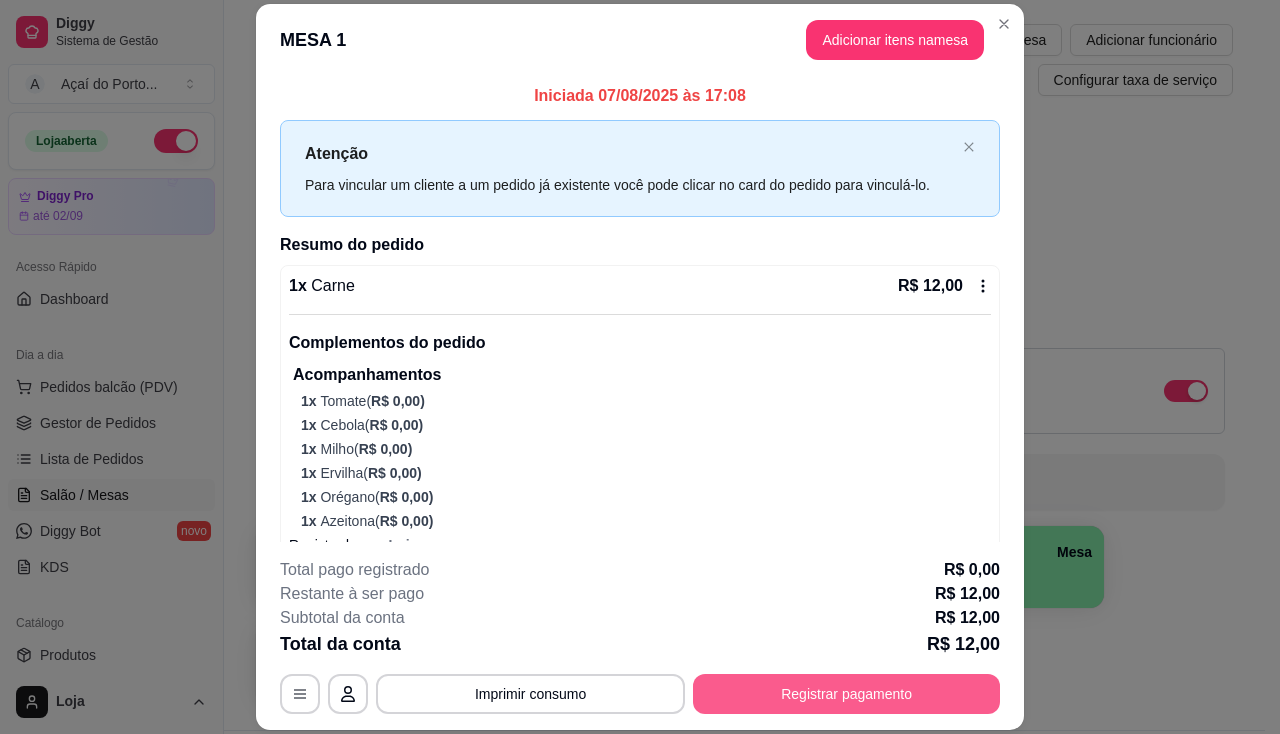 click on "Registrar pagamento" at bounding box center [846, 694] 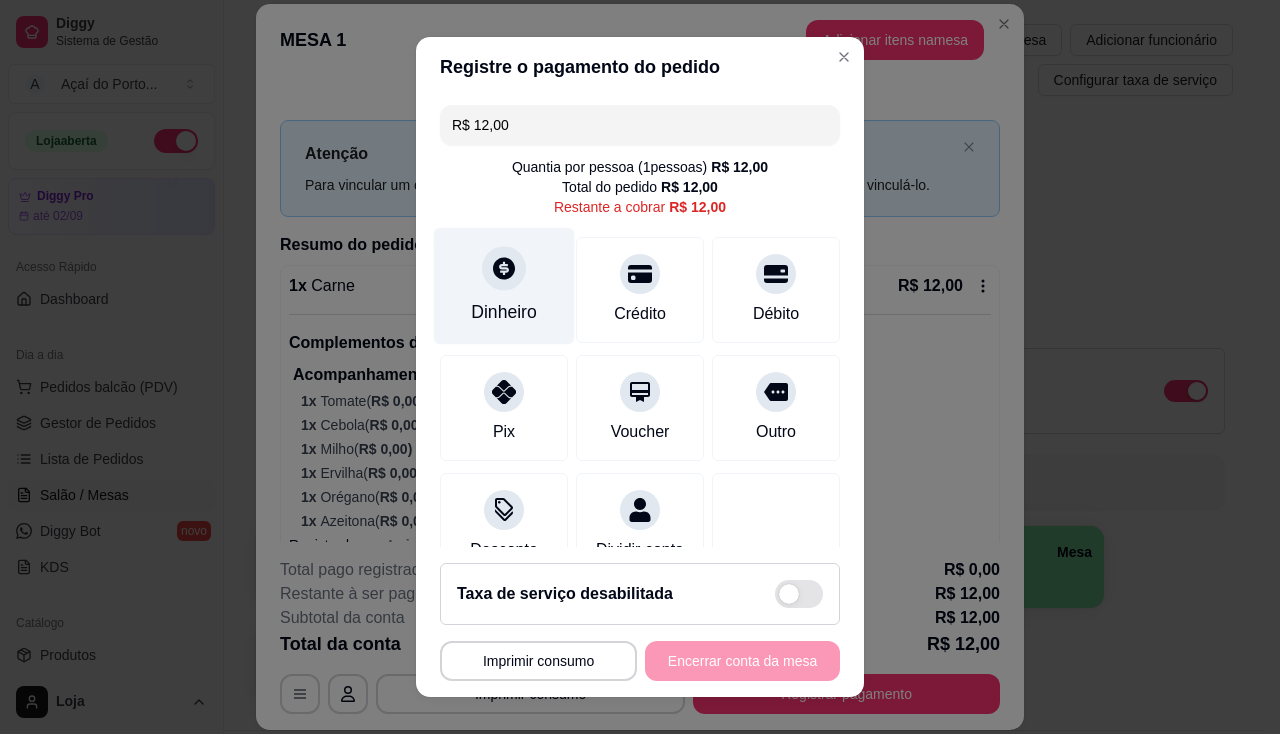 click on "Dinheiro" at bounding box center [504, 312] 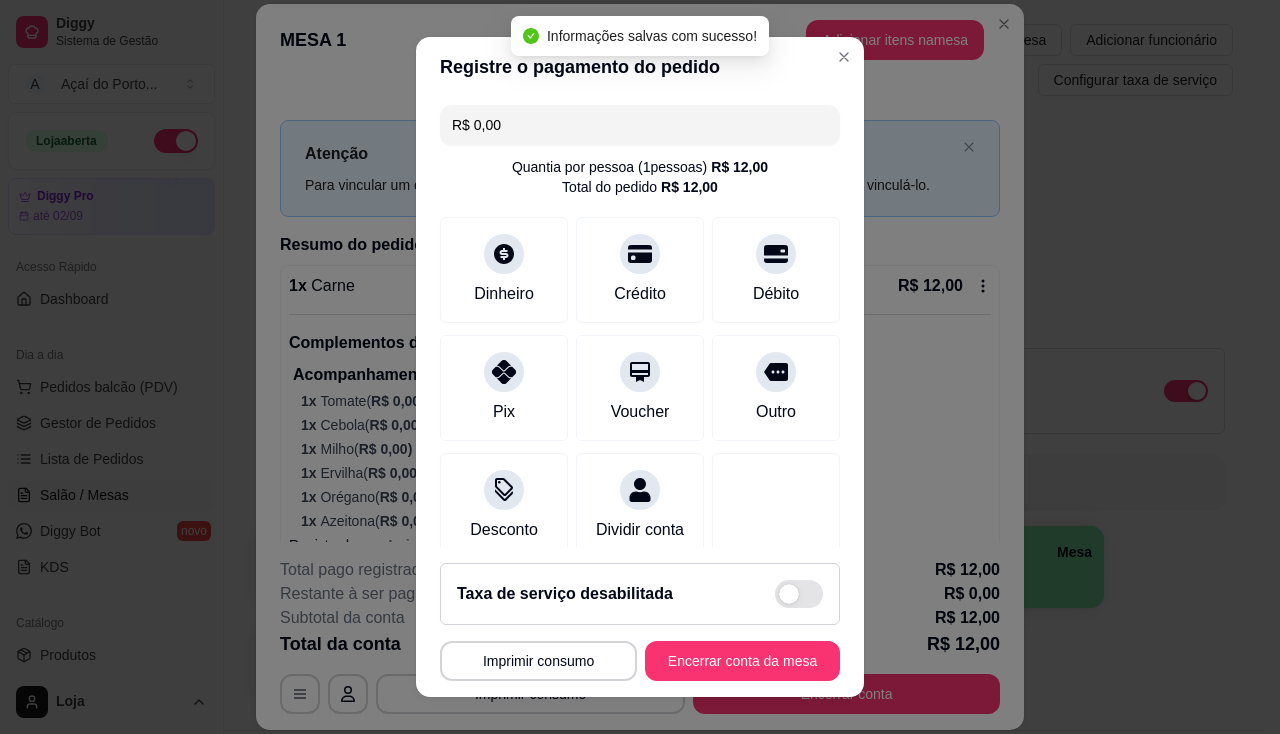 type on "R$ 0,00" 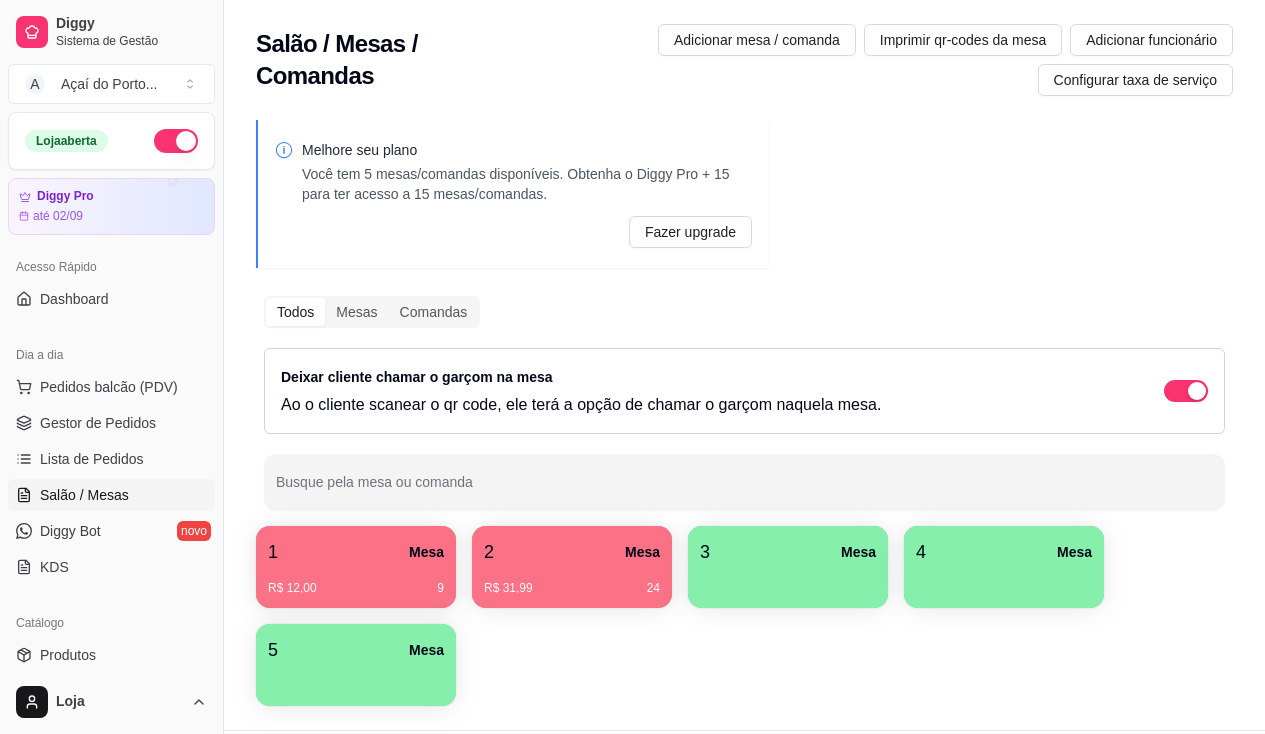 click at bounding box center [788, 581] 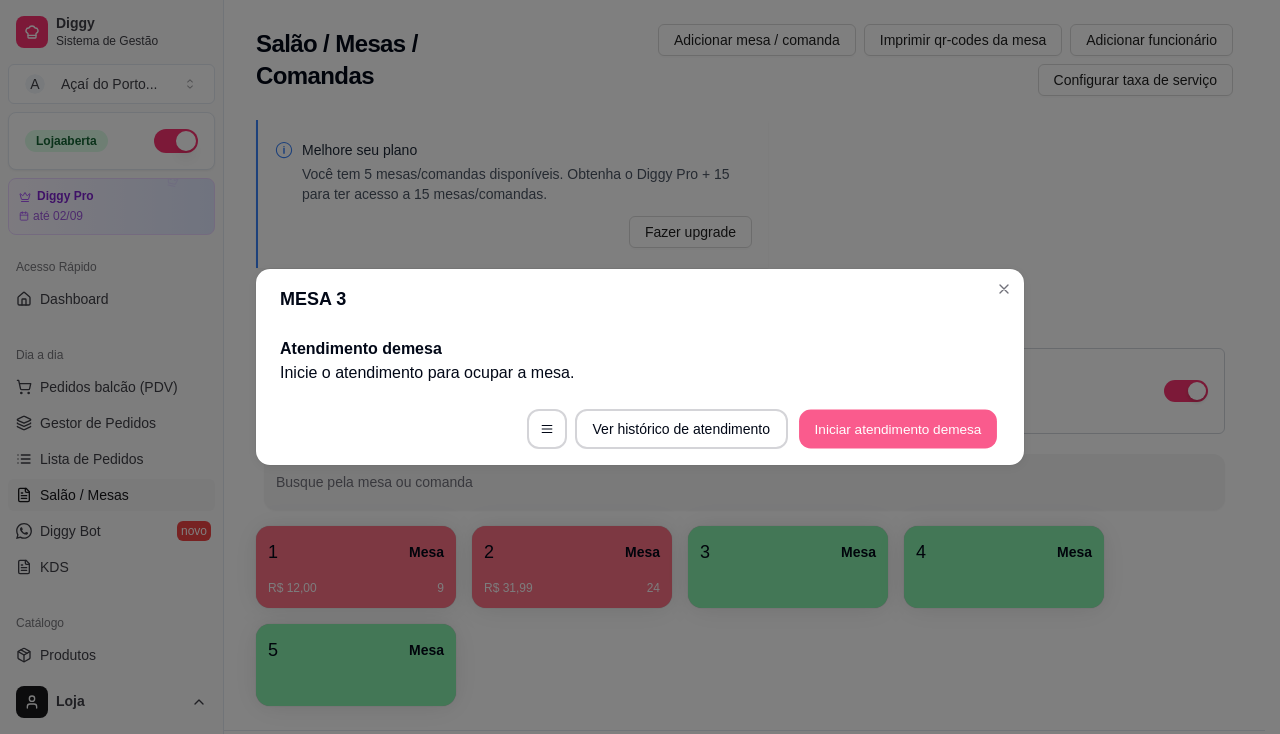 click on "Iniciar atendimento de  mesa" at bounding box center (898, 429) 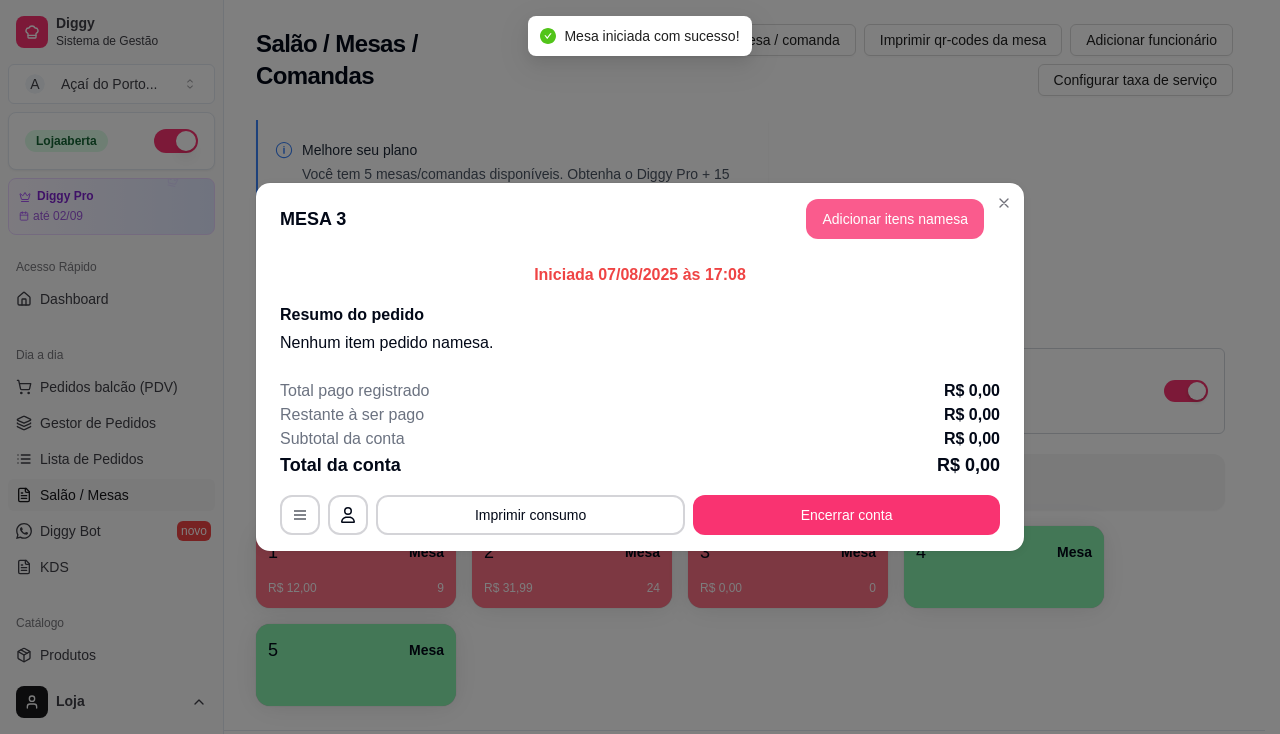 click on "Adicionar itens na  mesa" at bounding box center (895, 219) 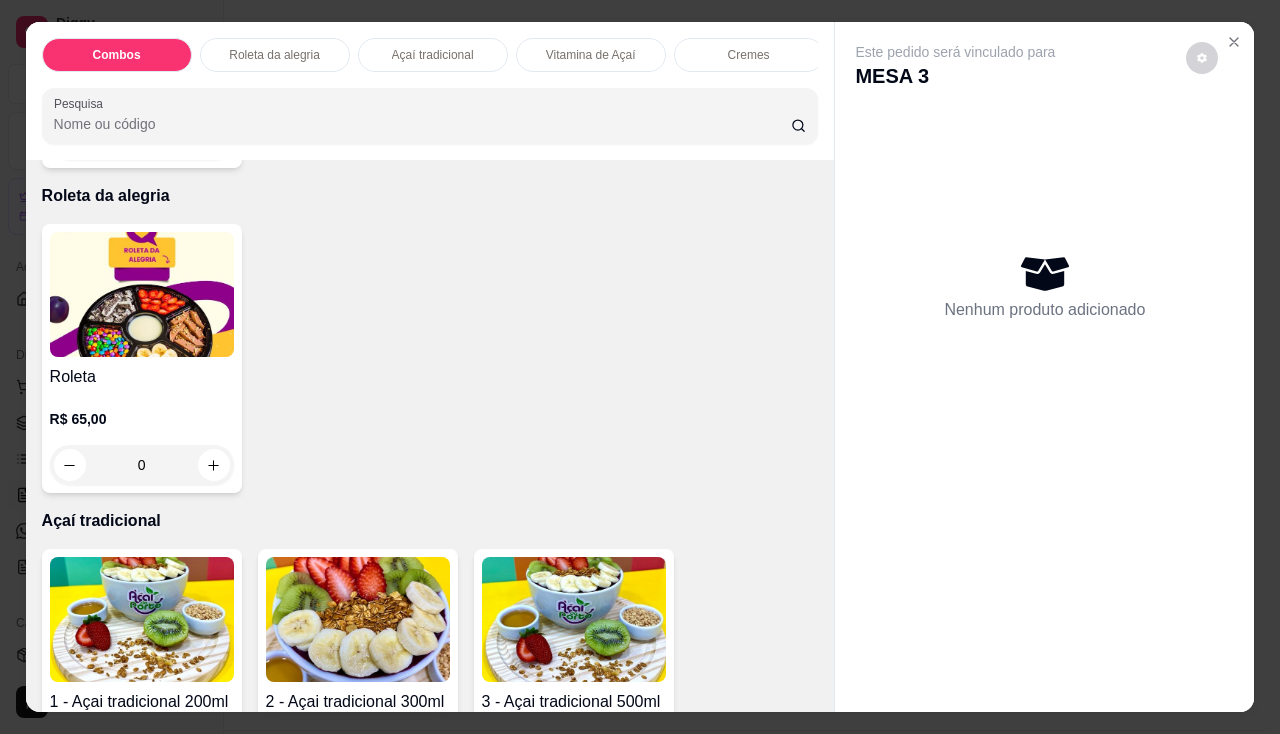scroll, scrollTop: 1000, scrollLeft: 0, axis: vertical 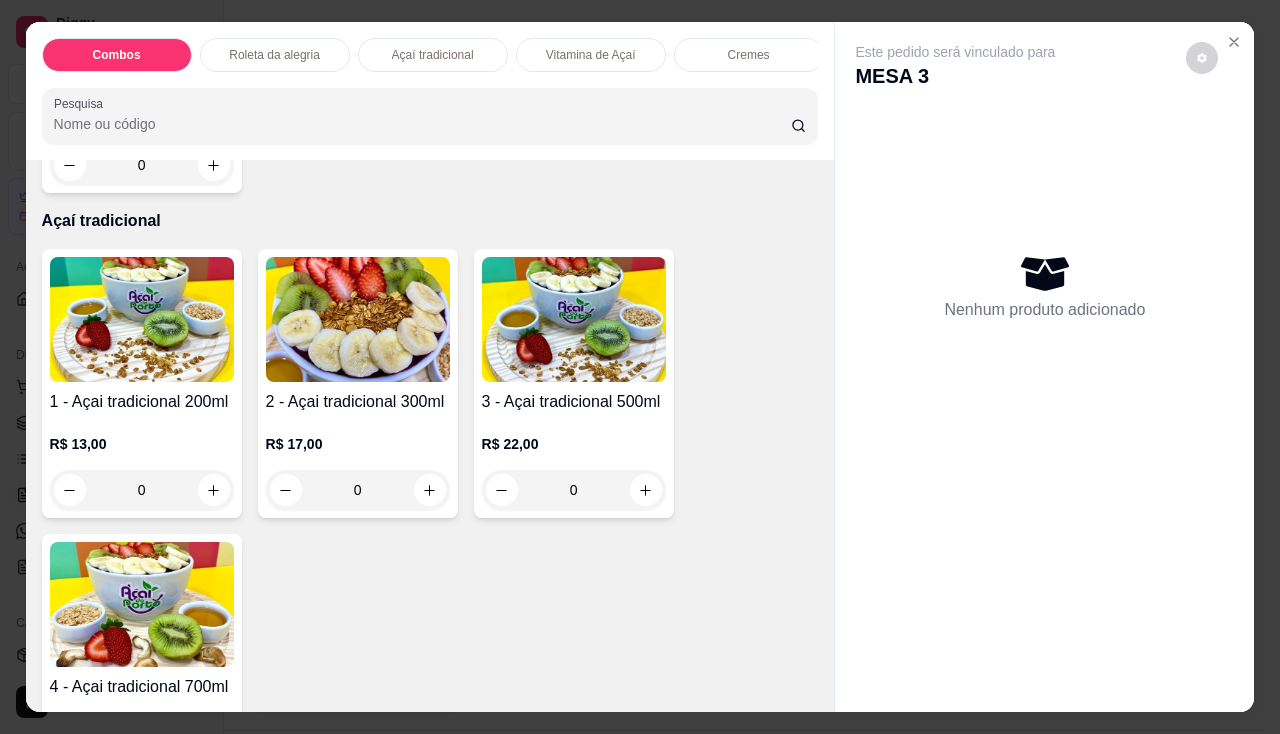 click on "0" at bounding box center [574, 490] 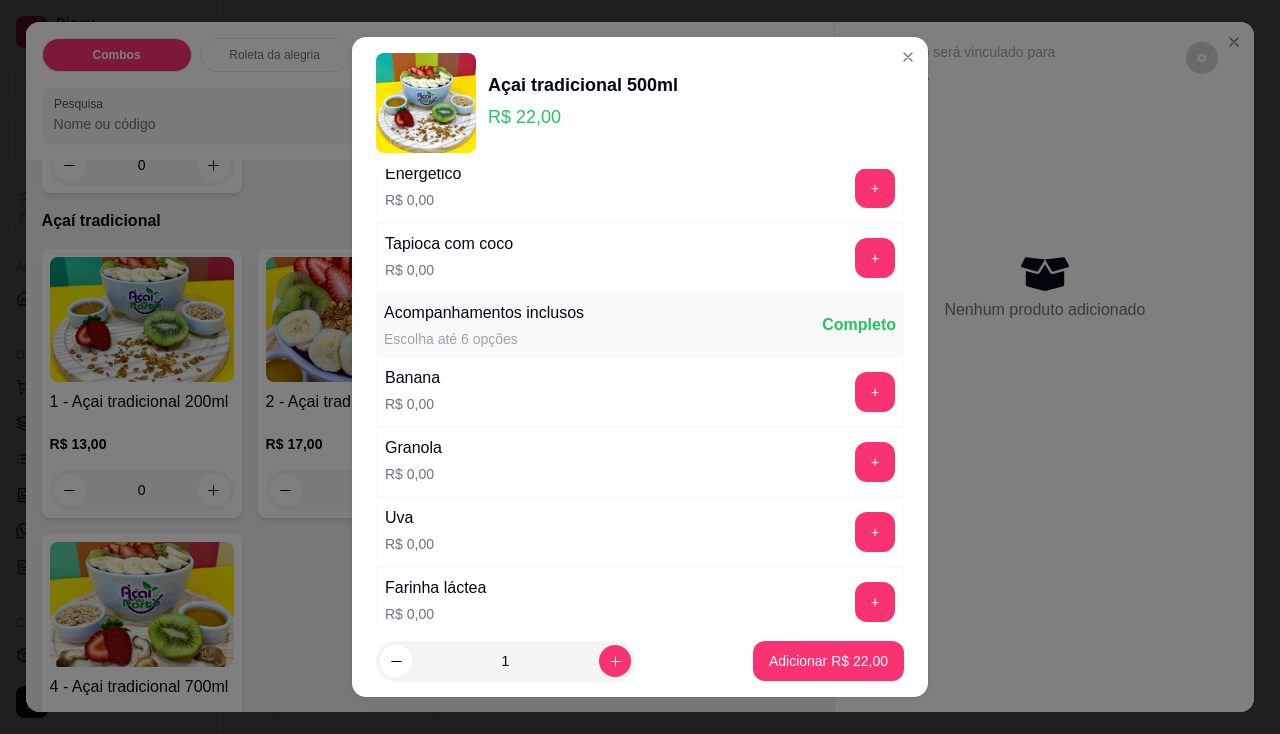 scroll, scrollTop: 400, scrollLeft: 0, axis: vertical 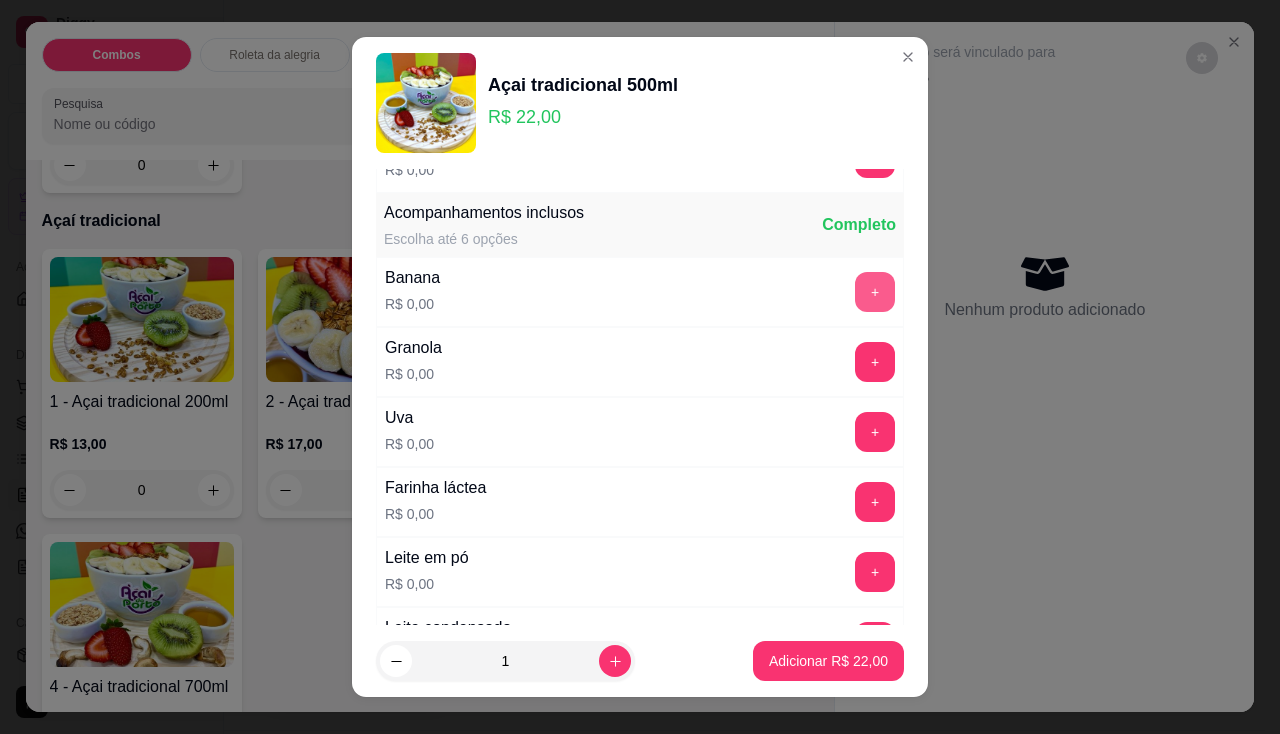 click on "+" at bounding box center (875, 292) 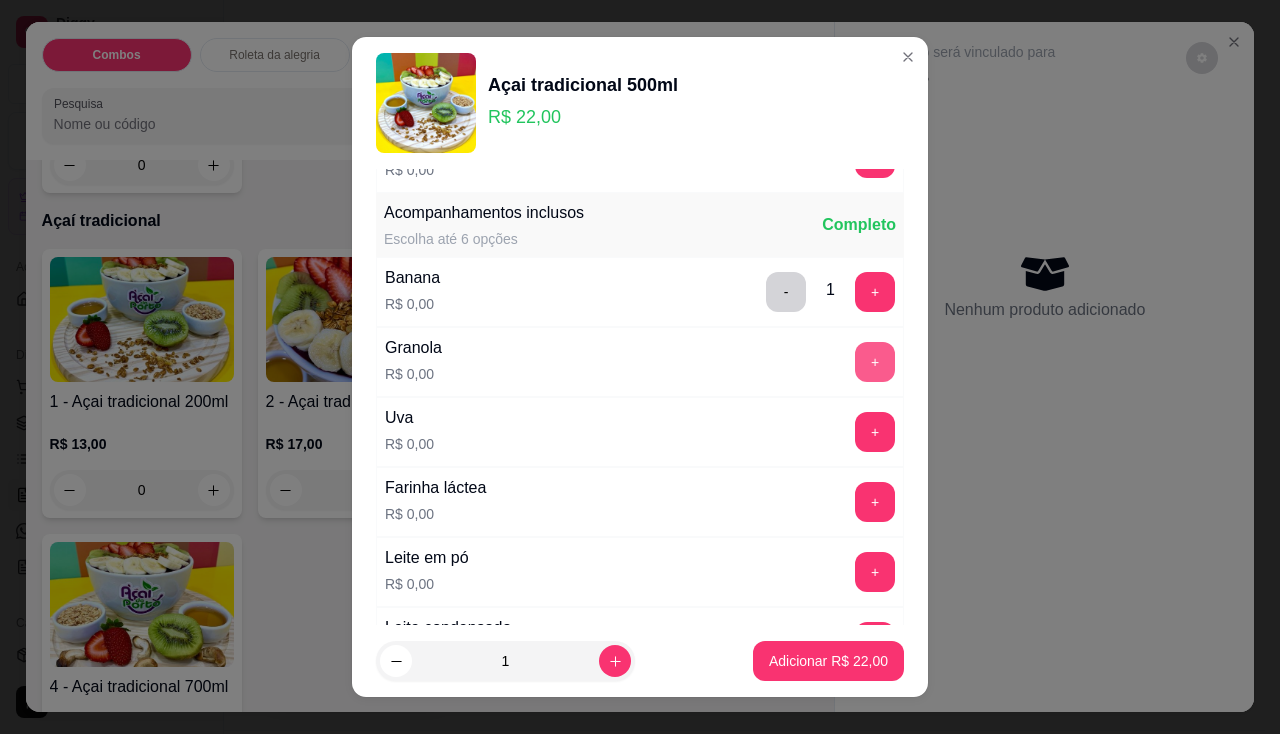 click on "+" at bounding box center [875, 362] 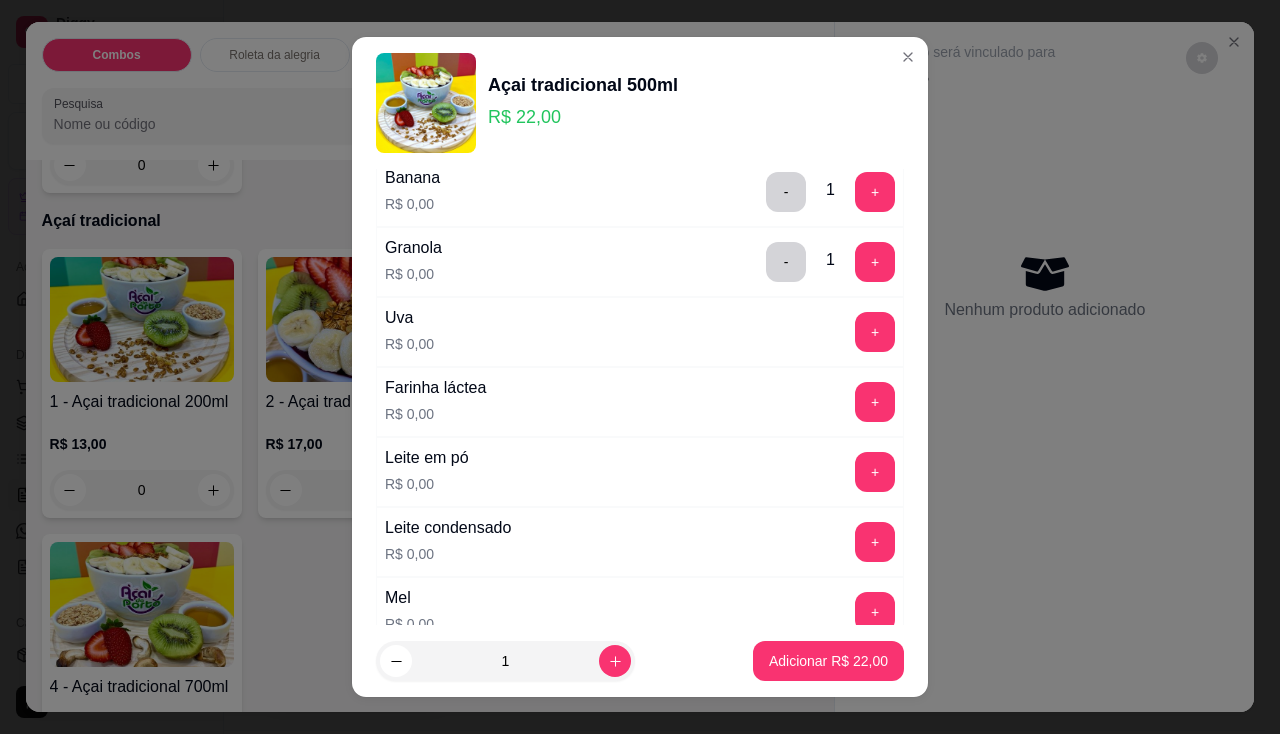 scroll, scrollTop: 600, scrollLeft: 0, axis: vertical 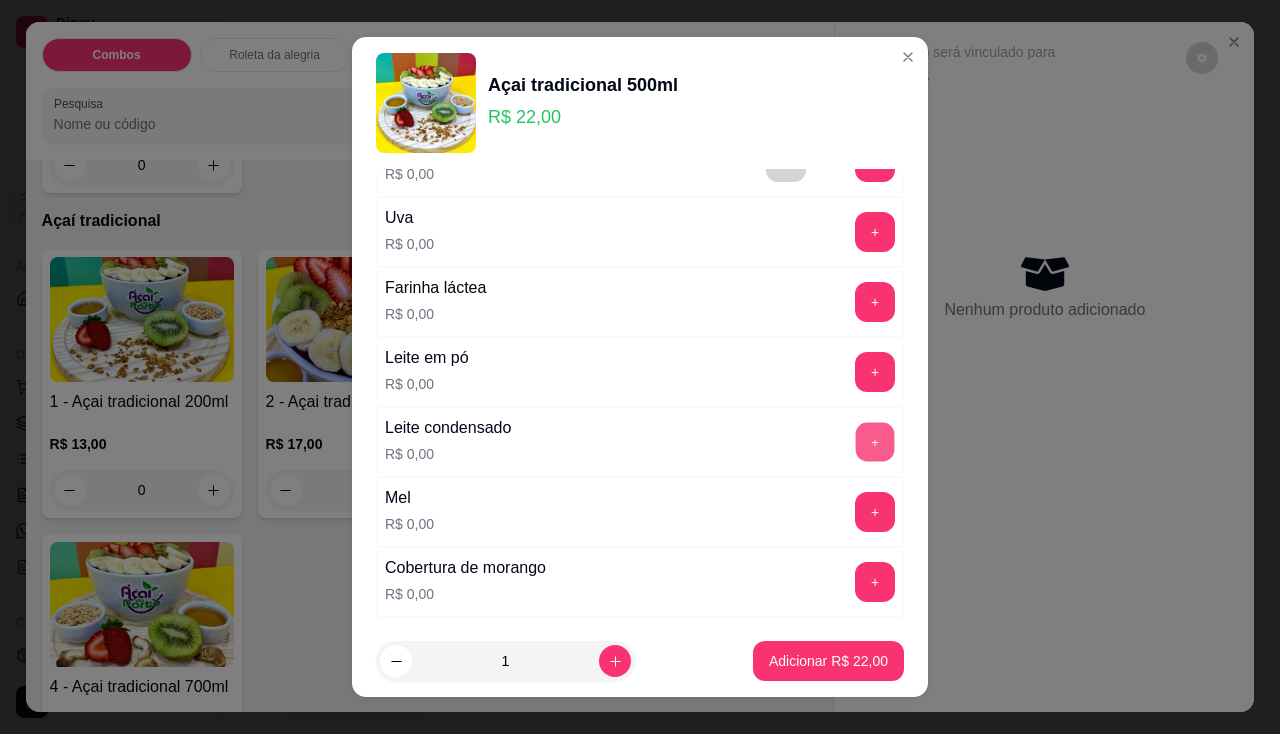 click on "+" at bounding box center (875, 441) 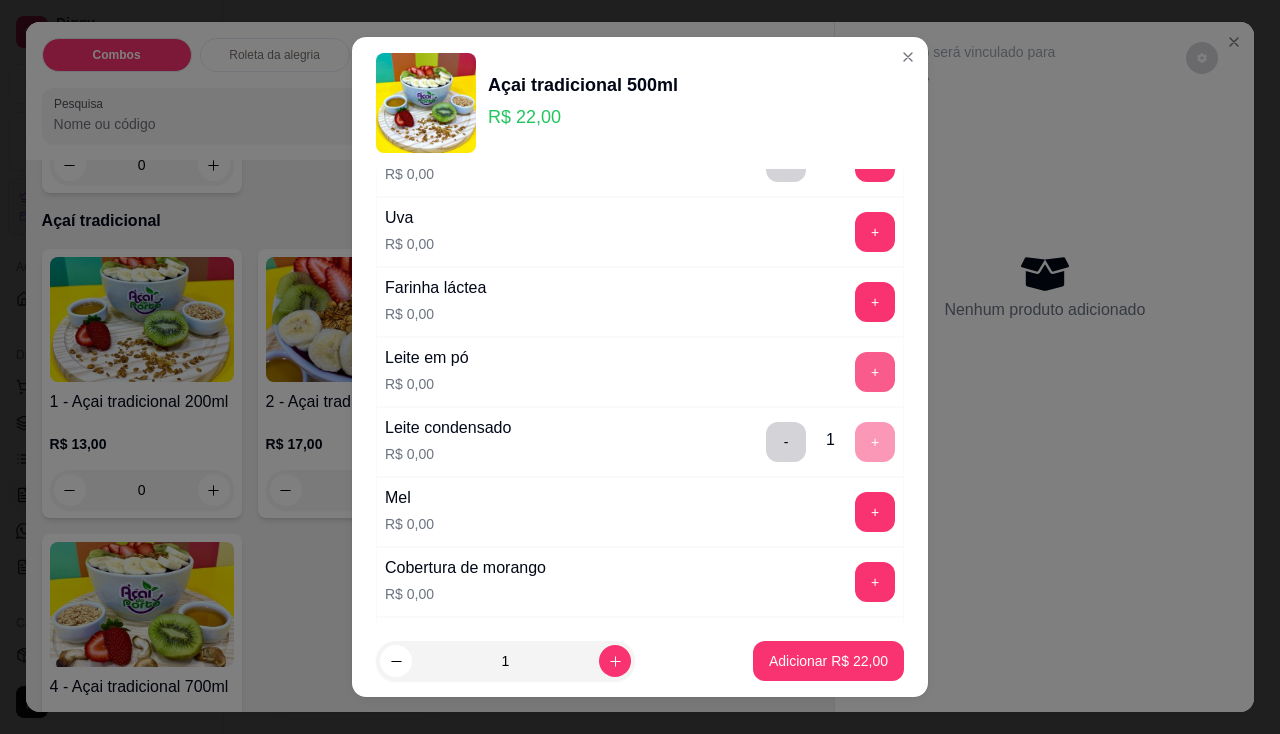 click on "+" at bounding box center (875, 372) 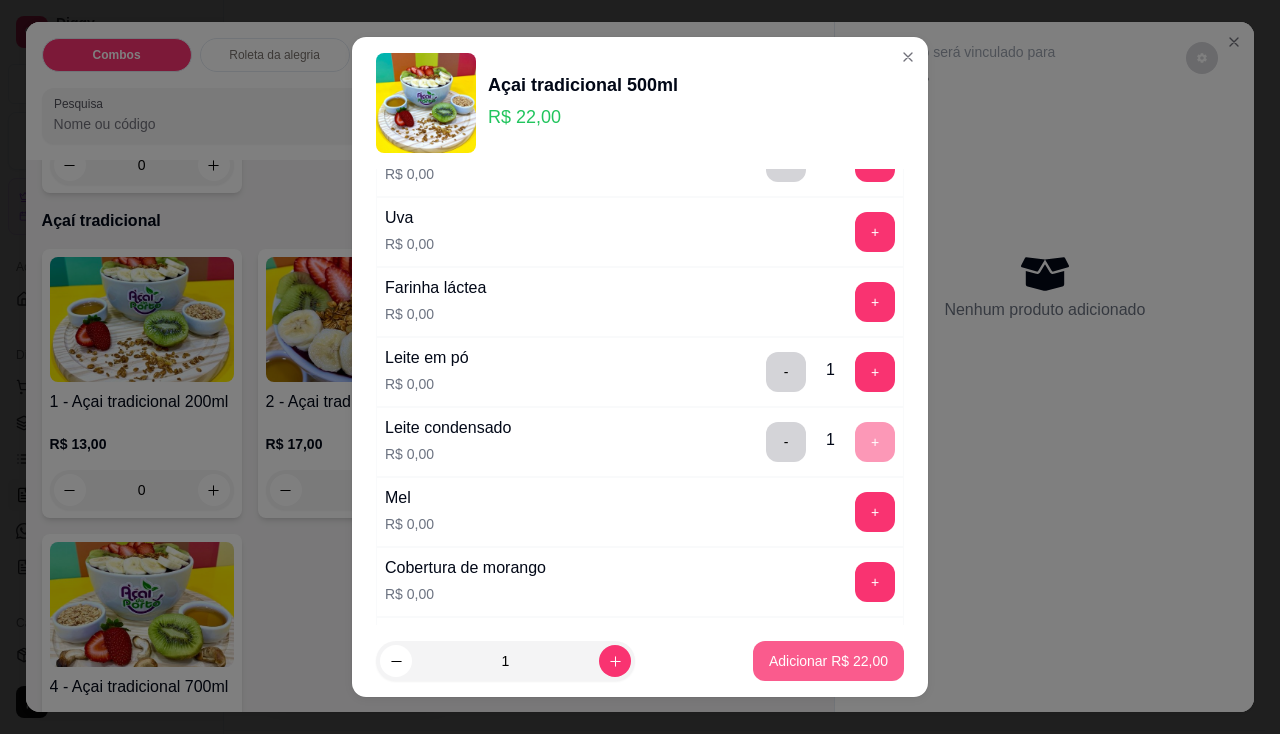 click on "Adicionar   R$ 22,00" at bounding box center (828, 661) 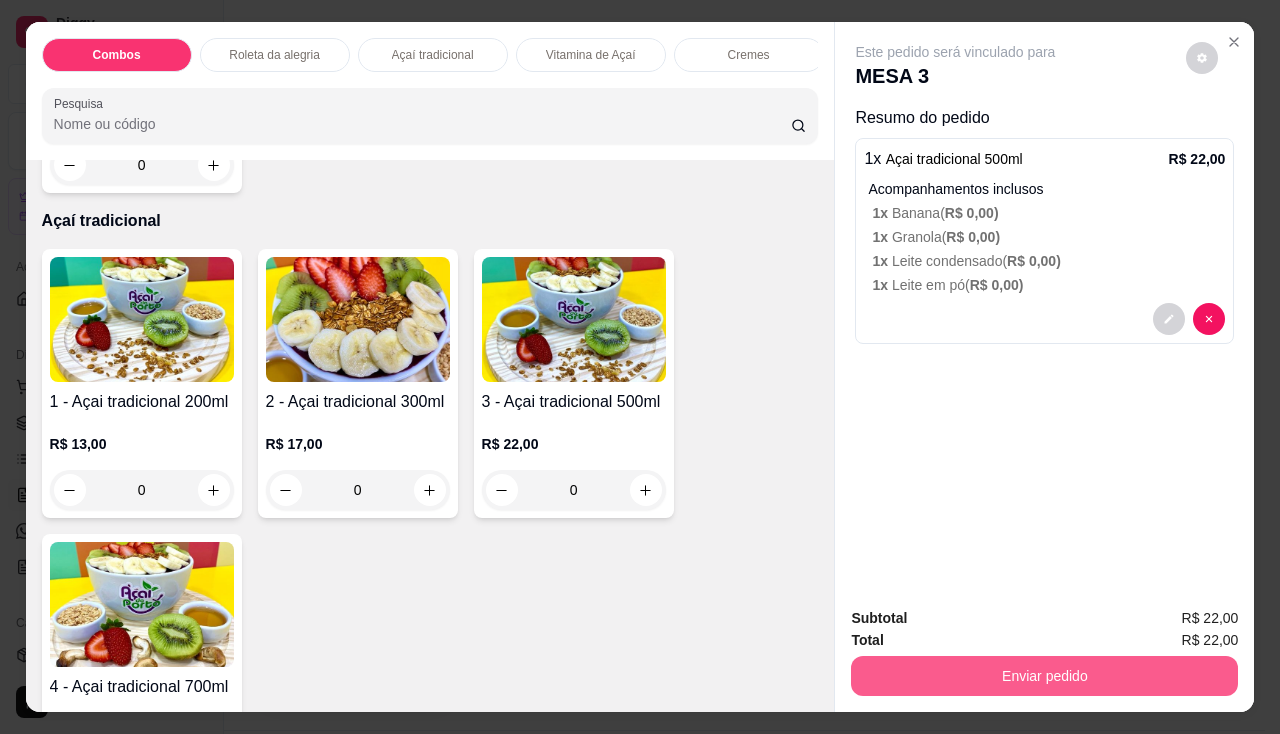 click on "Enviar pedido" at bounding box center [1044, 676] 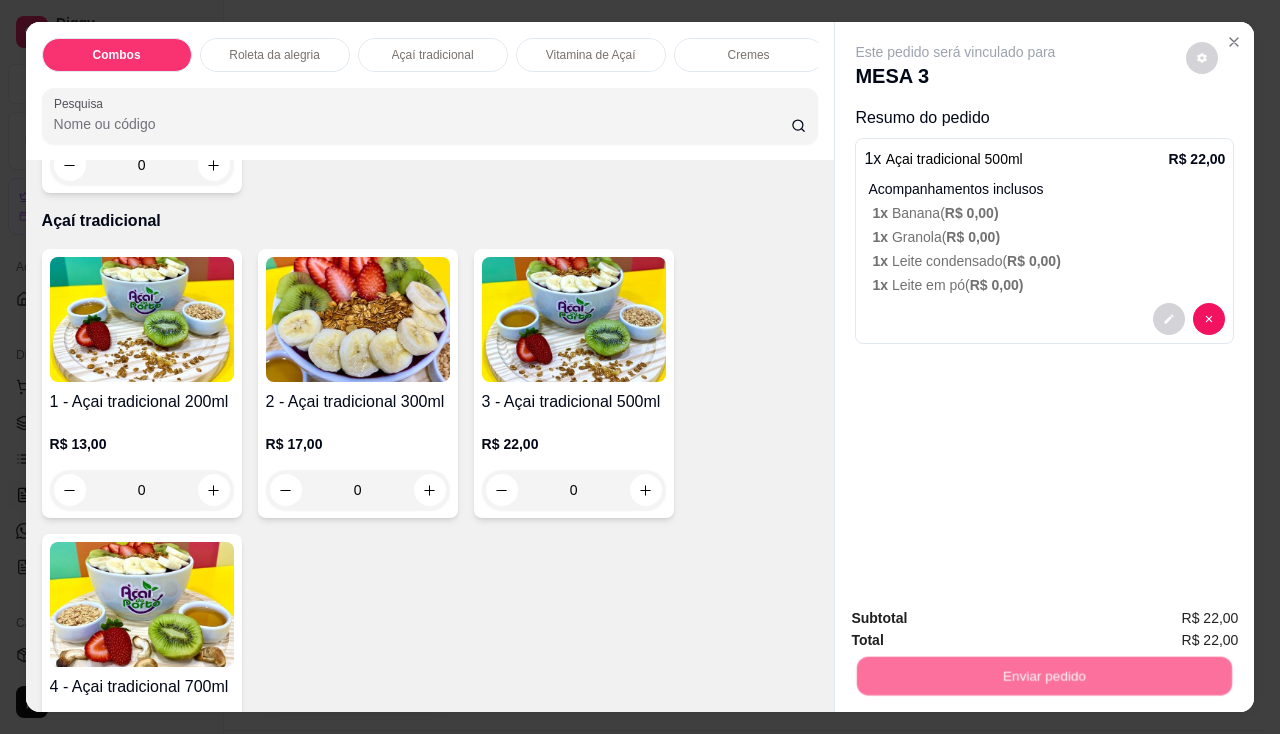 click on "Não registrar e enviar pedido" at bounding box center [979, 620] 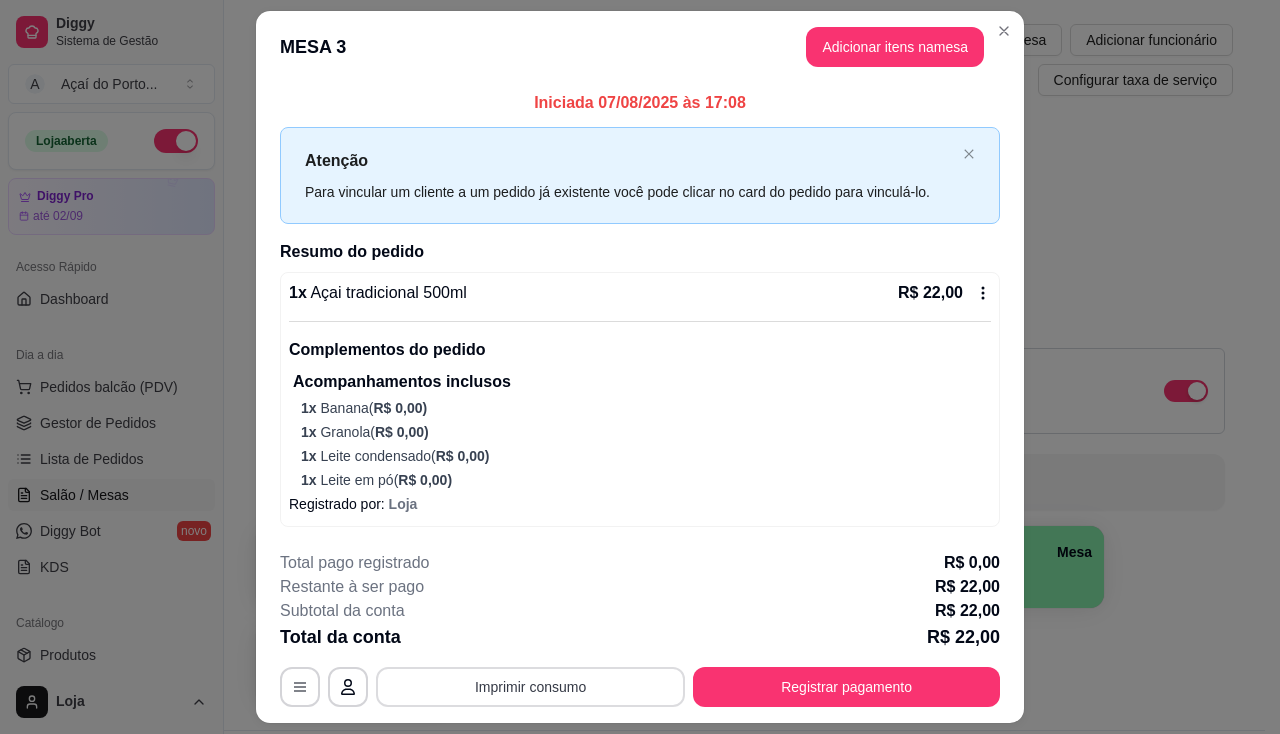 click on "Imprimir consumo" at bounding box center [530, 687] 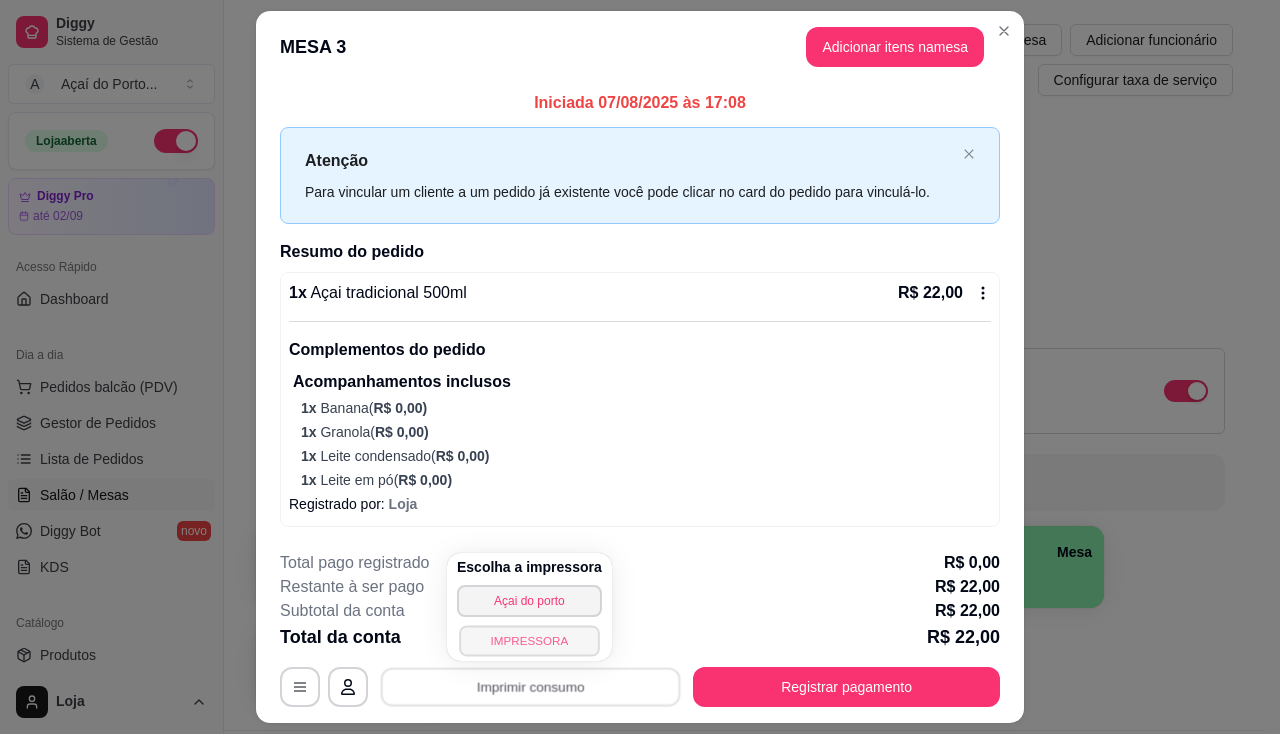 click on "IMPRESSORA" at bounding box center (529, 640) 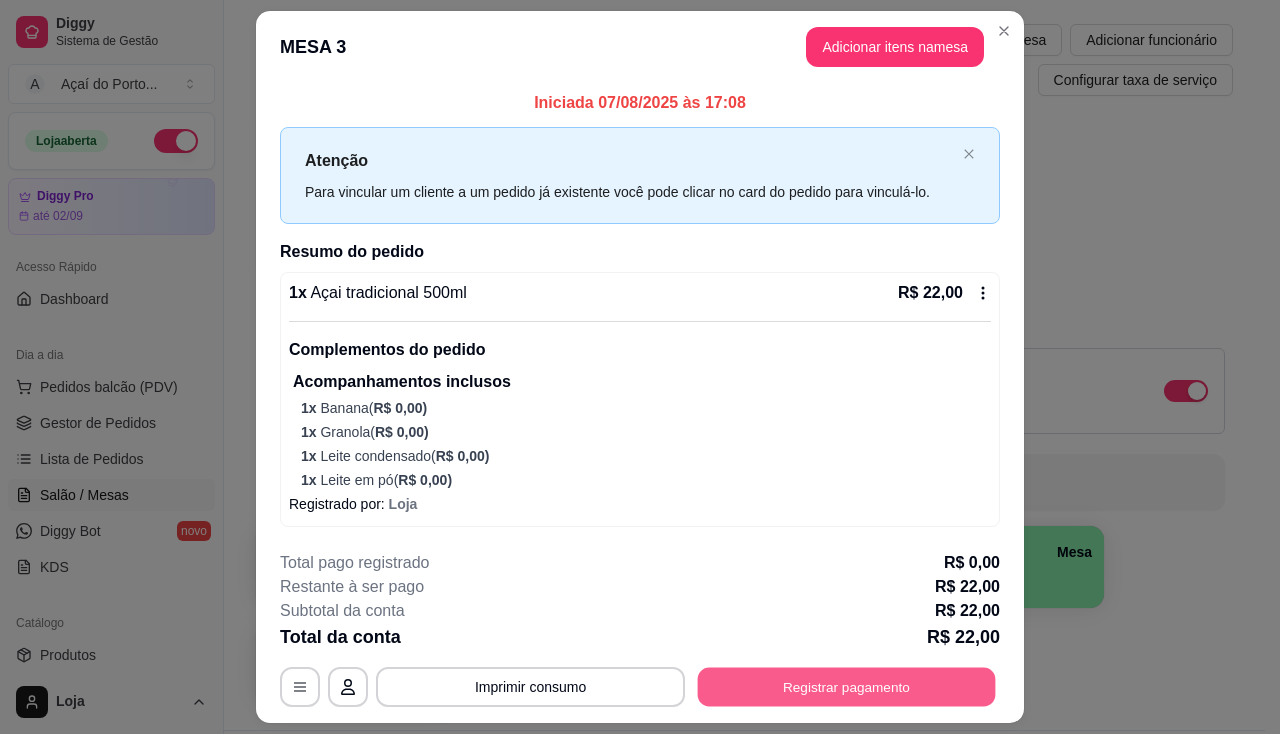 click on "Registrar pagamento" at bounding box center (847, 687) 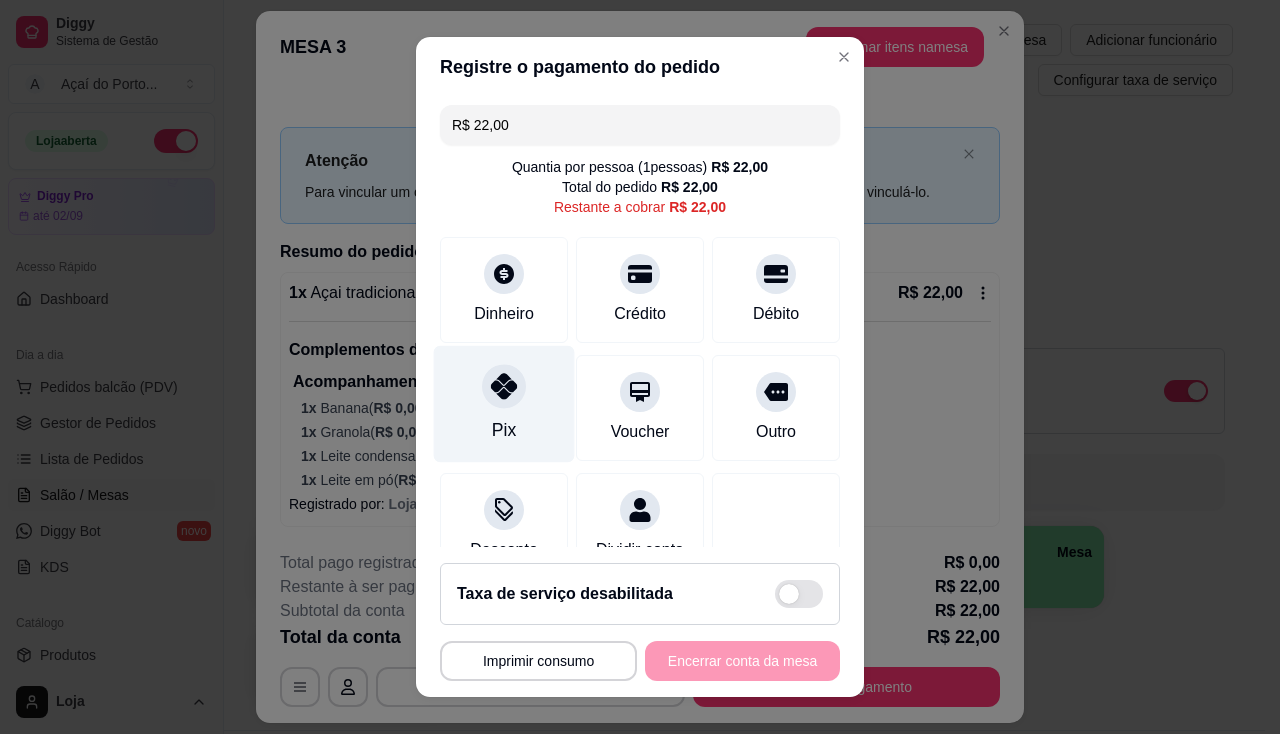 click on "Pix" at bounding box center [504, 430] 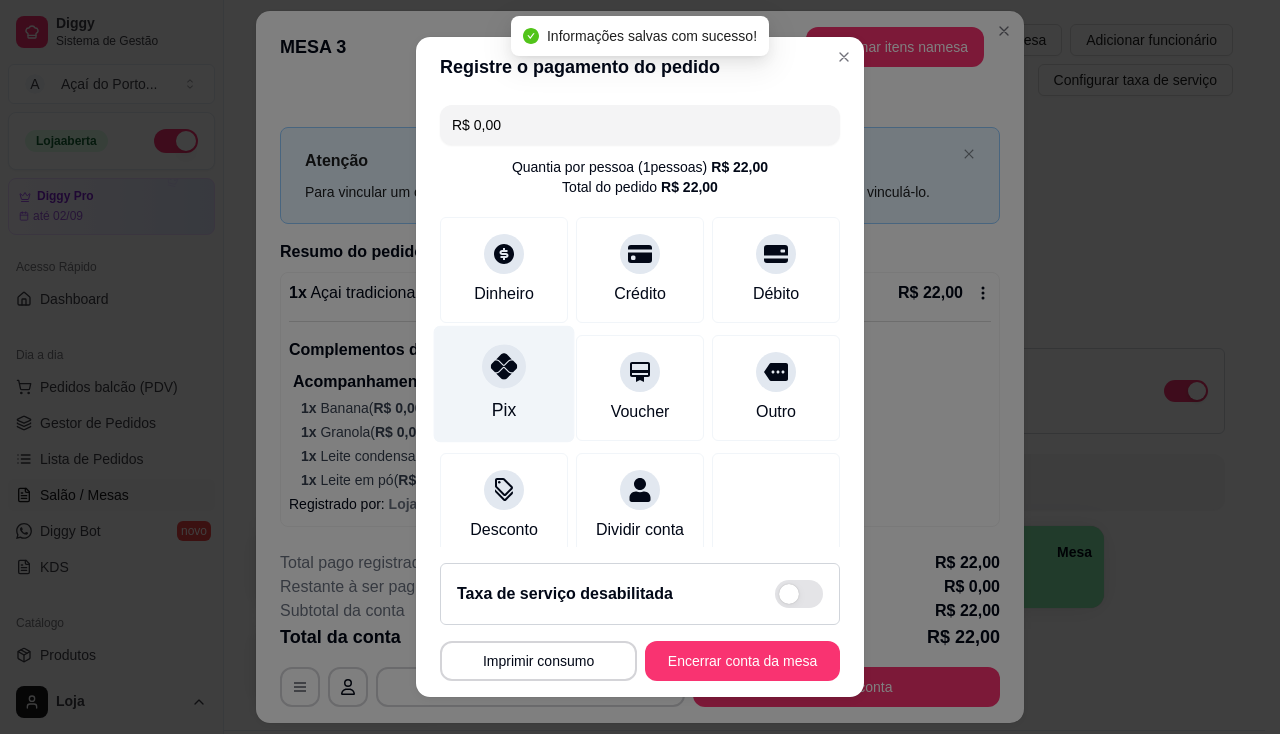 type on "R$ 0,00" 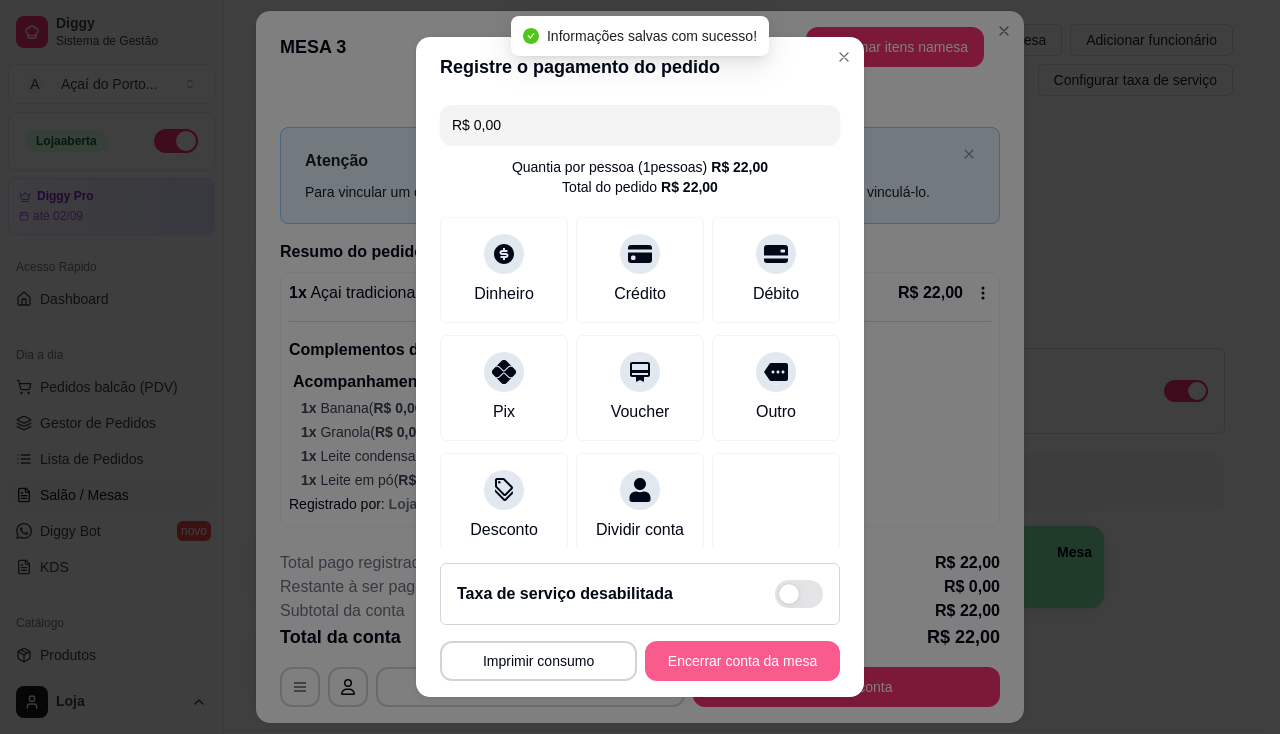click on "Encerrar conta da mesa" at bounding box center (742, 661) 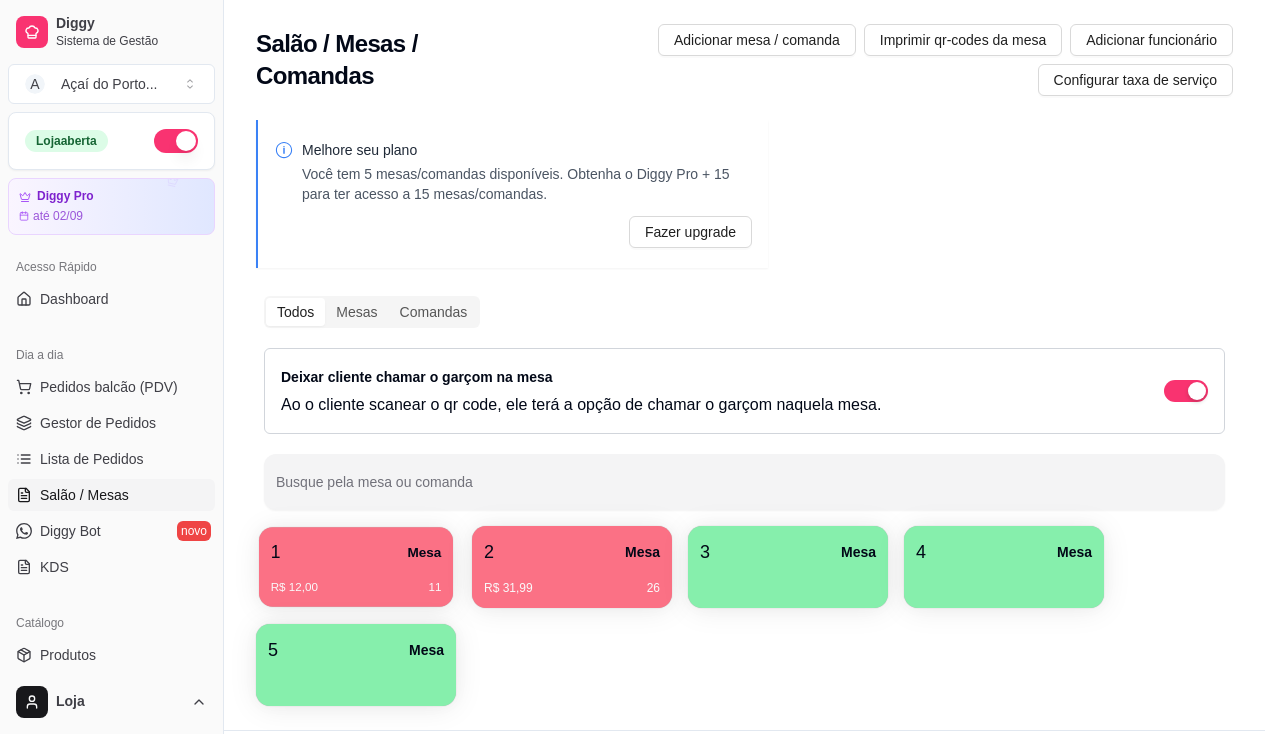 click on "R$ 12,00 11" at bounding box center [356, 588] 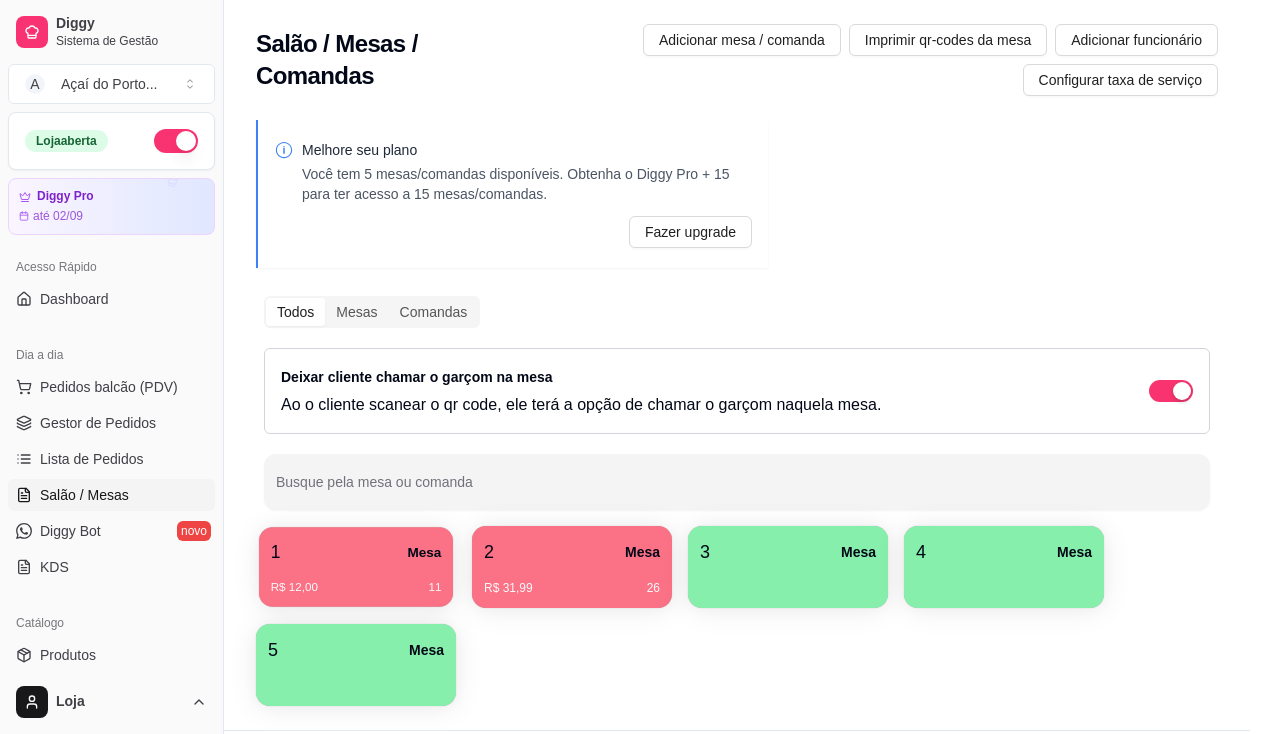 click on "Diggy Sistema de Gestão A Açaí do Porto ... Loja  aberta Diggy Pro até 02/09 Acesso Rápido Dashboard Dia a dia Pedidos balcão (PDV) Gestor de Pedidos Lista de Pedidos Salão / Mesas Diggy Bot novo KDS Catálogo Produtos Complementos Relatórios Relatórios de vendas Relatório de clientes Relatório de mesas Relatório de fidelidade novo Gerenciar Entregadores novo Nota Fiscal (NFC-e) Controle de caixa Controle de fiado Cupons Clientes Estoque Configurações Diggy Planos Precisa de ajuda? Loja Toggle Sidebar Sistema de Gestão Diggy Salão / Mesas / Comandas Adicionar mesa / comanda Imprimir qr-codes da mesa Adicionar funcionário Configurar taxa de serviço Melhore seu plano
Você tem 5 mesas/comandas disponíveis. Obtenha o Diggy Pro + 15 para ter acesso a 15 mesas/comandas. Fazer upgrade Todos Mesas Comandas Deixar cliente chamar o garçom na mesa Ao o cliente scanear o qr code, ele terá a opção de chamar o garçom naquela mesa. Busque pela mesa ou comanda
1 Mesa 11 2" at bounding box center [625, 367] 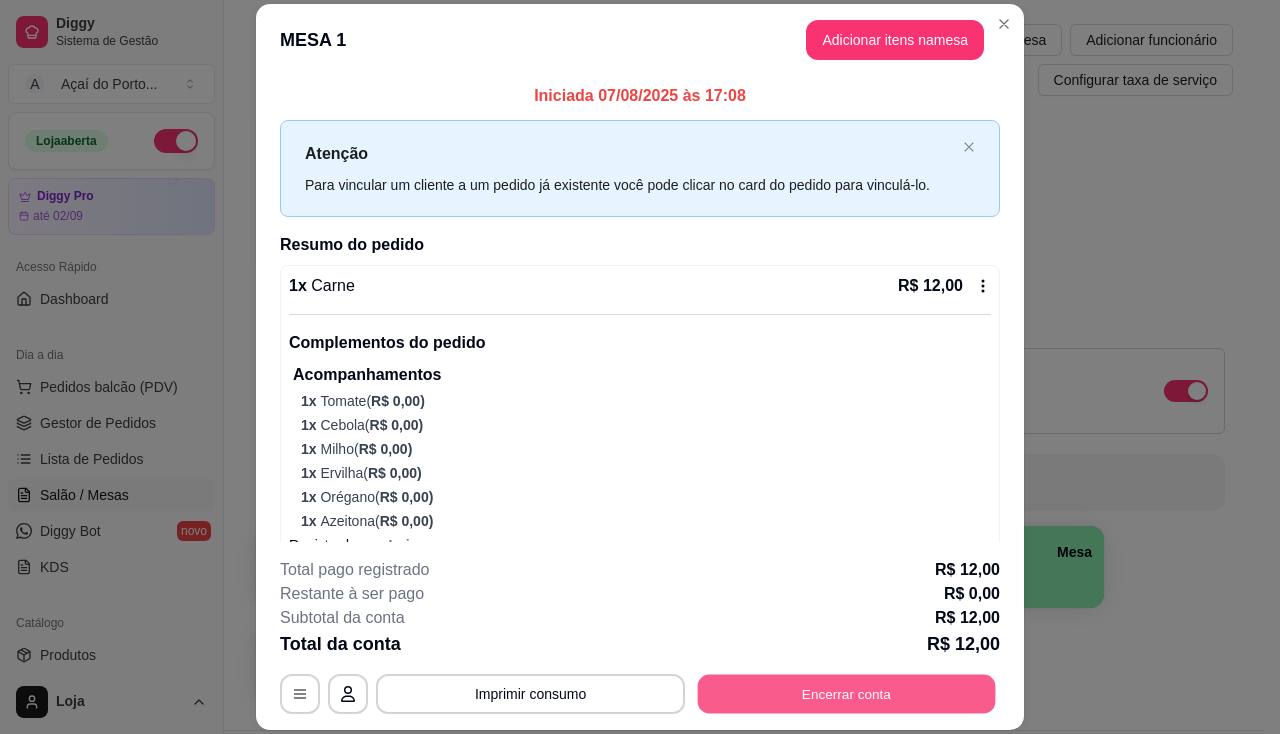 click on "Encerrar conta" at bounding box center [847, 694] 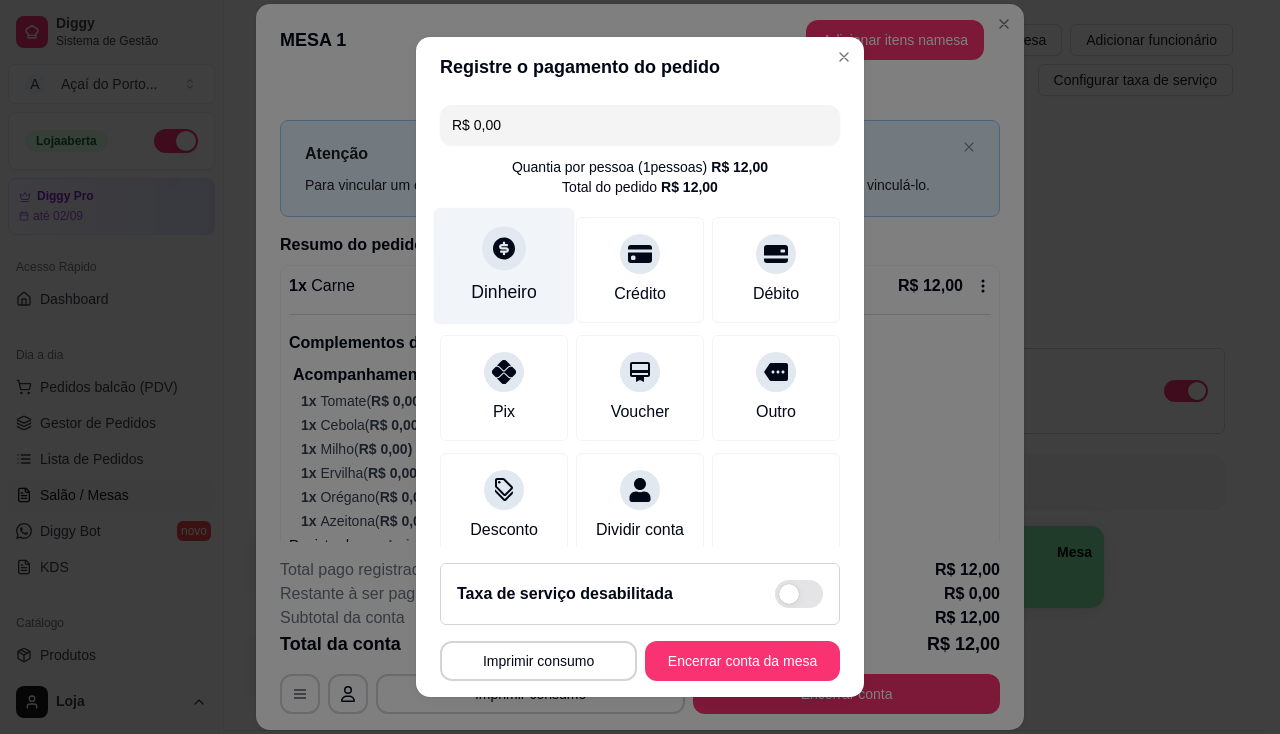 click on "Dinheiro" at bounding box center (504, 265) 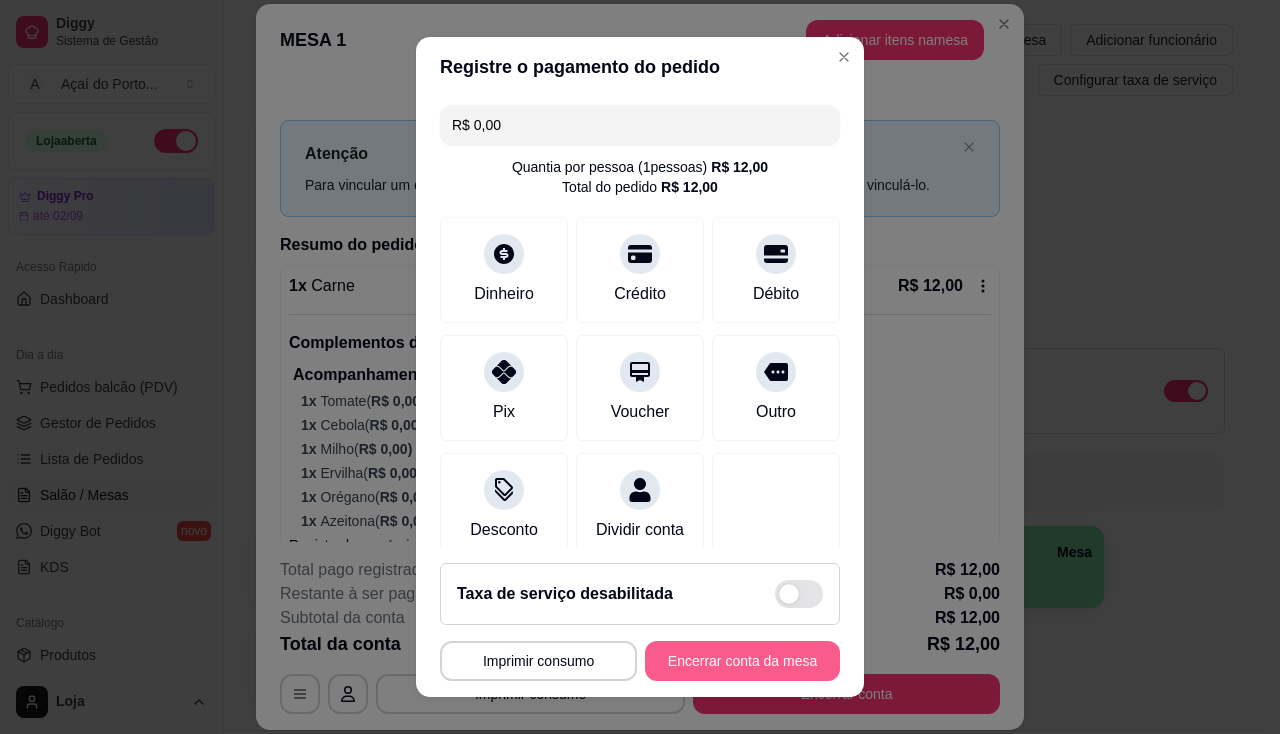 click on "Encerrar conta da mesa" at bounding box center (742, 661) 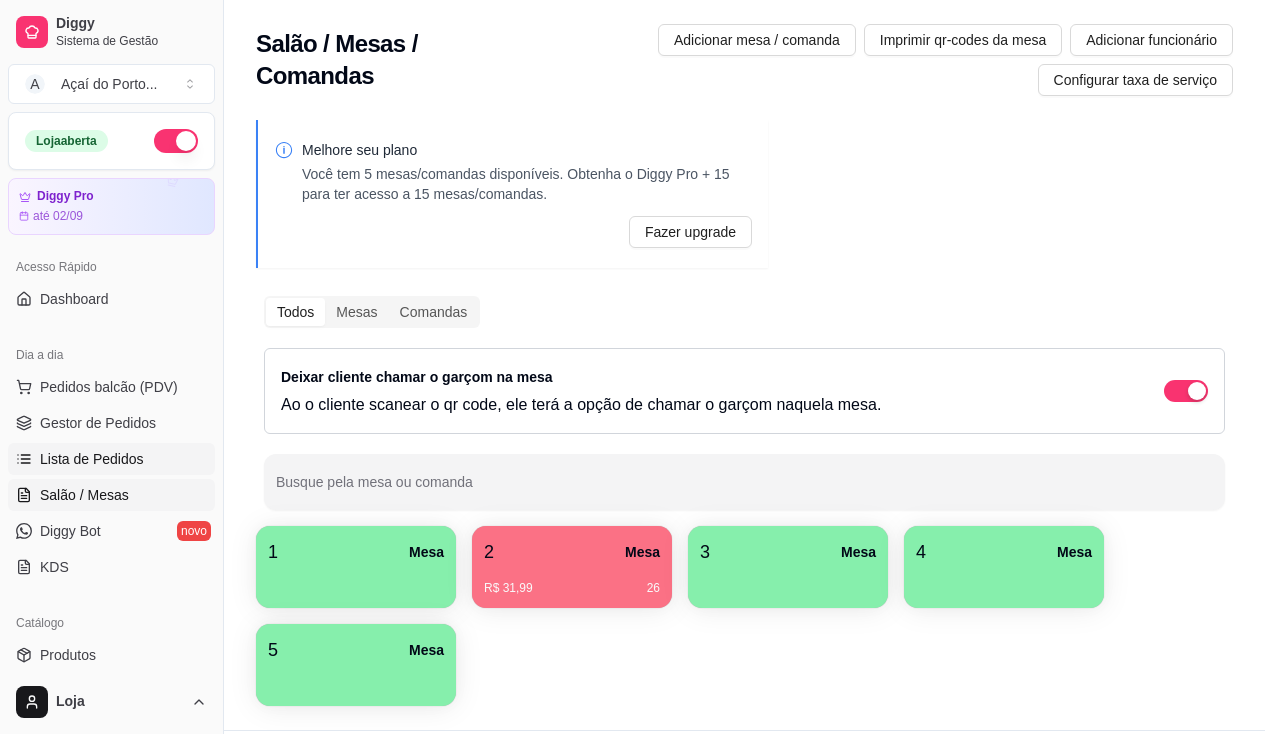 click on "Lista de Pedidos" at bounding box center [92, 459] 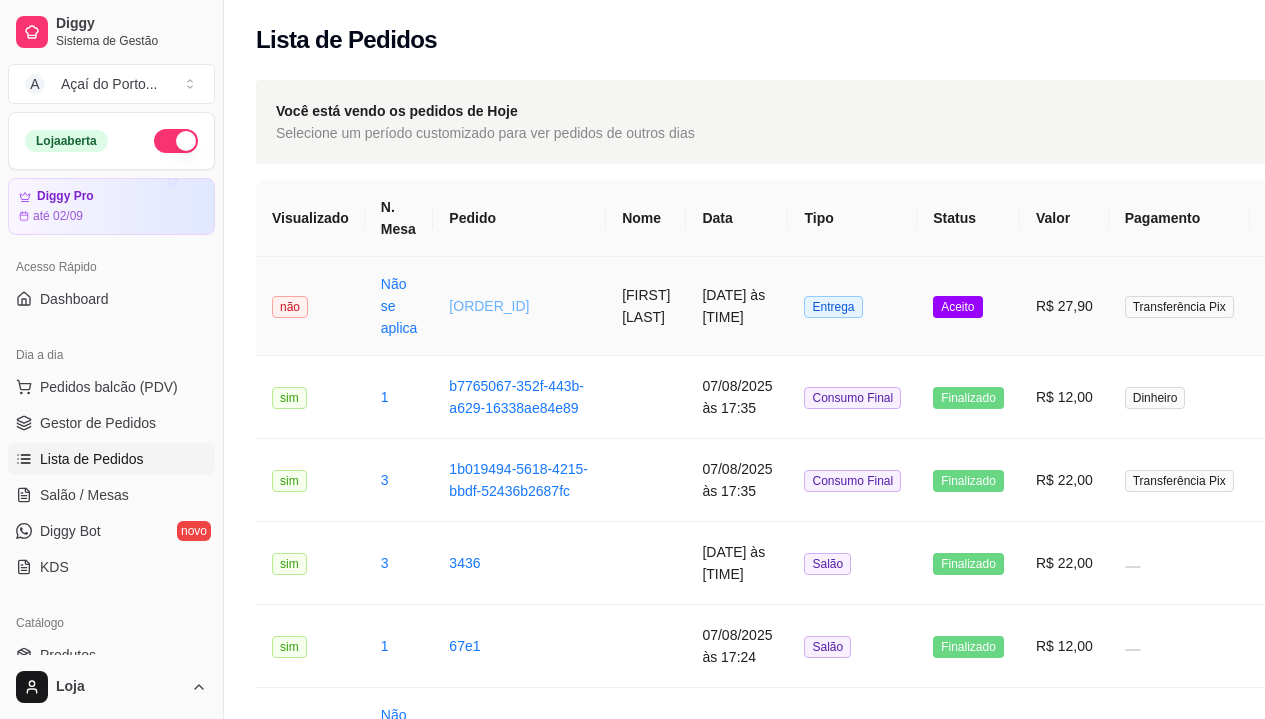 click on "[ID]" at bounding box center [489, 306] 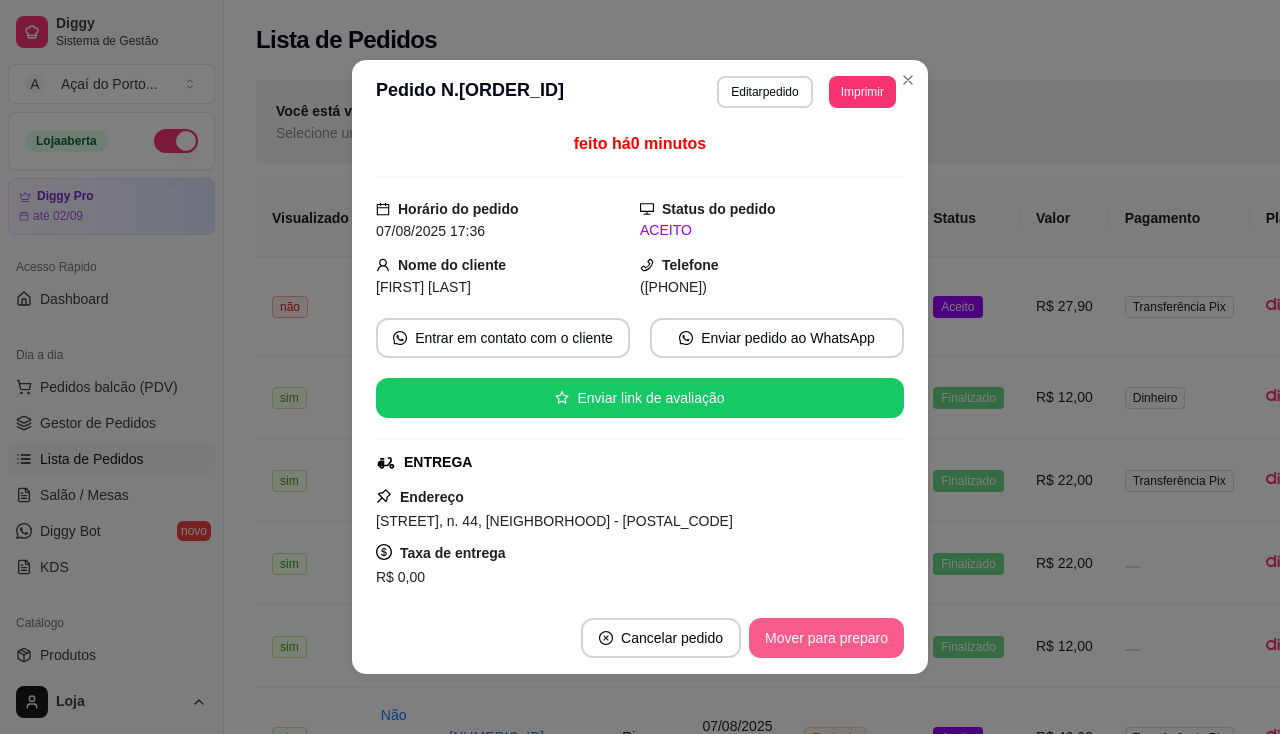 click on "Mover para preparo" at bounding box center (826, 638) 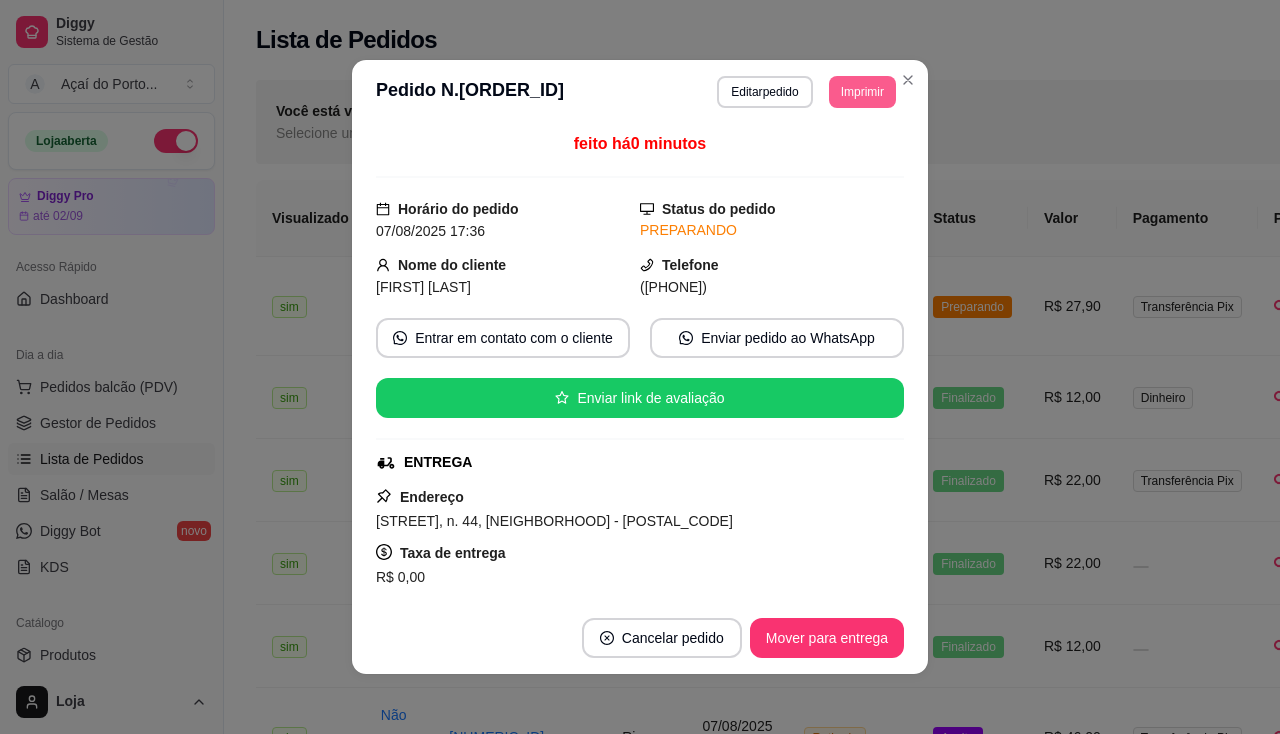 click on "Imprimir" at bounding box center (862, 92) 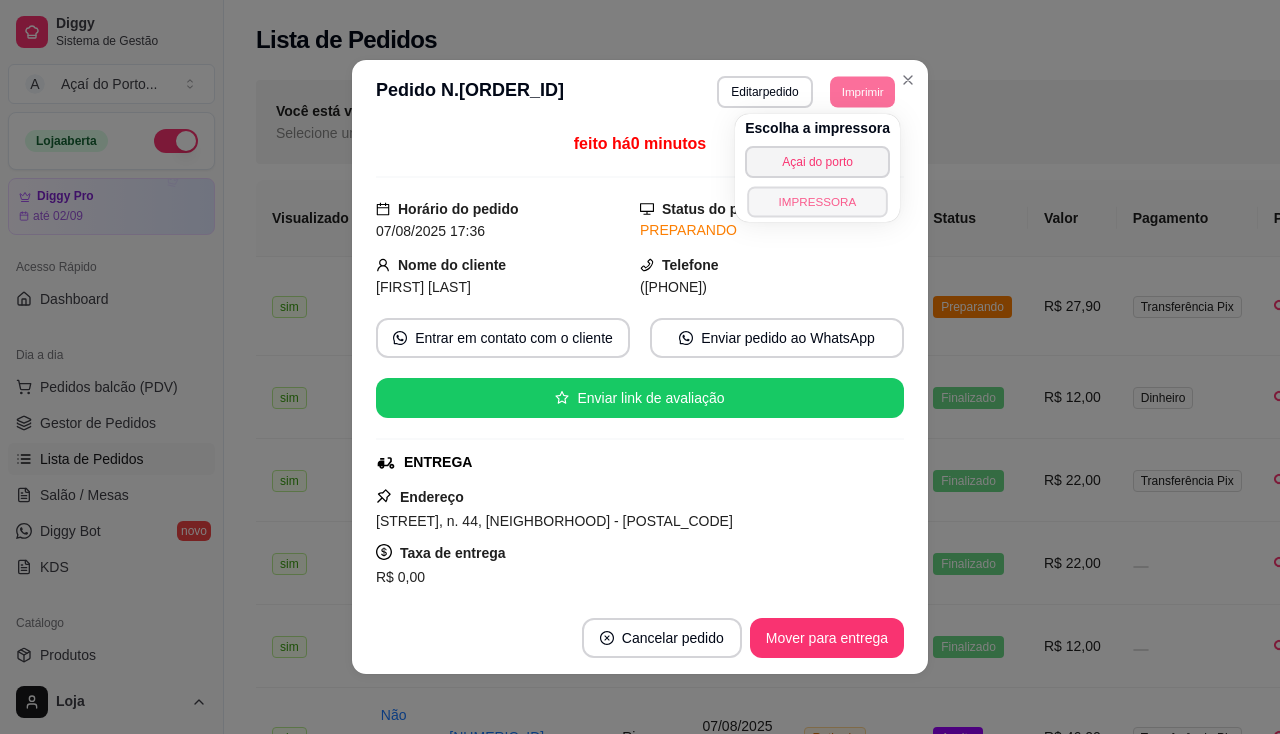click on "IMPRESSORA" at bounding box center [817, 201] 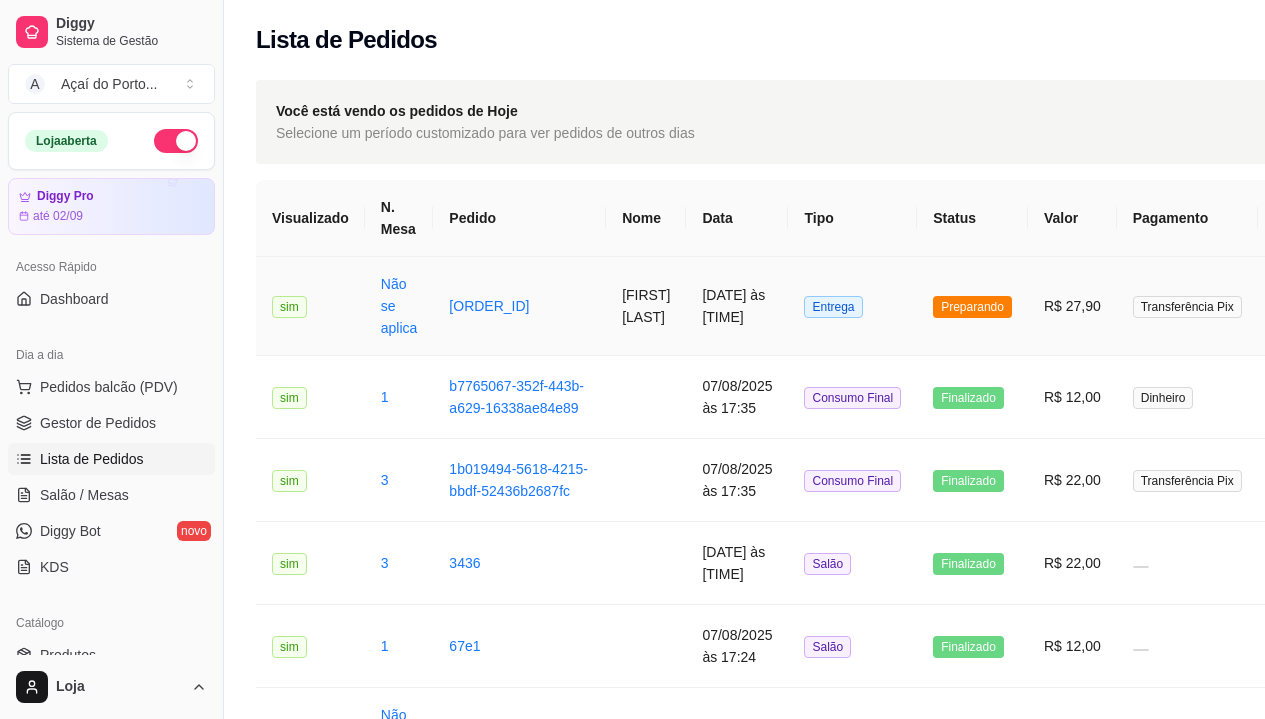 click on "[FIRST] [LAST]" at bounding box center (646, 306) 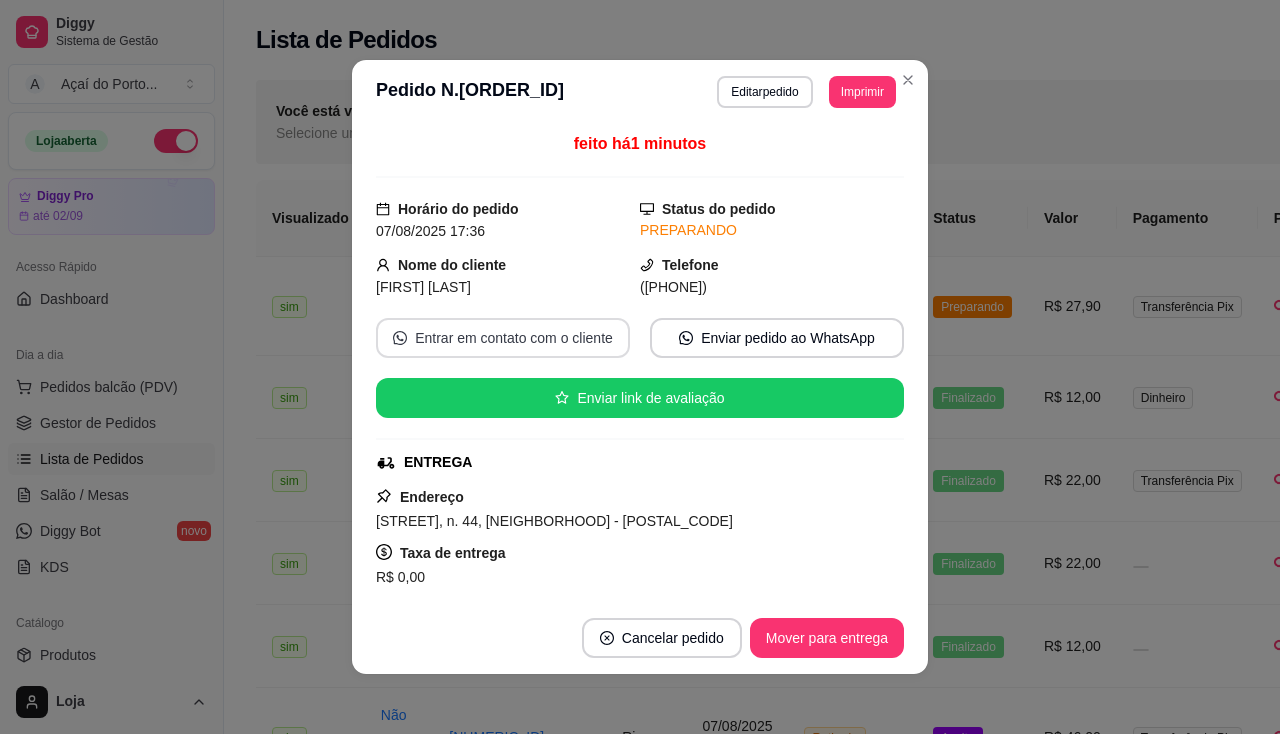 click on "Entrar em contato com o cliente" at bounding box center (503, 338) 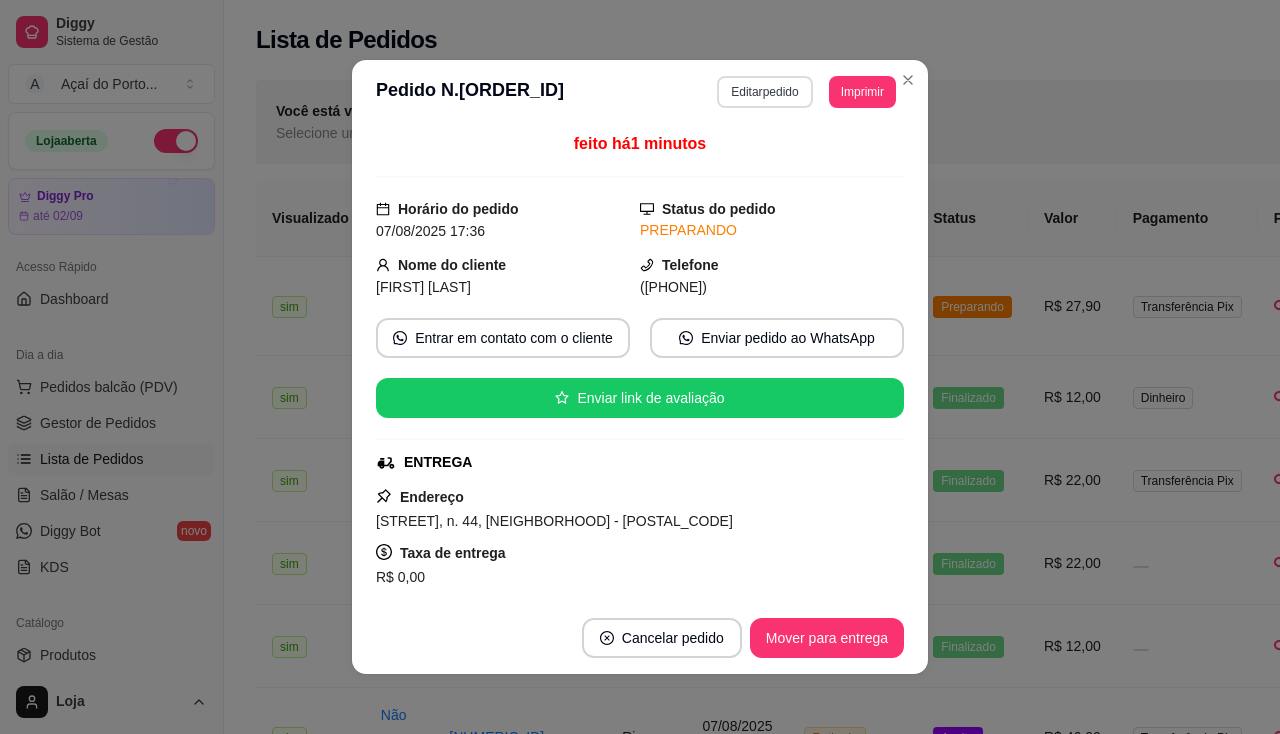 click on "Editar  pedido" at bounding box center (764, 92) 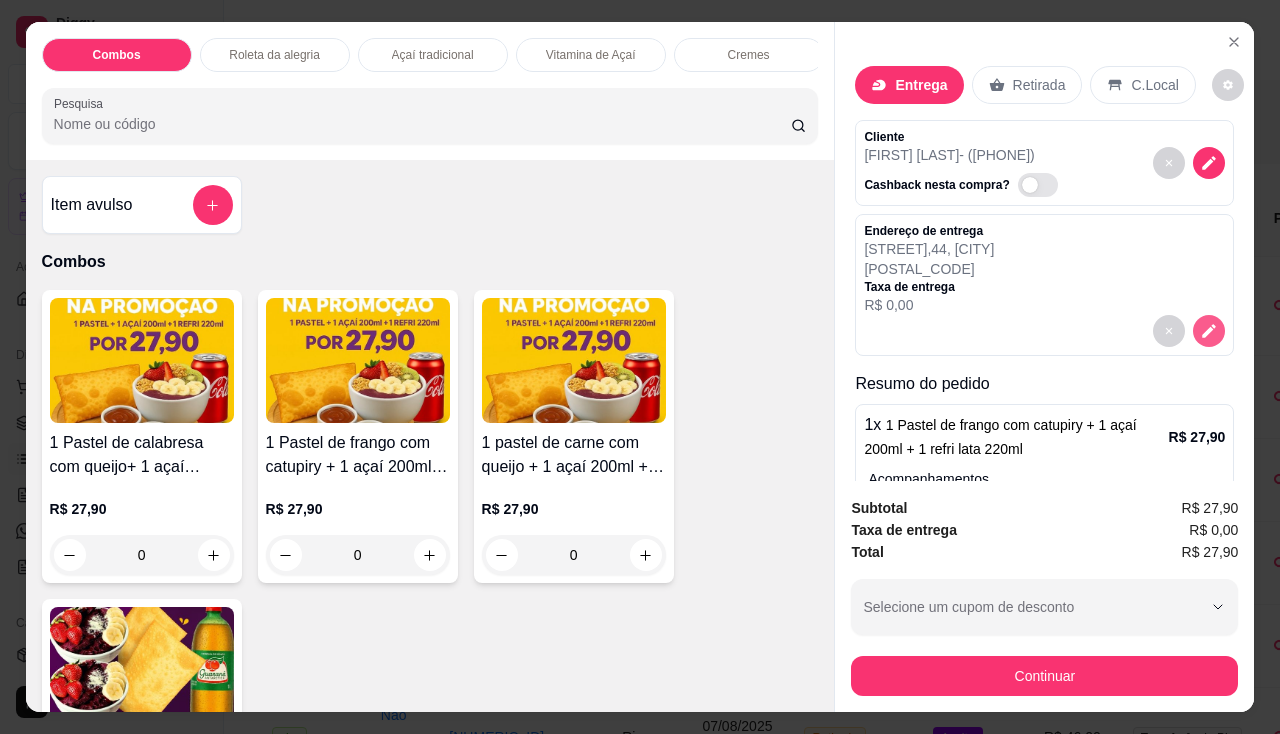 click 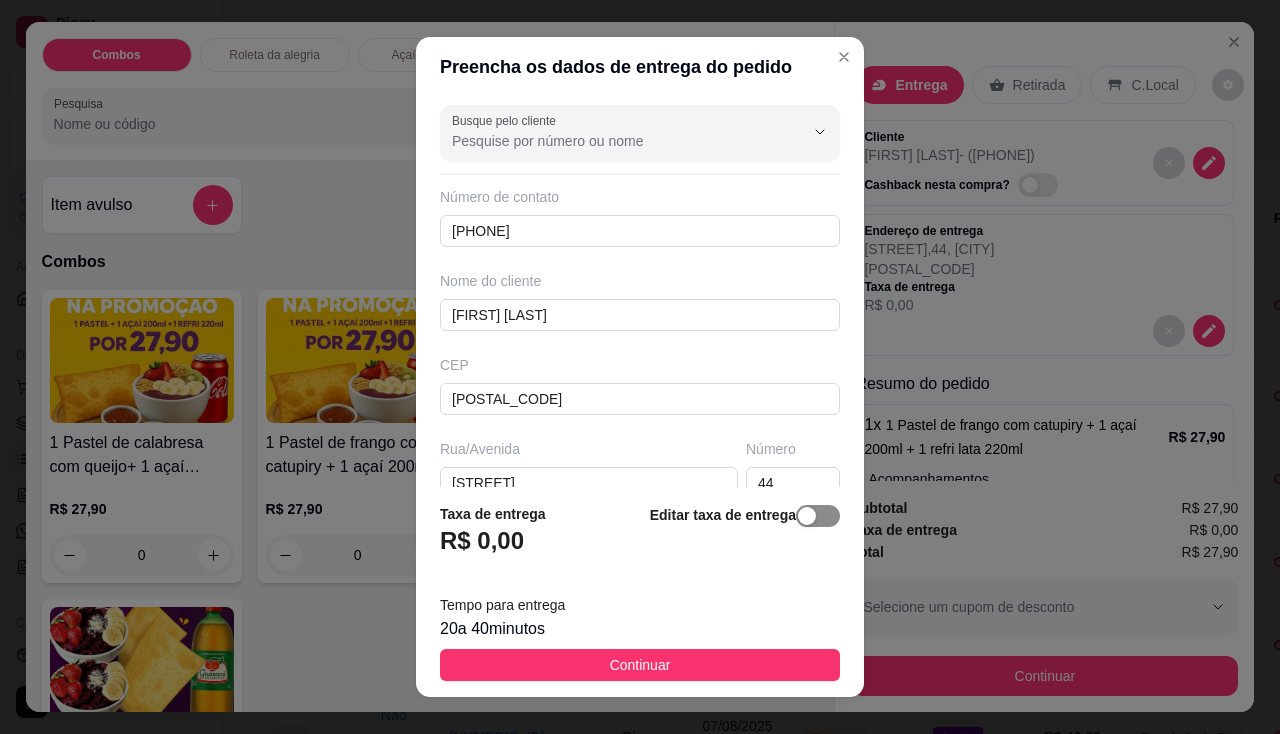 click at bounding box center [818, 516] 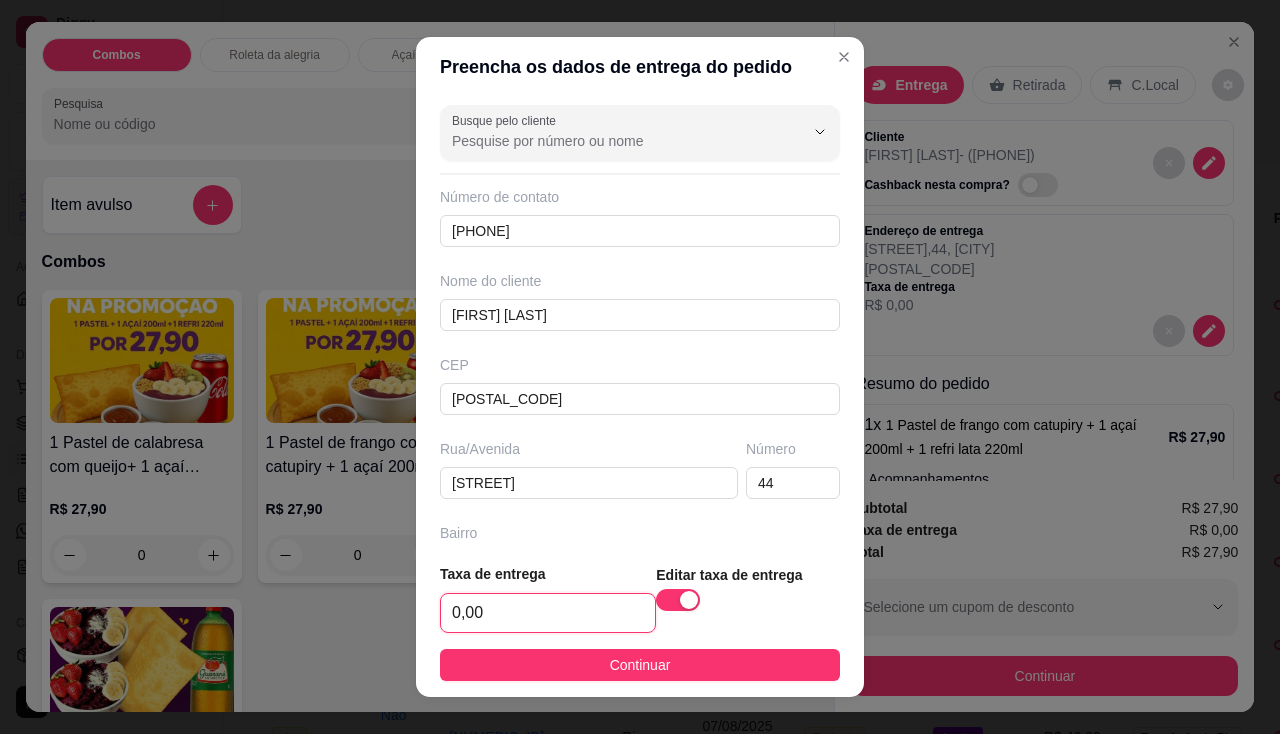 click on "0,00" at bounding box center (548, 613) 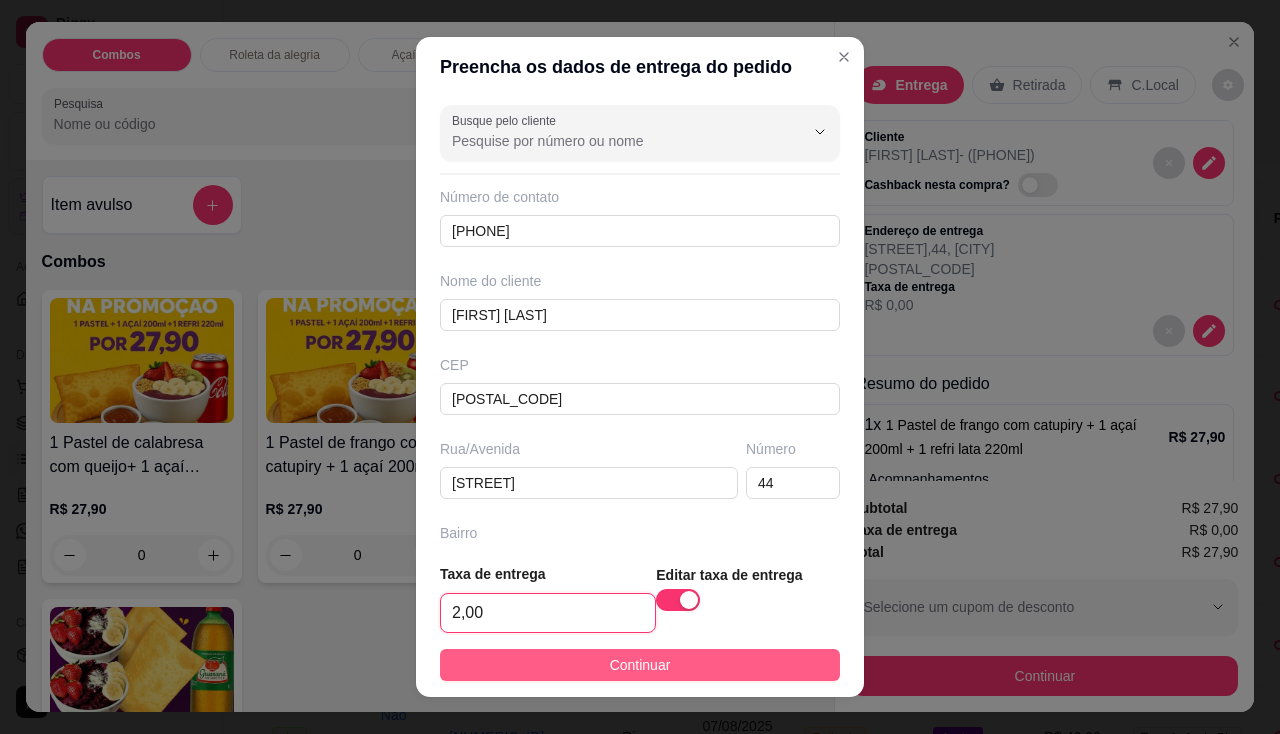 type on "2,00" 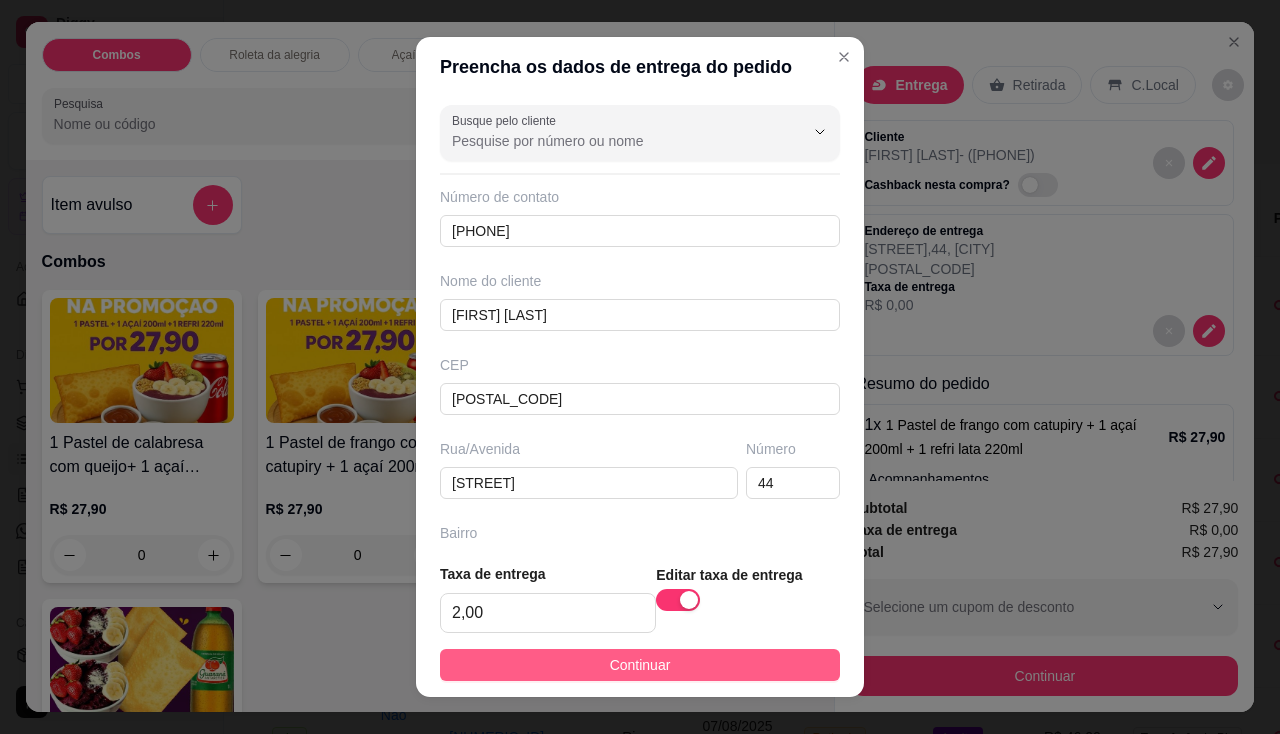 click on "Continuar" at bounding box center [640, 665] 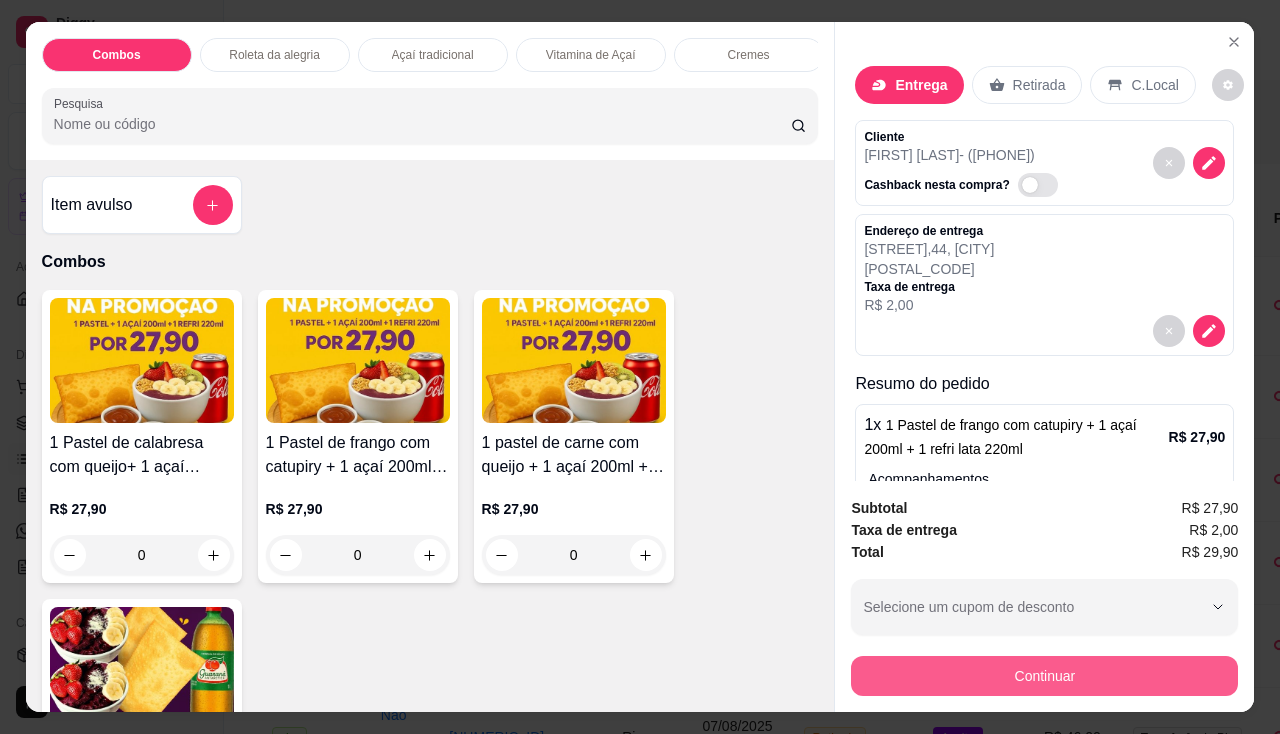 click on "Continuar" at bounding box center (1044, 676) 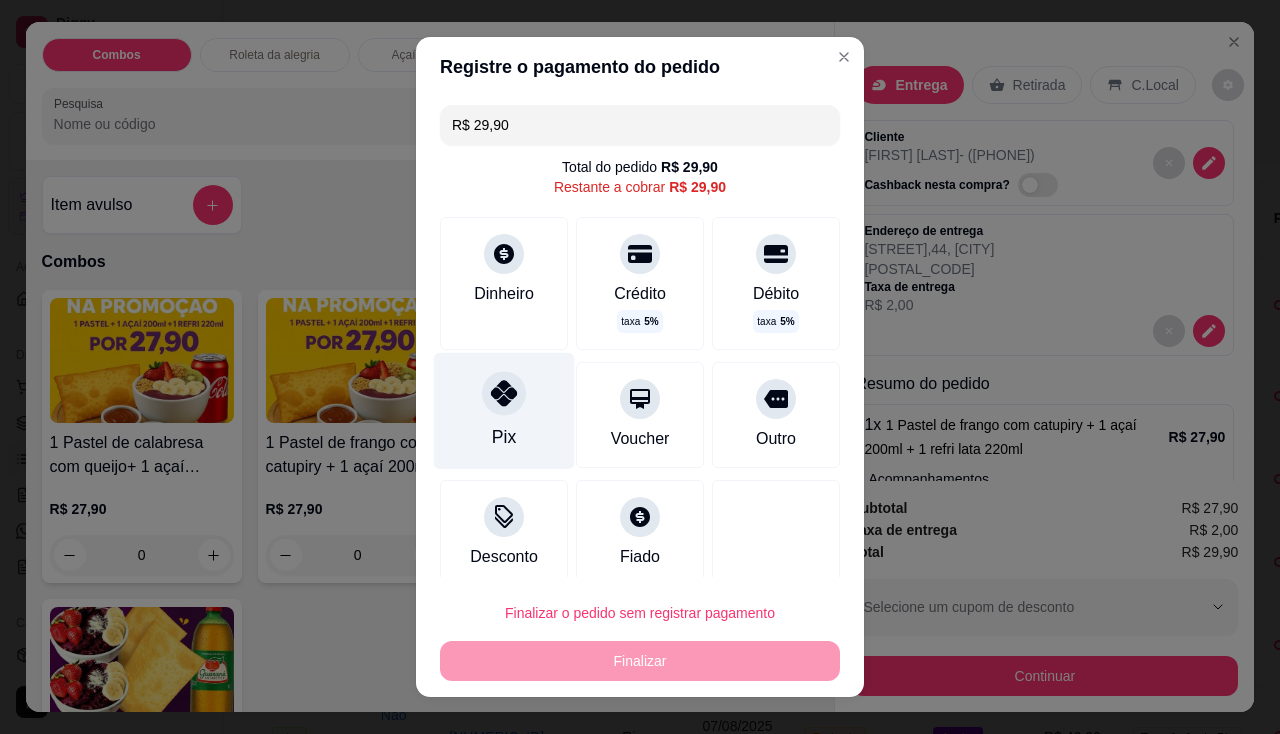 click on "Pix" at bounding box center (504, 410) 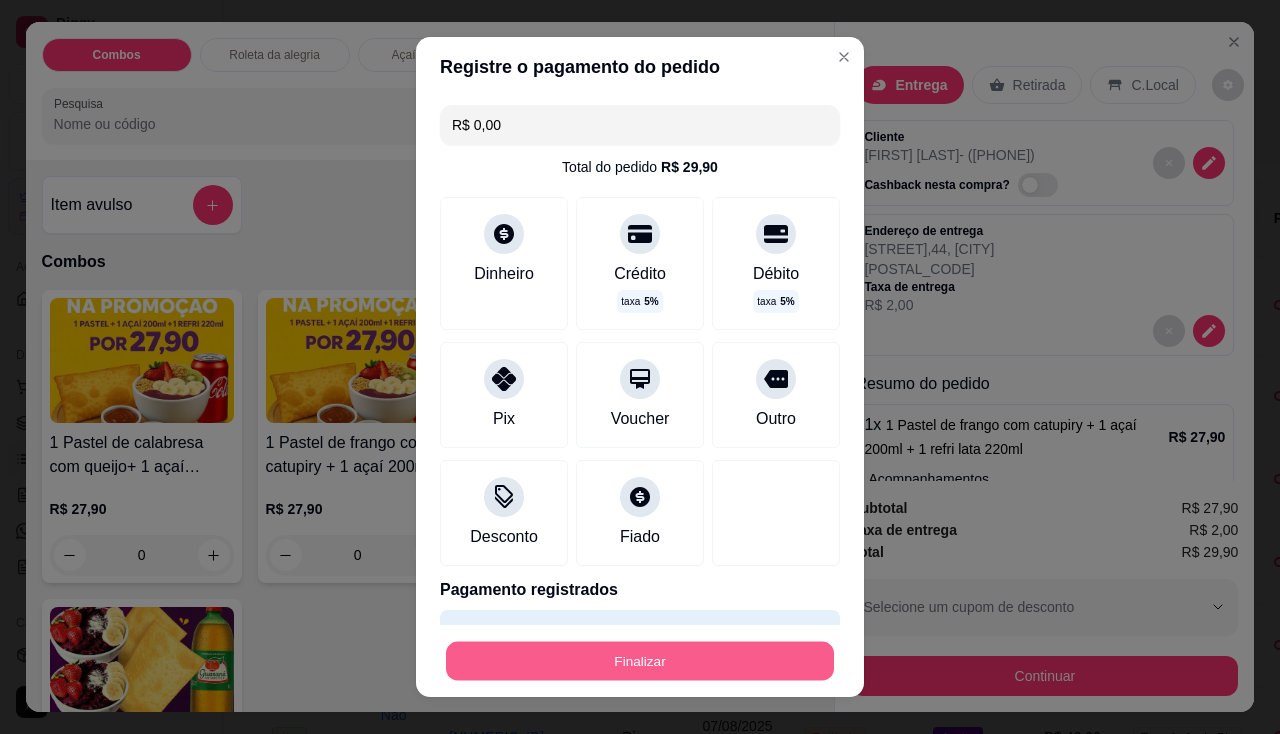 click on "Finalizar" at bounding box center [640, 661] 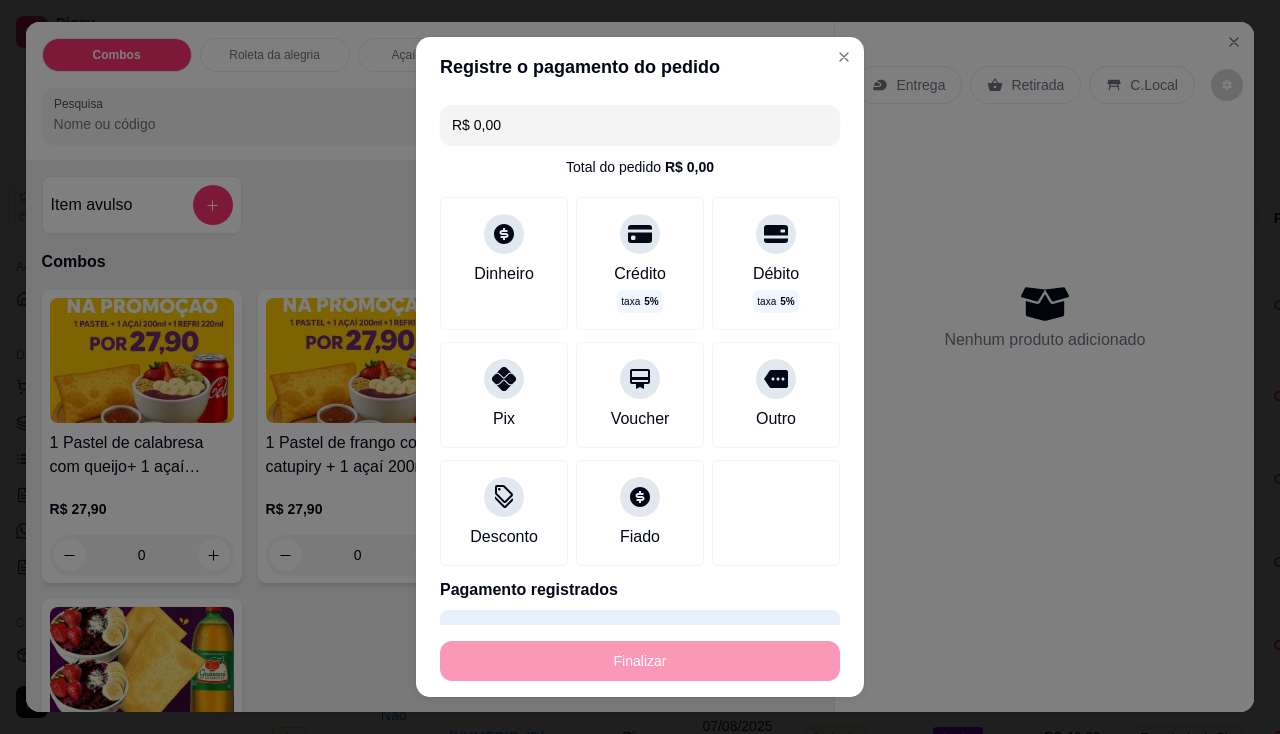 type on "-R$ 29,90" 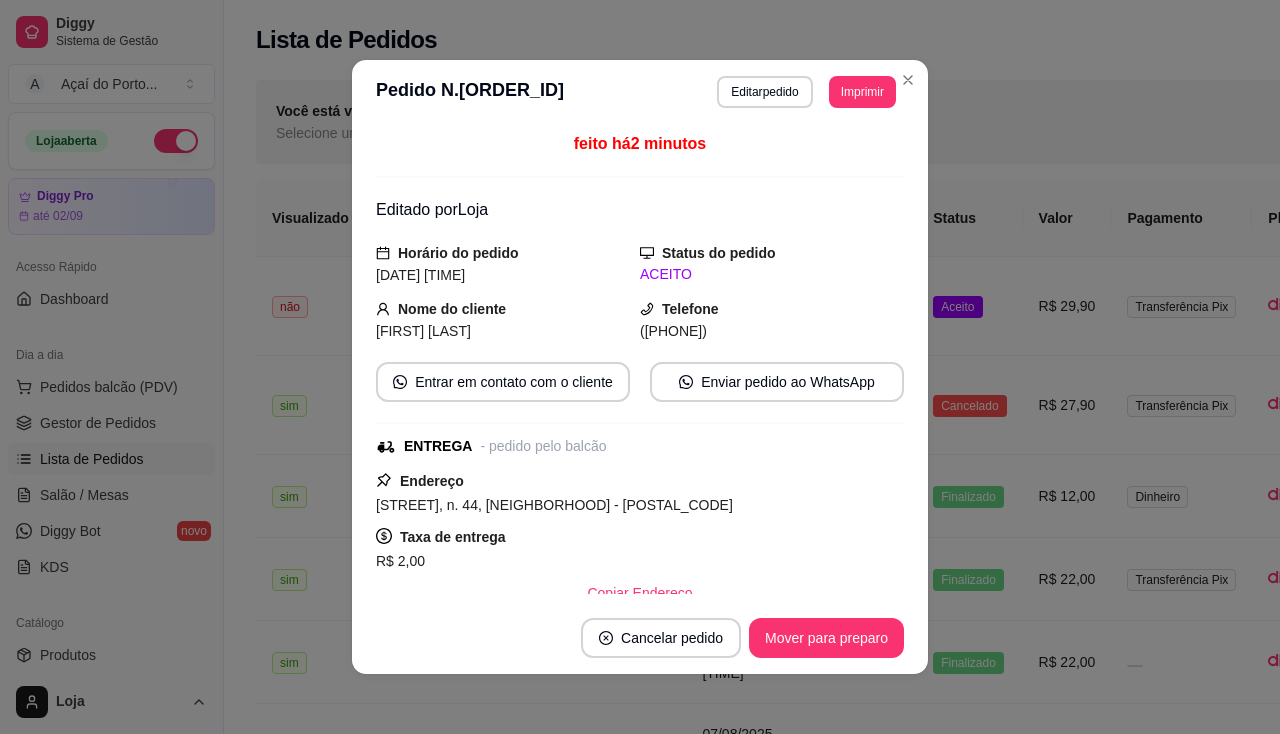 scroll, scrollTop: 679, scrollLeft: 0, axis: vertical 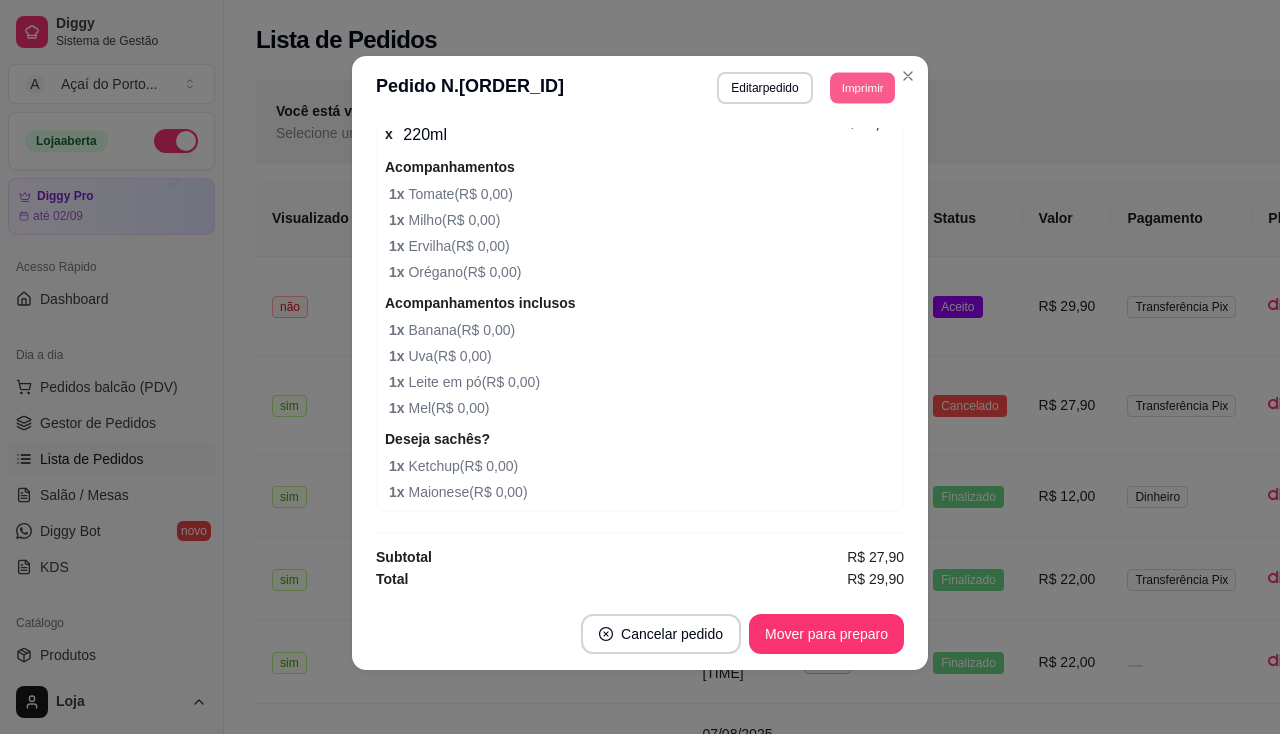 click on "Imprimir" at bounding box center (862, 87) 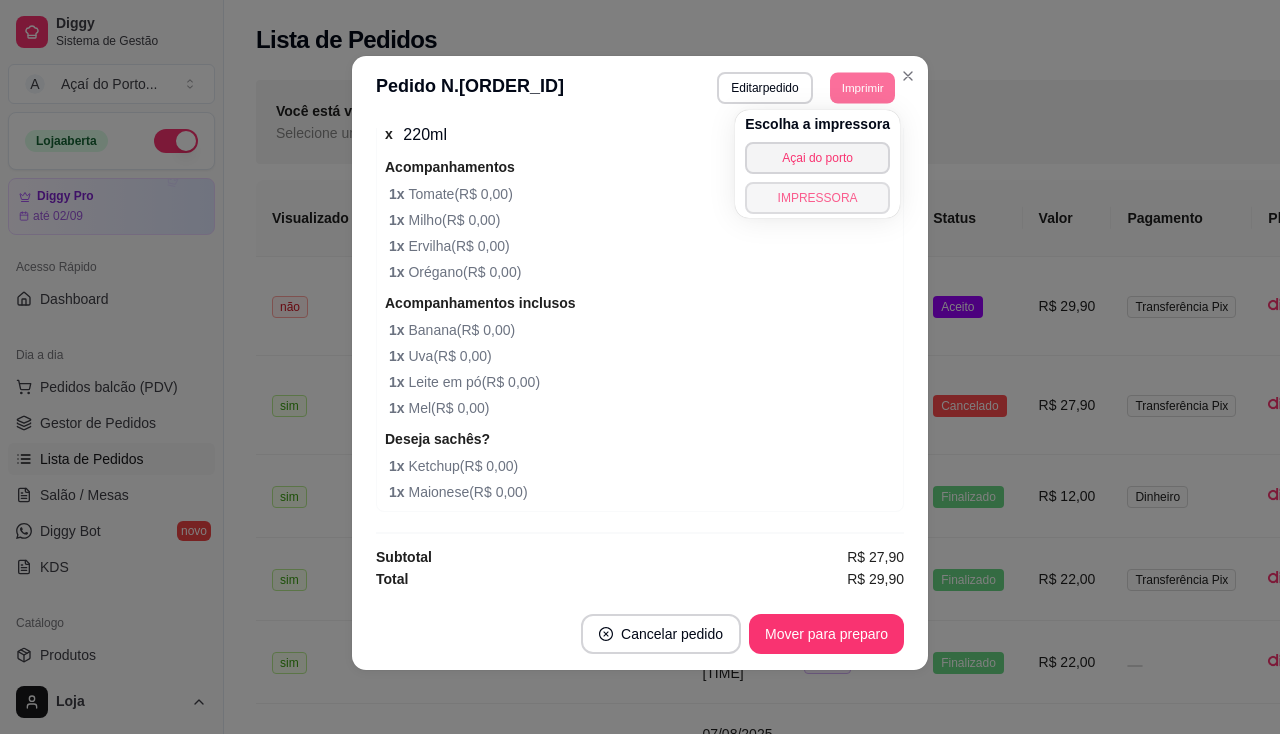 click on "IMPRESSORA" at bounding box center [817, 198] 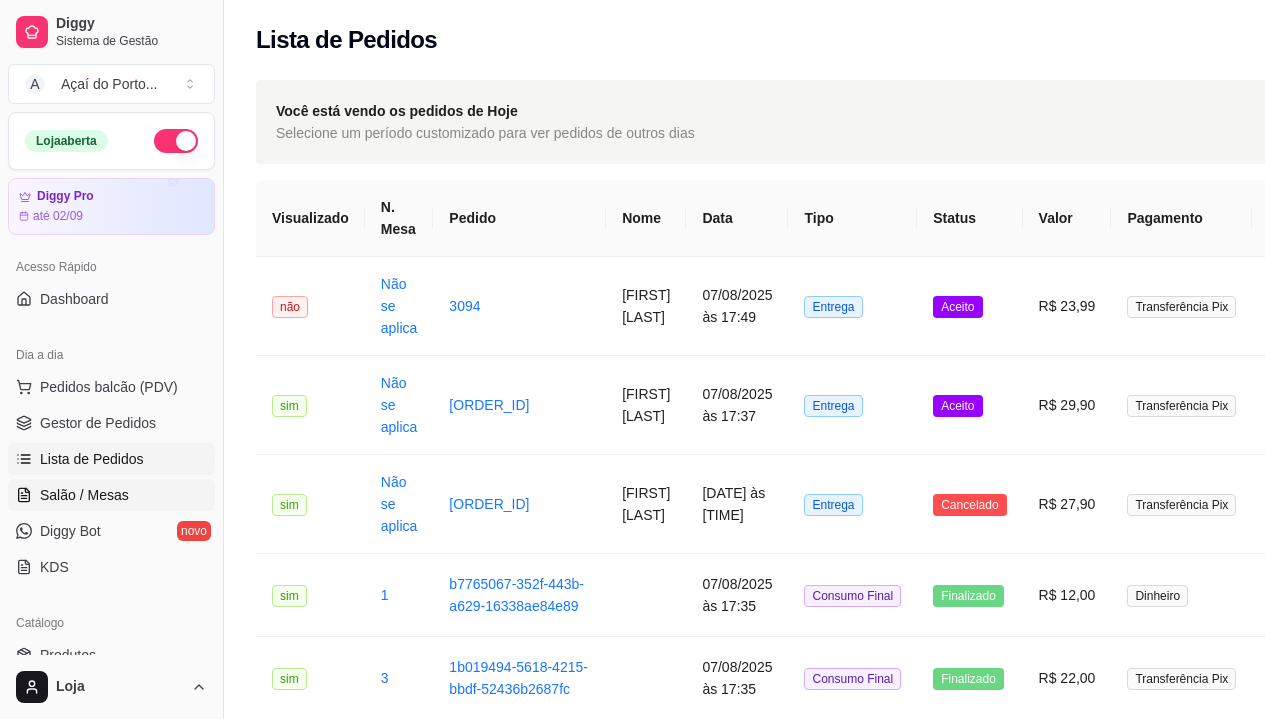click on "Salão / Mesas" at bounding box center [84, 495] 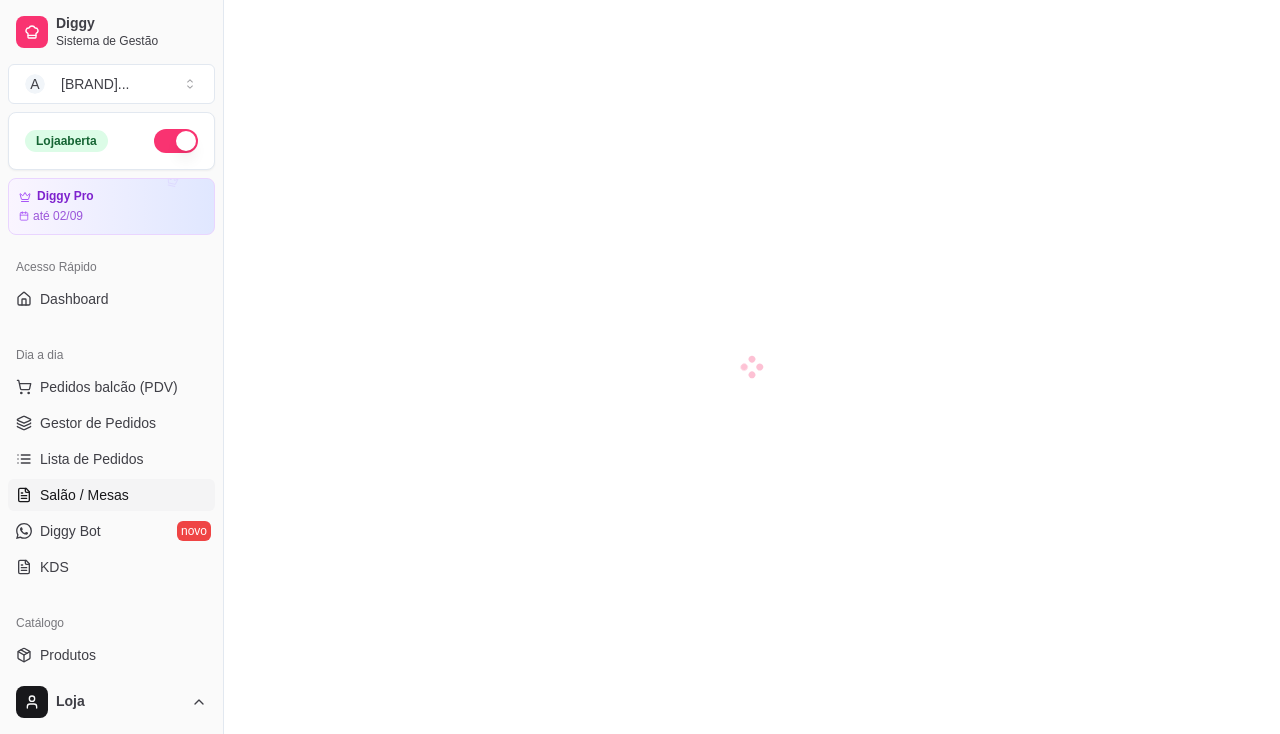 scroll, scrollTop: 0, scrollLeft: 0, axis: both 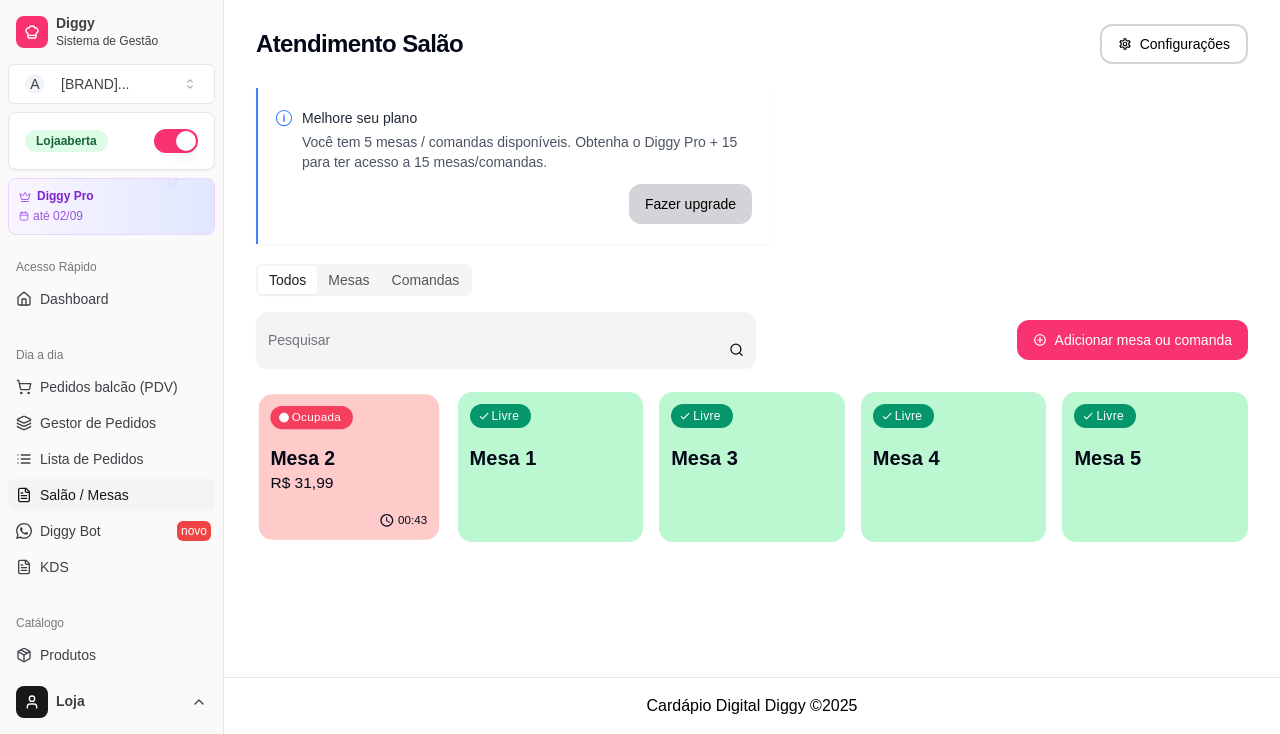 click on "R$ 31,99" at bounding box center (348, 483) 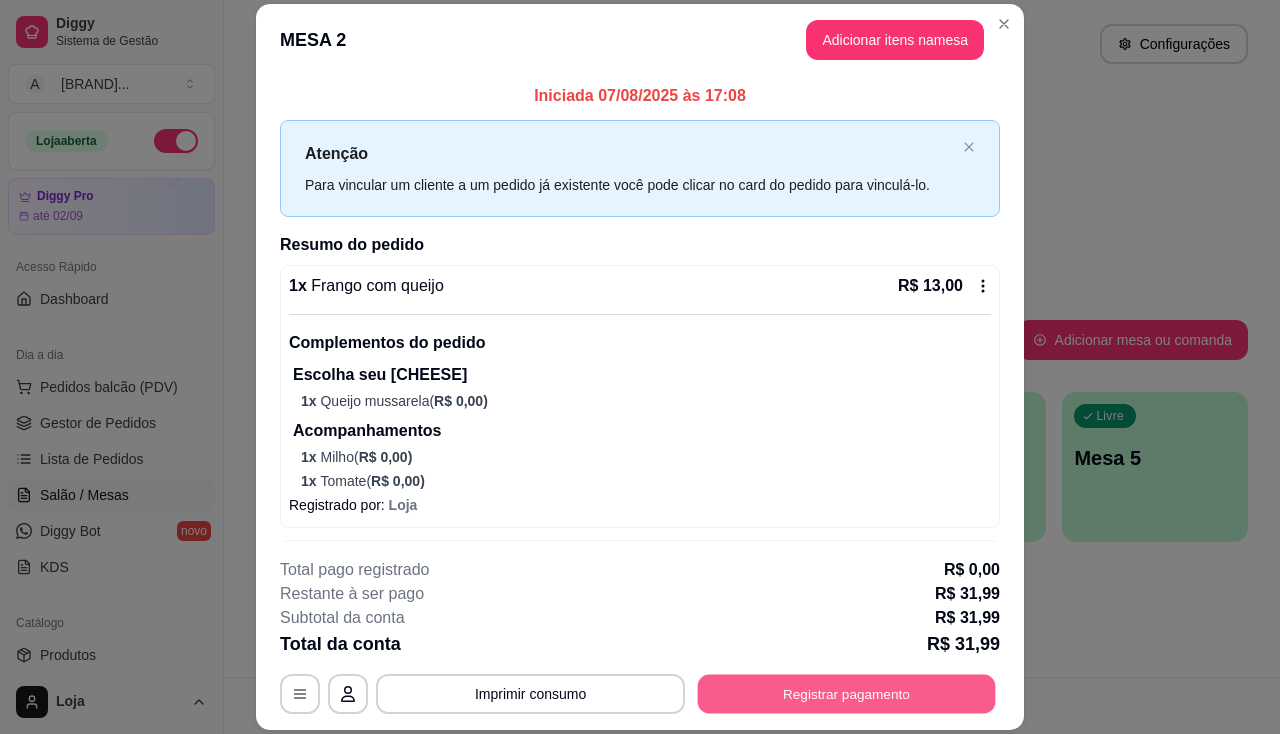 click on "Registrar pagamento" at bounding box center [847, 694] 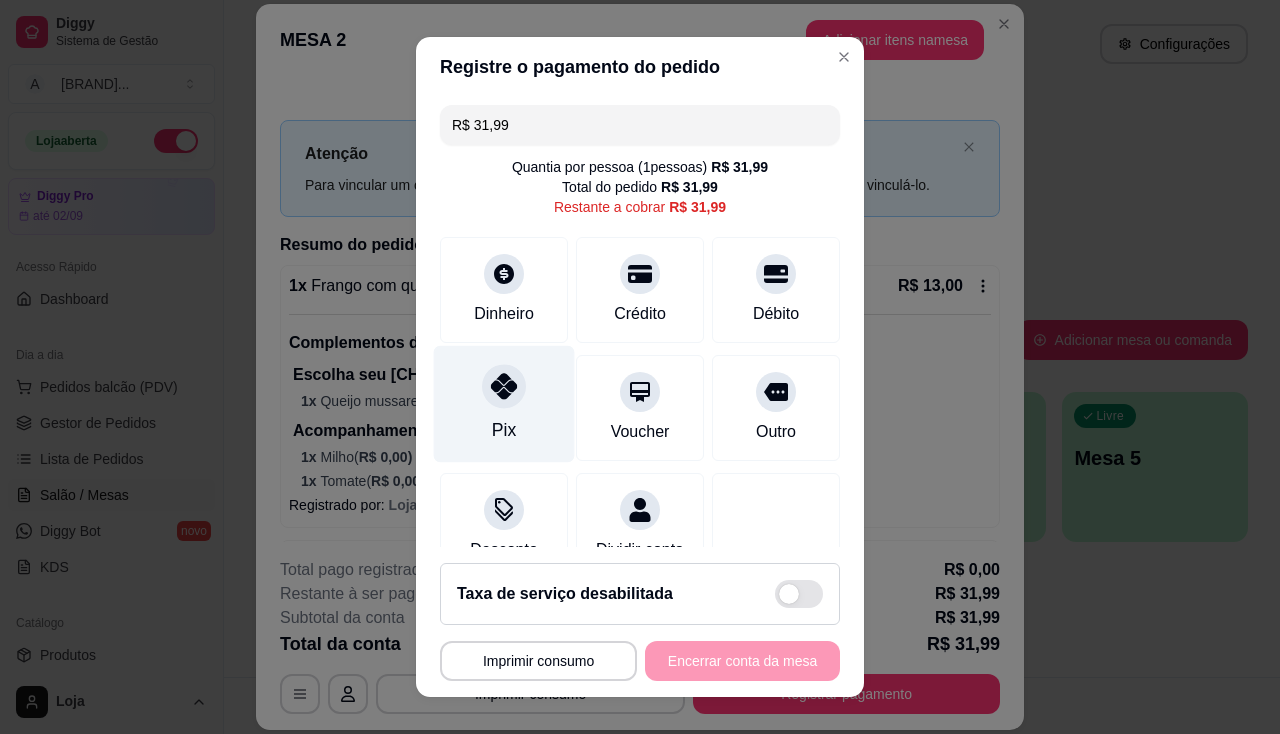 click on "Pix" at bounding box center [504, 403] 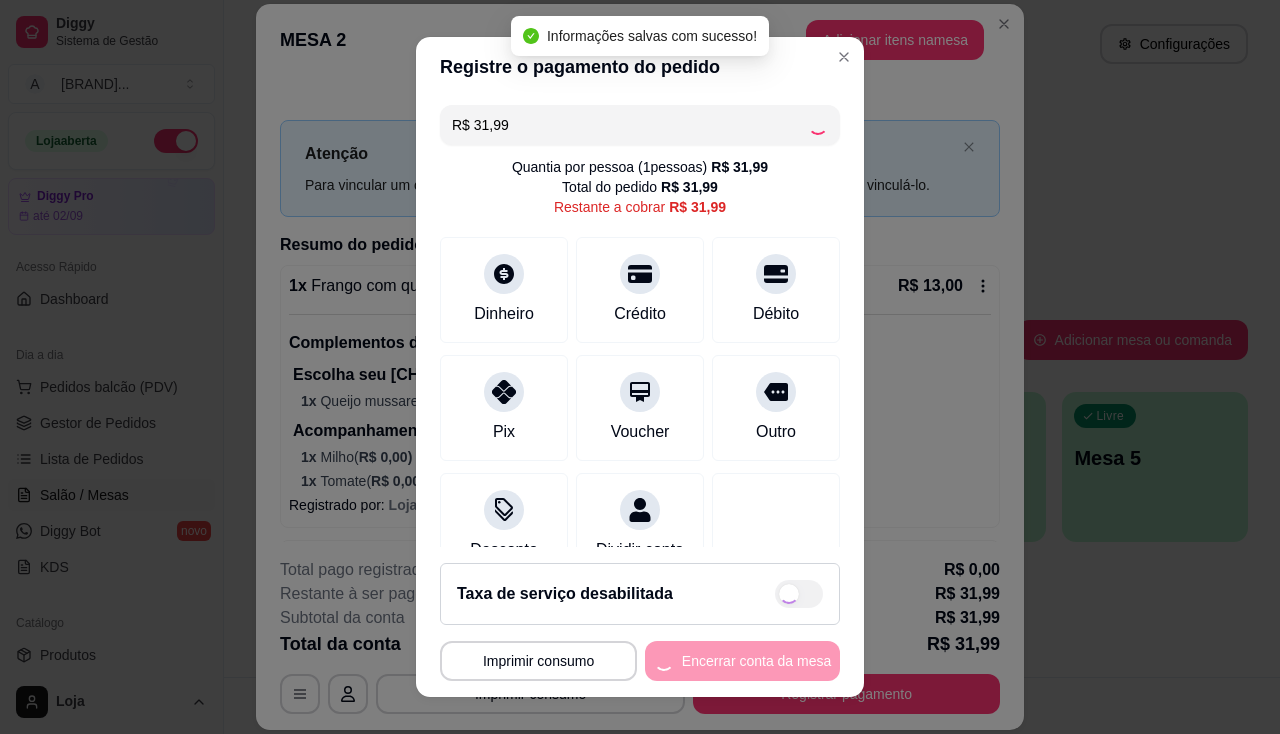 type on "R$ 0,00" 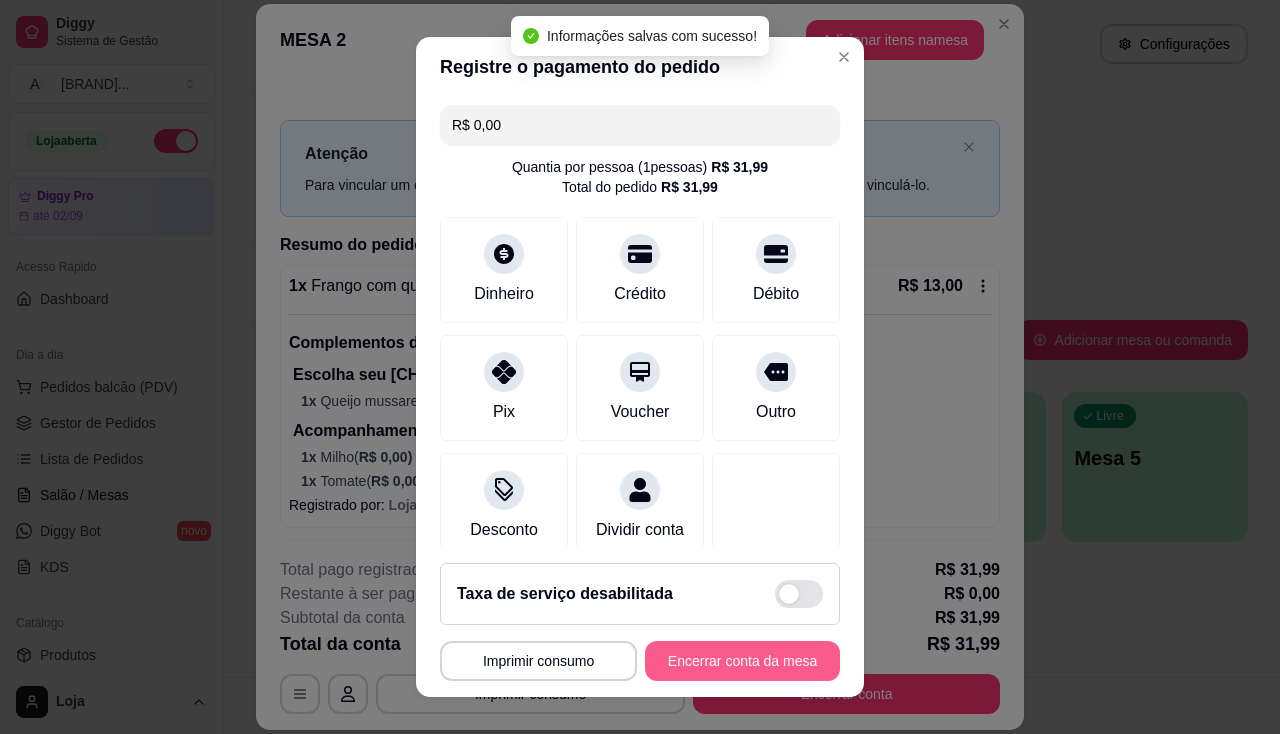 click on "Encerrar conta da mesa" at bounding box center (742, 661) 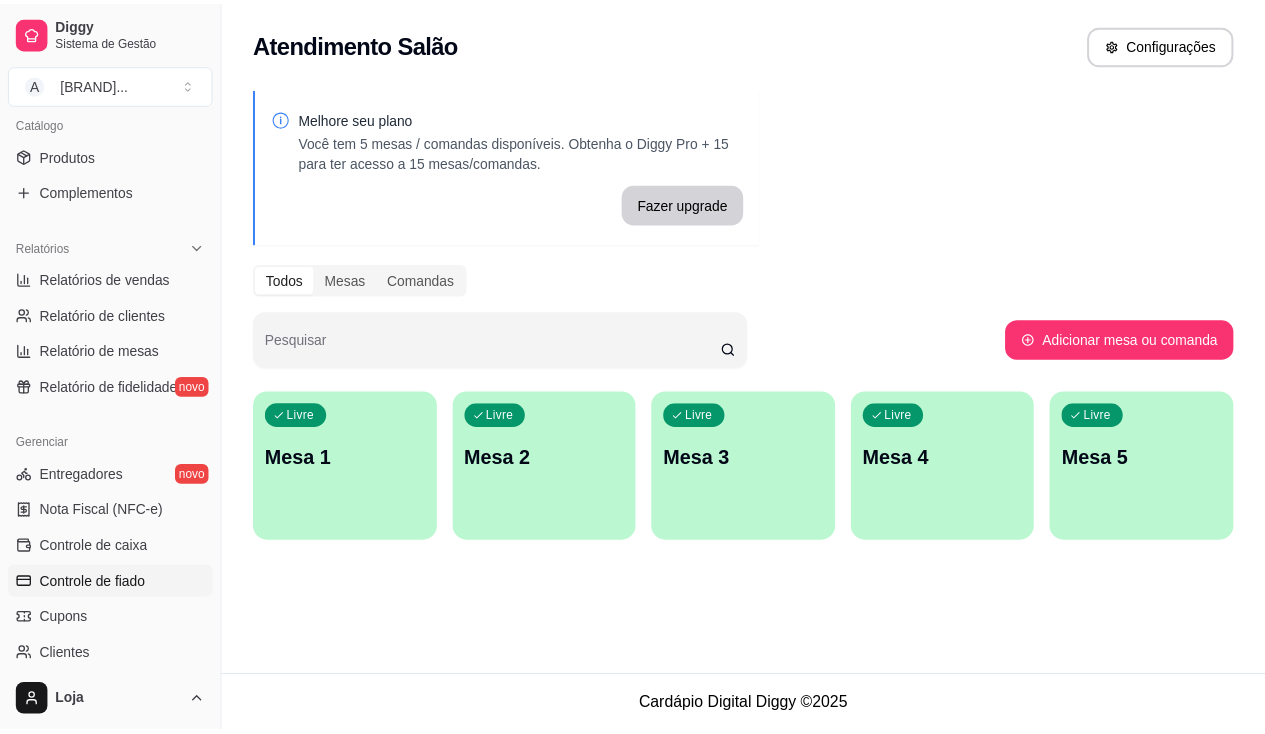 scroll, scrollTop: 600, scrollLeft: 0, axis: vertical 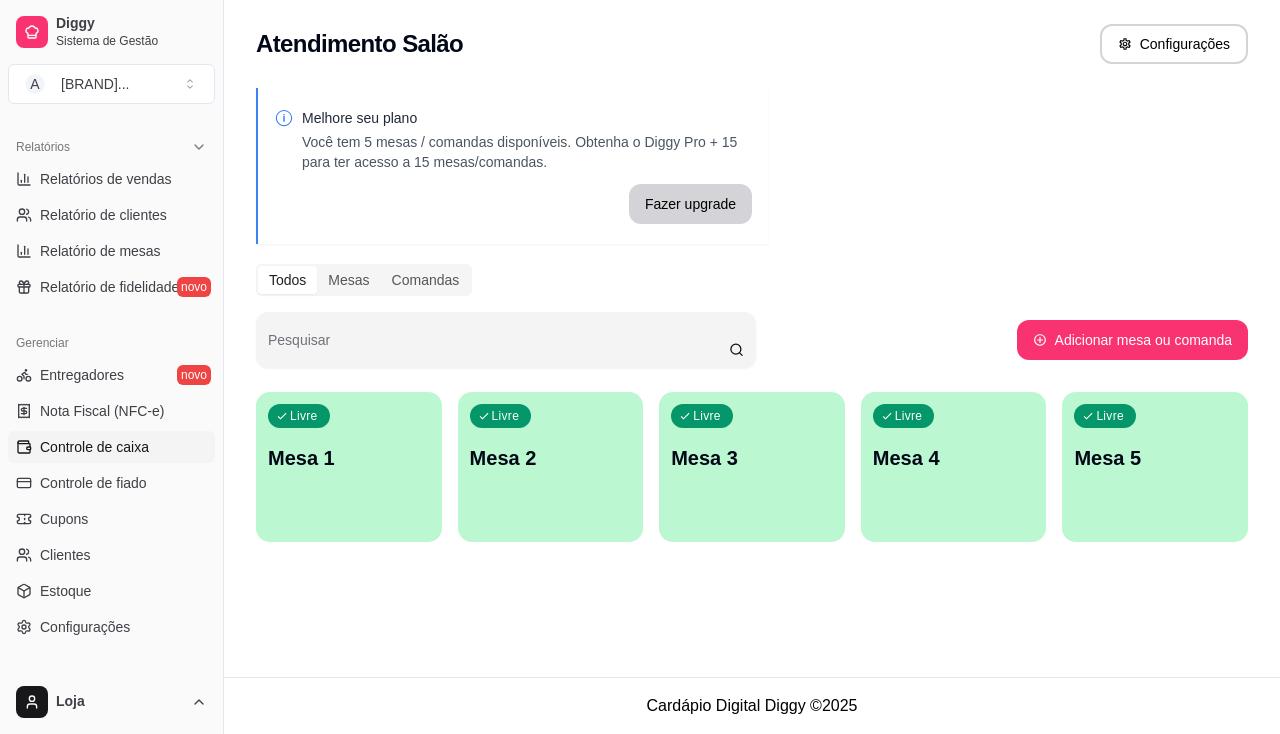 click on "Controle de caixa" at bounding box center (94, 447) 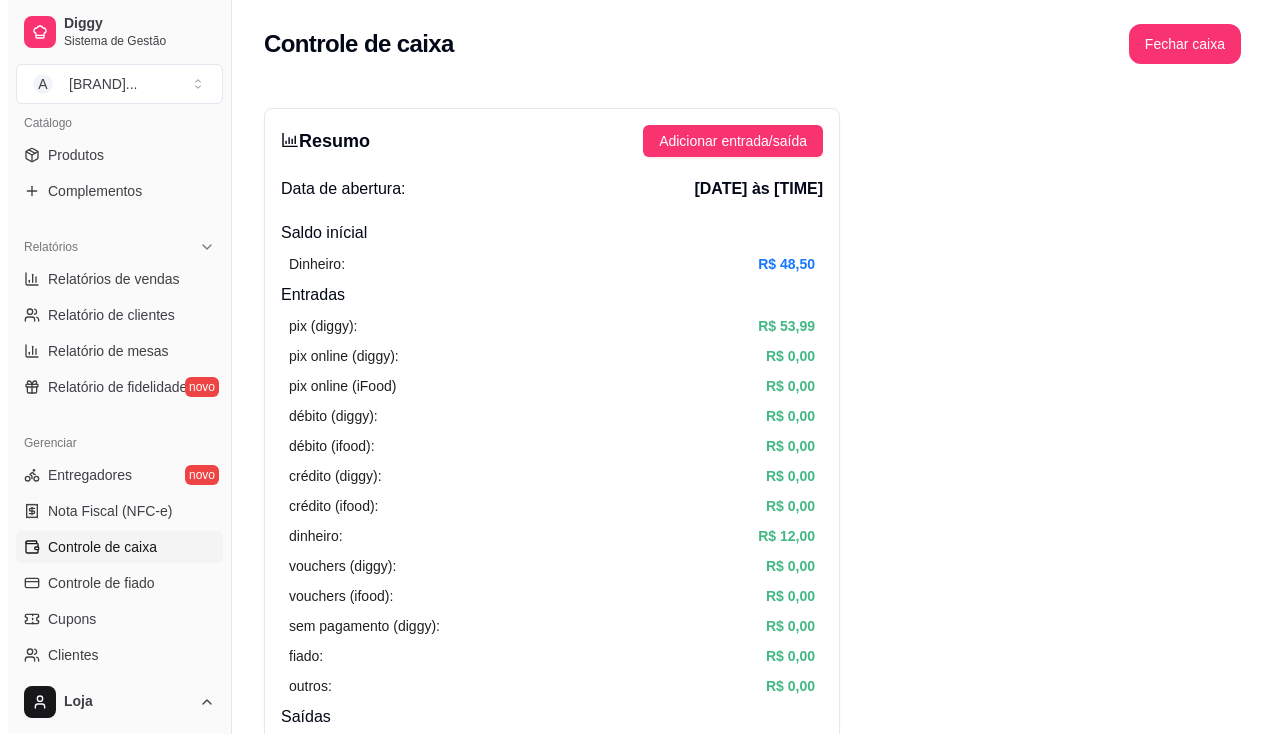 scroll, scrollTop: 200, scrollLeft: 0, axis: vertical 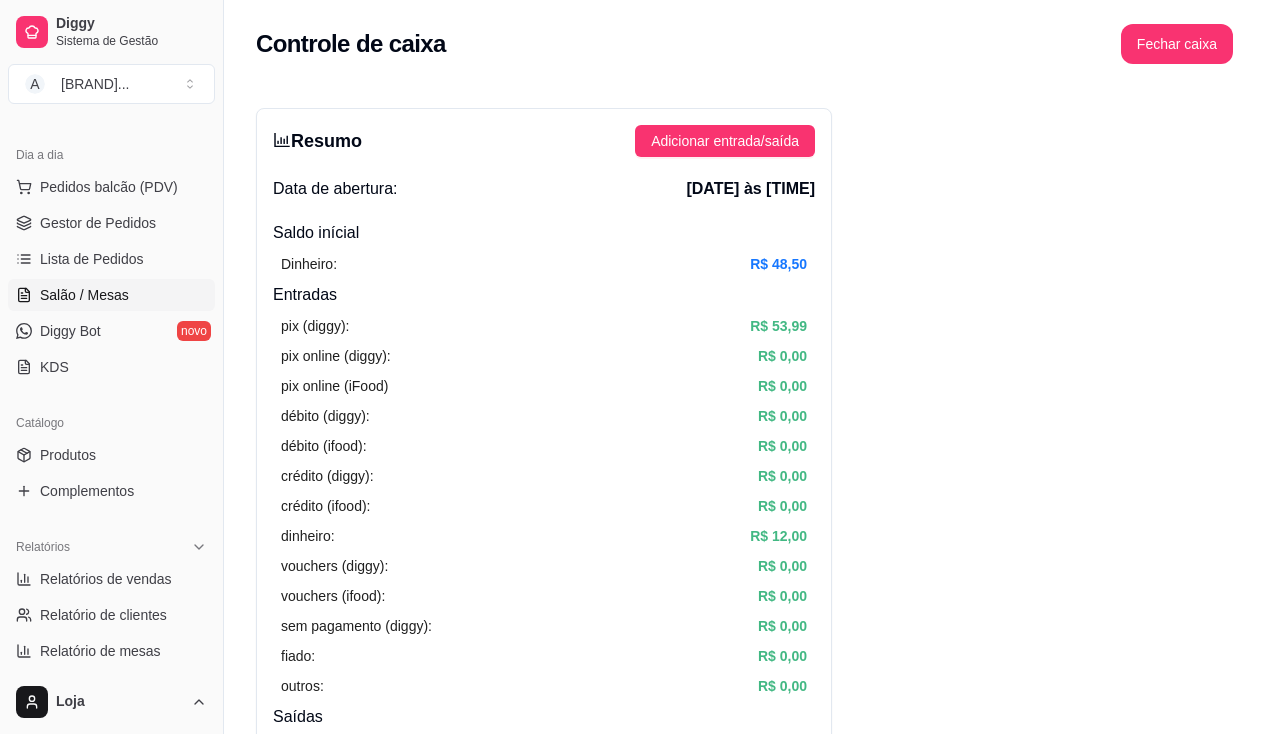 click on "Salão / Mesas" at bounding box center [84, 295] 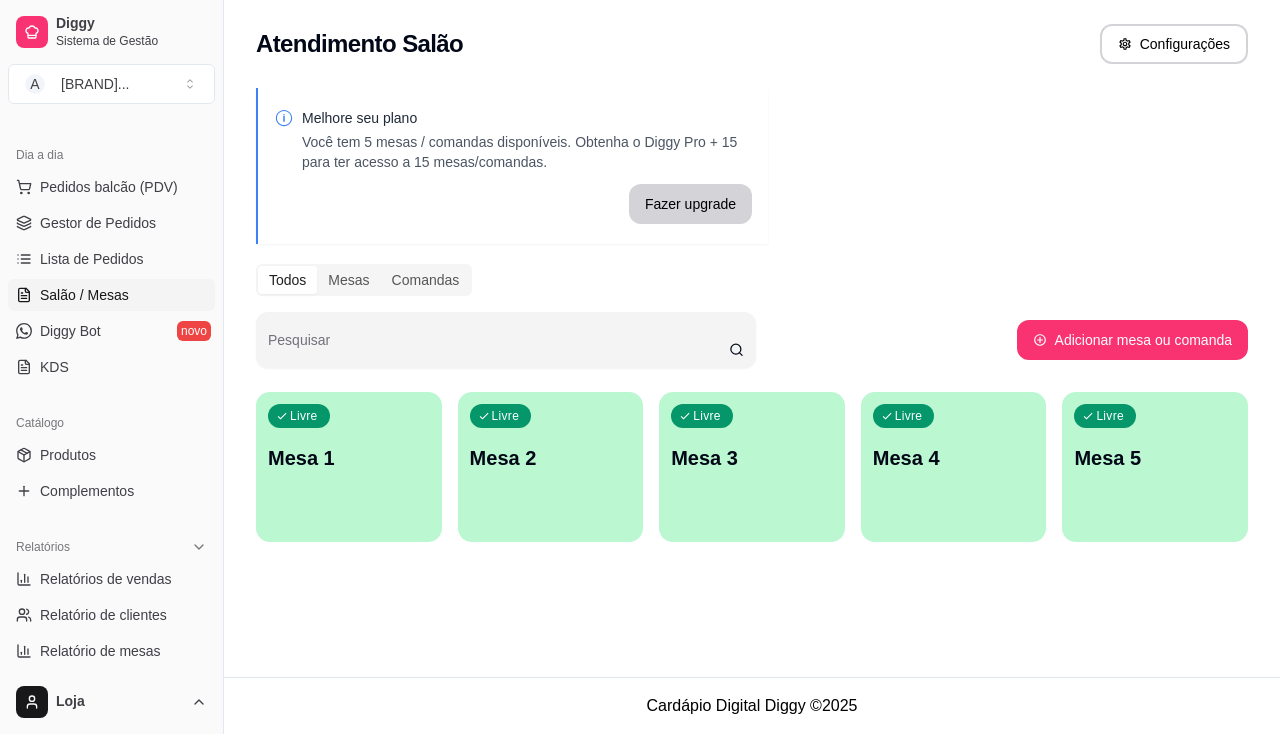click on "Livre Mesa 1" at bounding box center [349, 455] 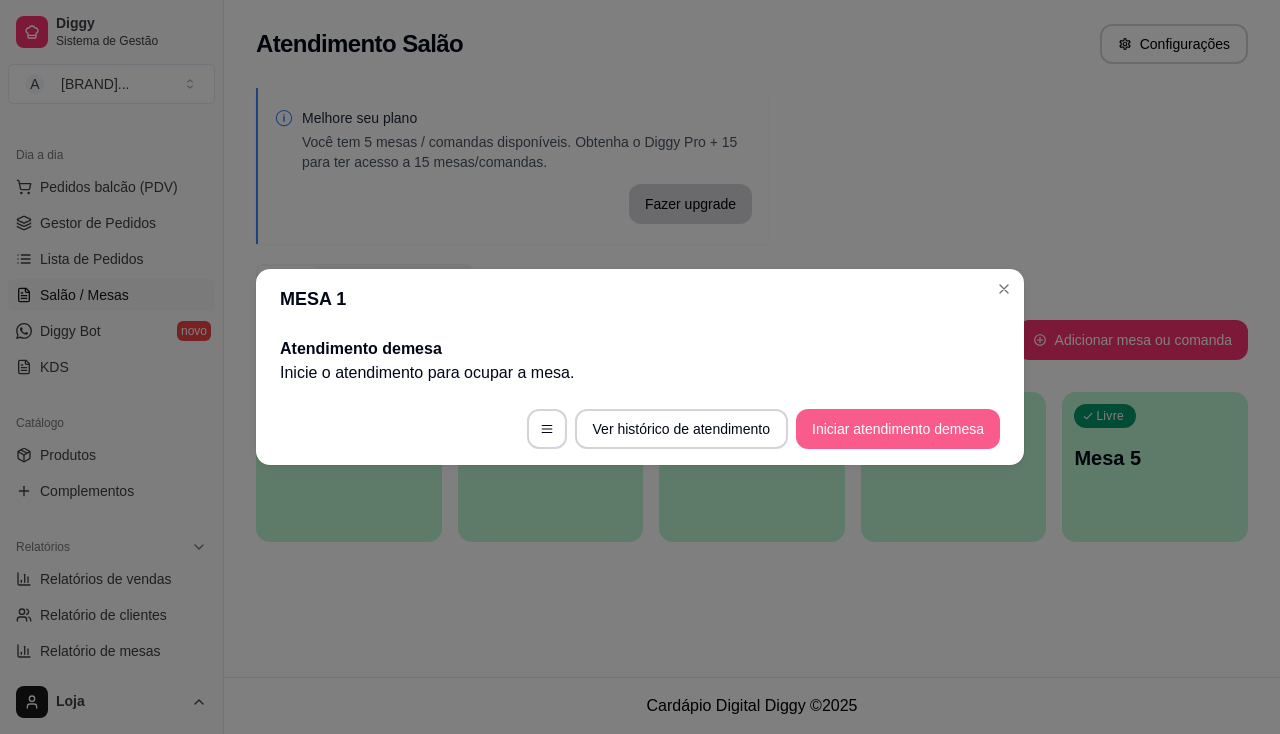click on "Iniciar atendimento de  mesa" at bounding box center (898, 429) 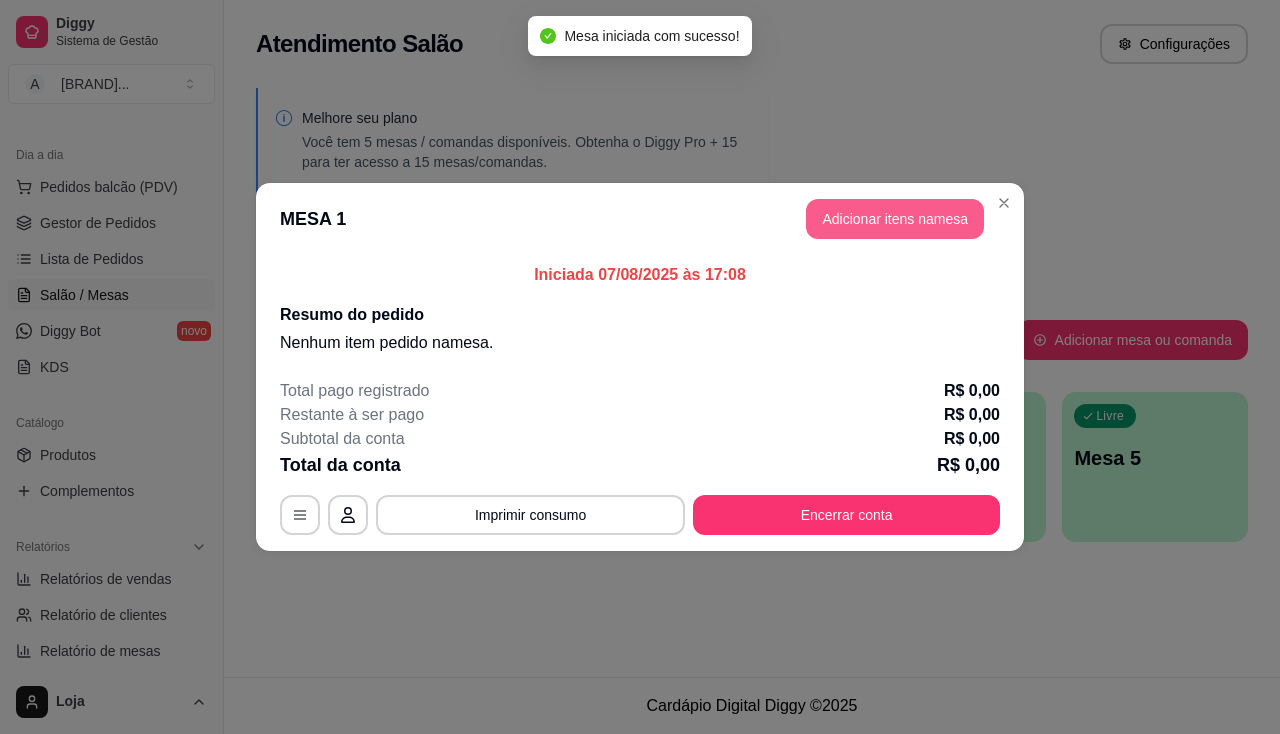 click on "Adicionar itens na  mesa" at bounding box center (895, 219) 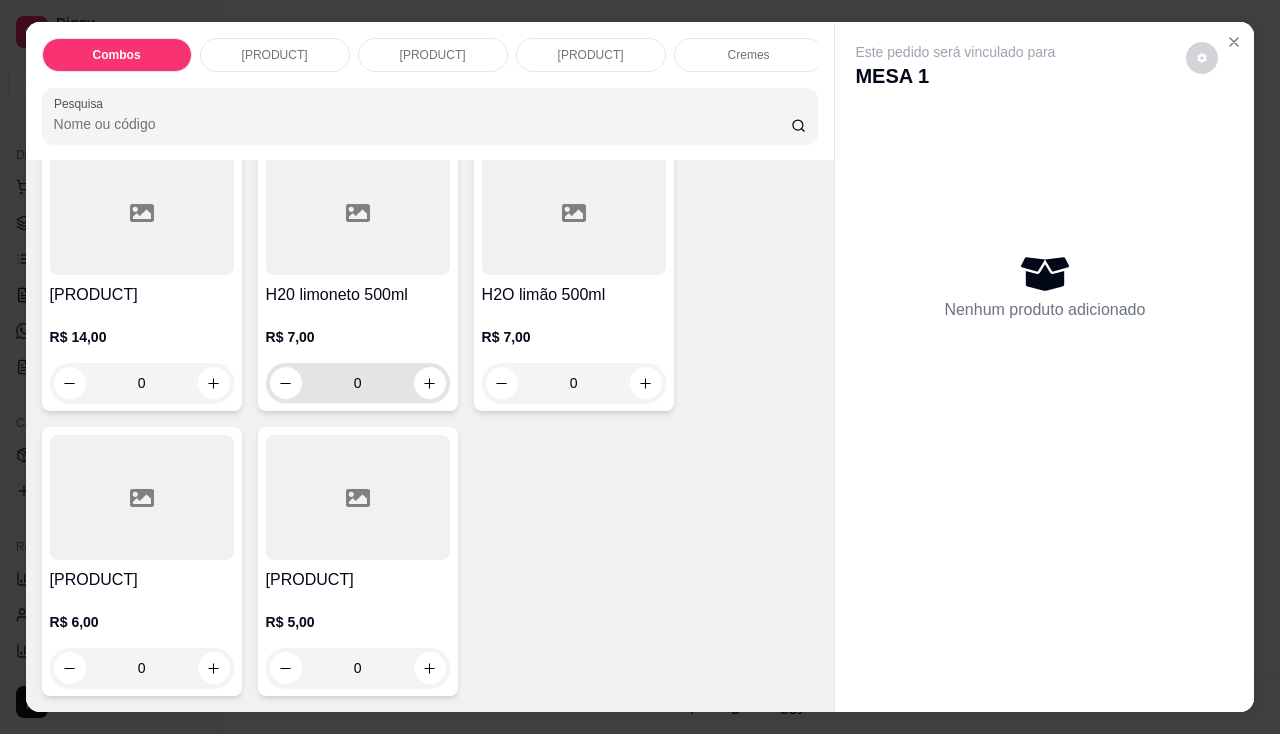 scroll, scrollTop: 6604, scrollLeft: 0, axis: vertical 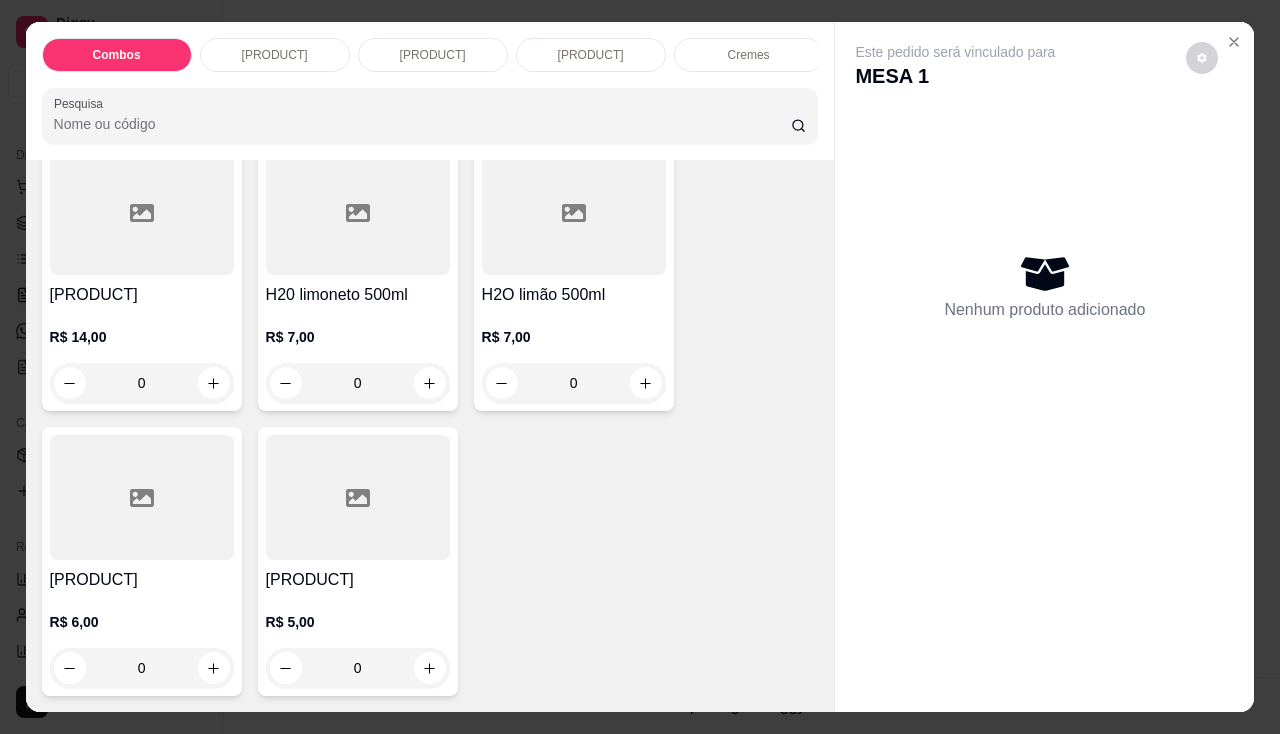 click at bounding box center [358, 497] 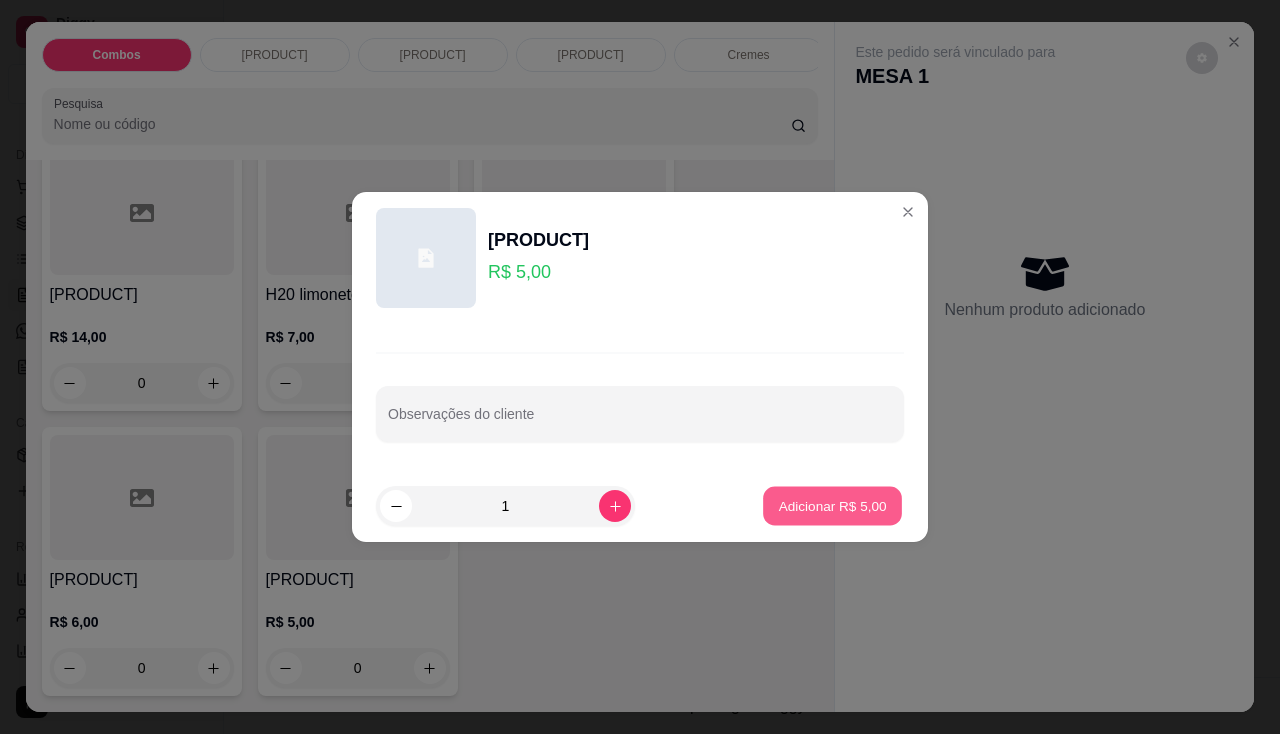 click on "Adicionar   R$ 5,00" at bounding box center (832, 505) 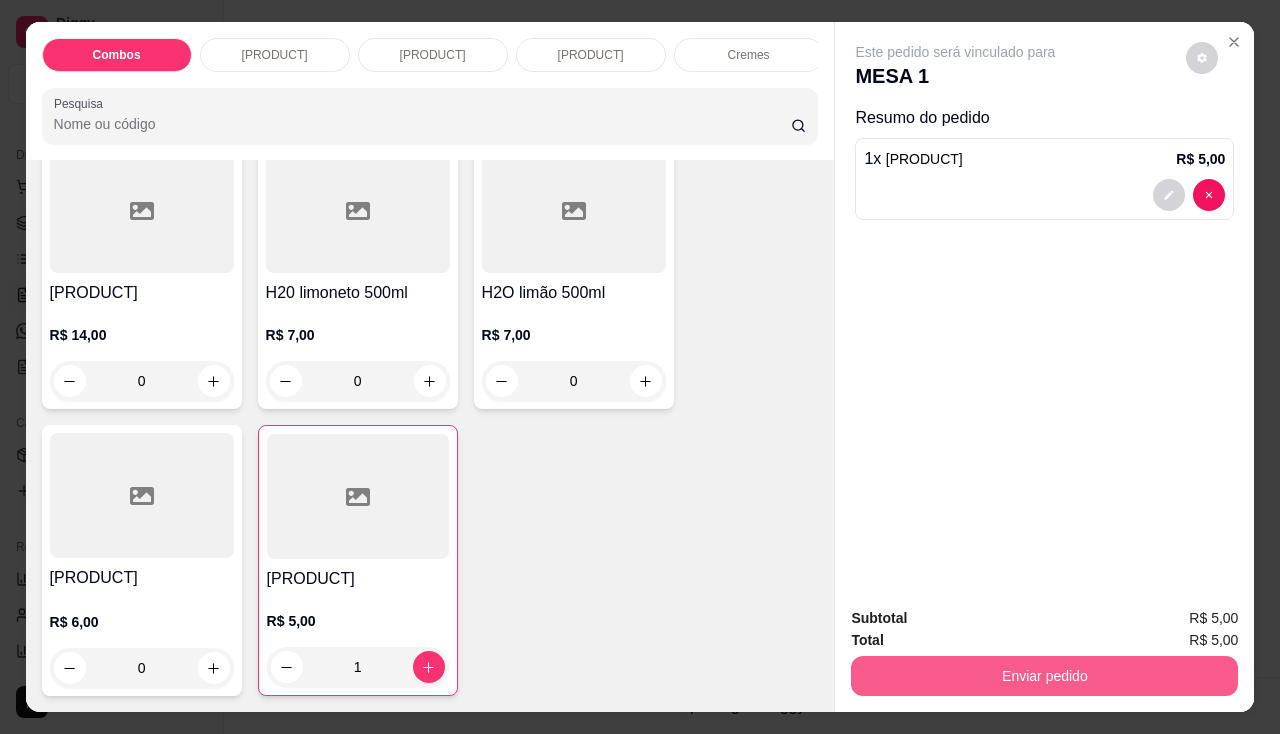 click on "Enviar pedido" at bounding box center (1044, 676) 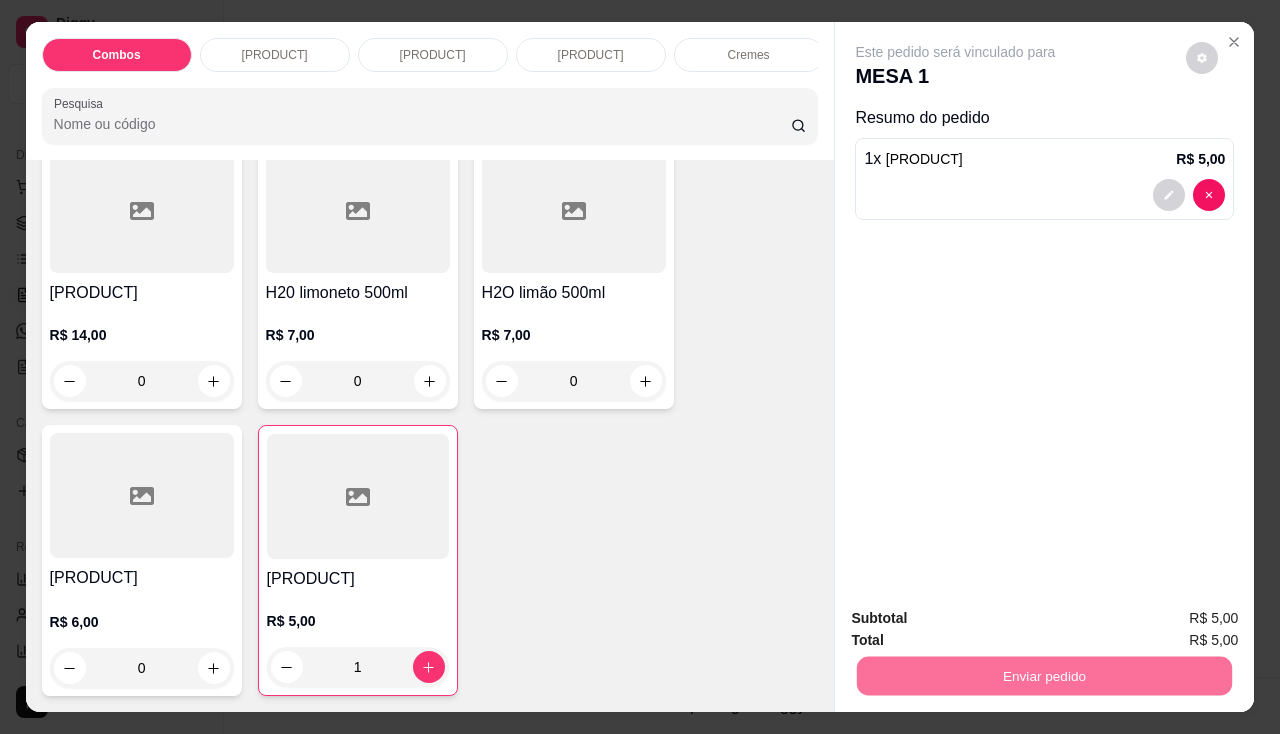 click on "Não registrar e enviar pedido" at bounding box center (979, 620) 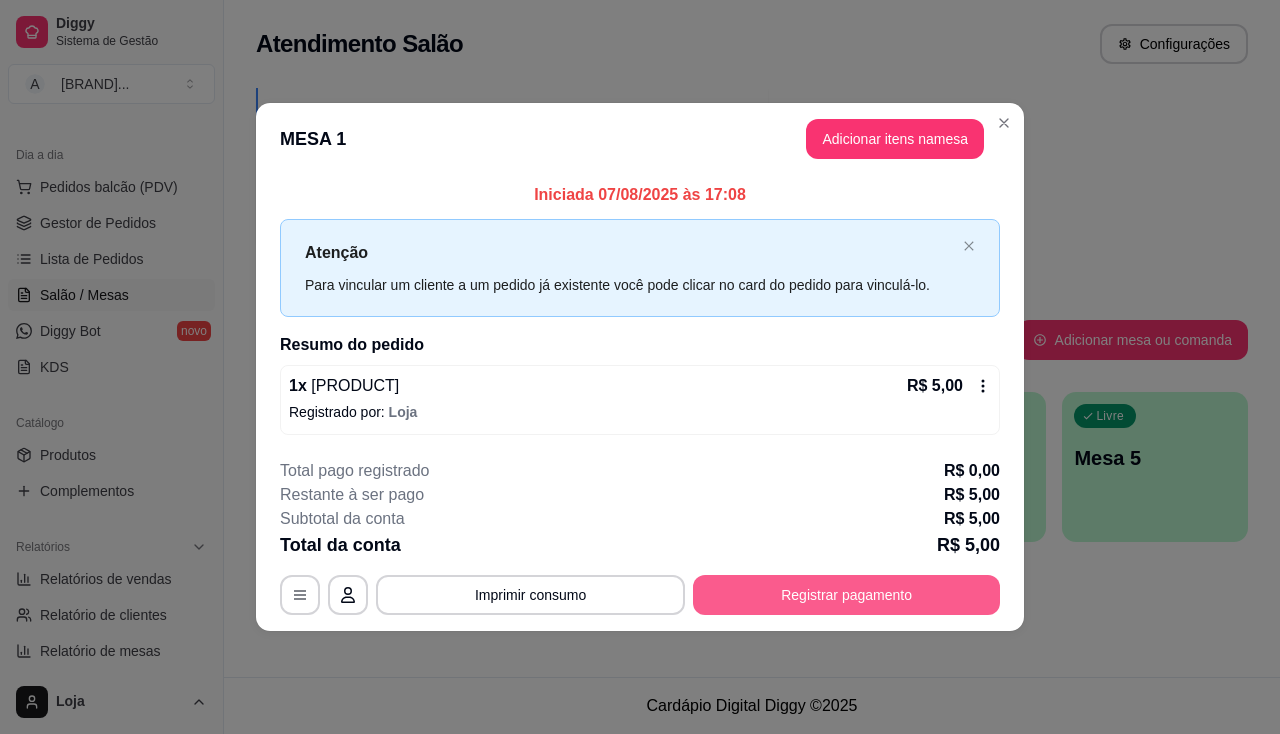 click on "Registrar pagamento" at bounding box center [846, 595] 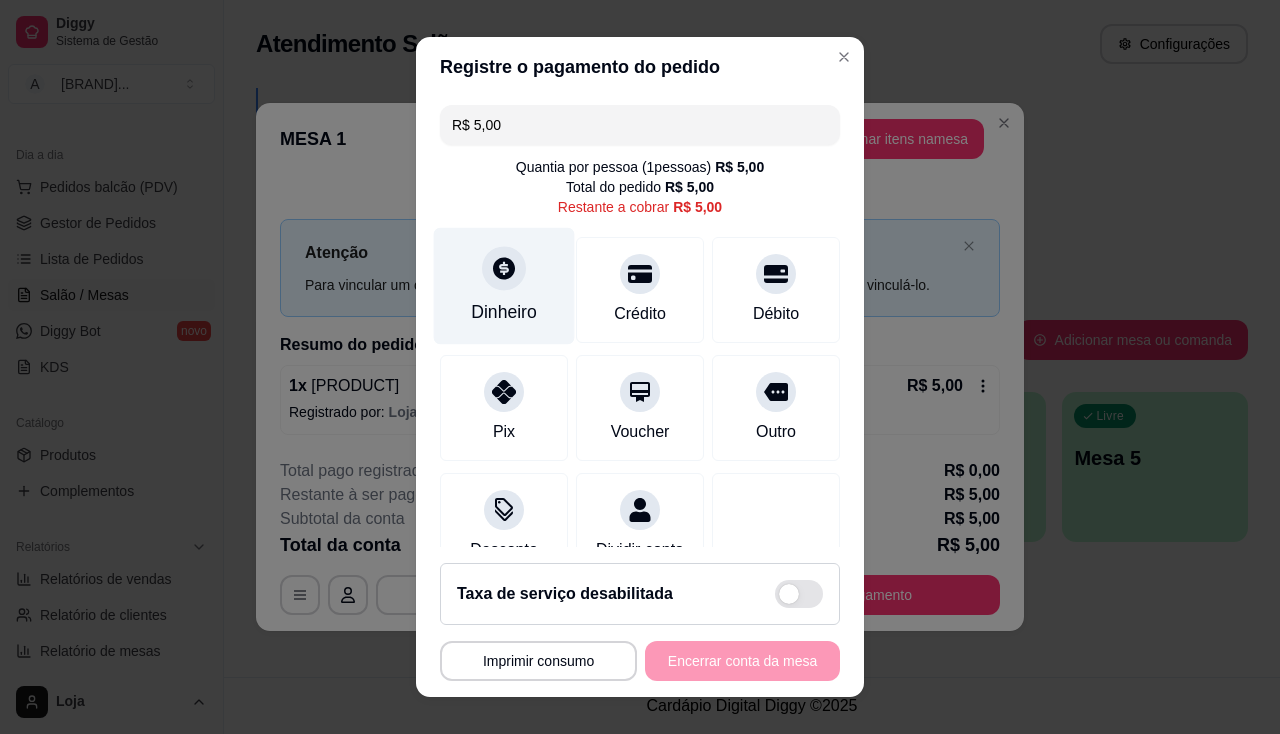 click 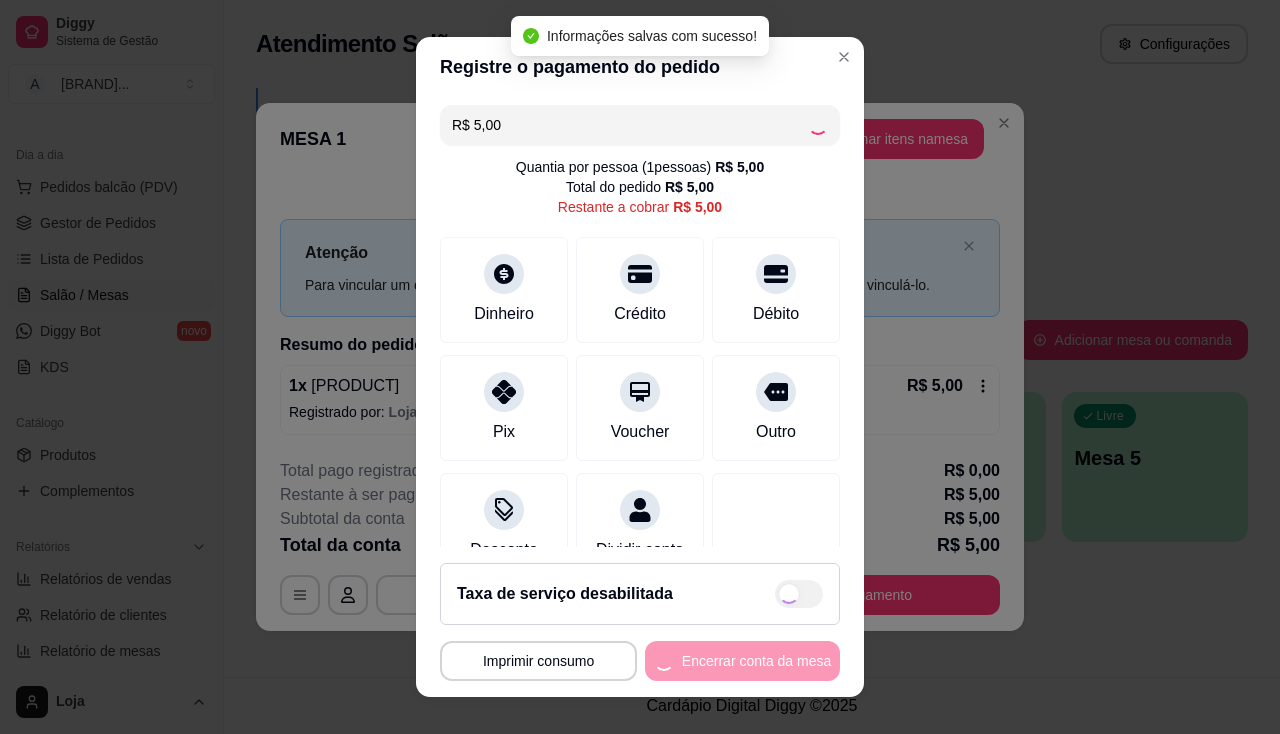 type on "R$ 0,00" 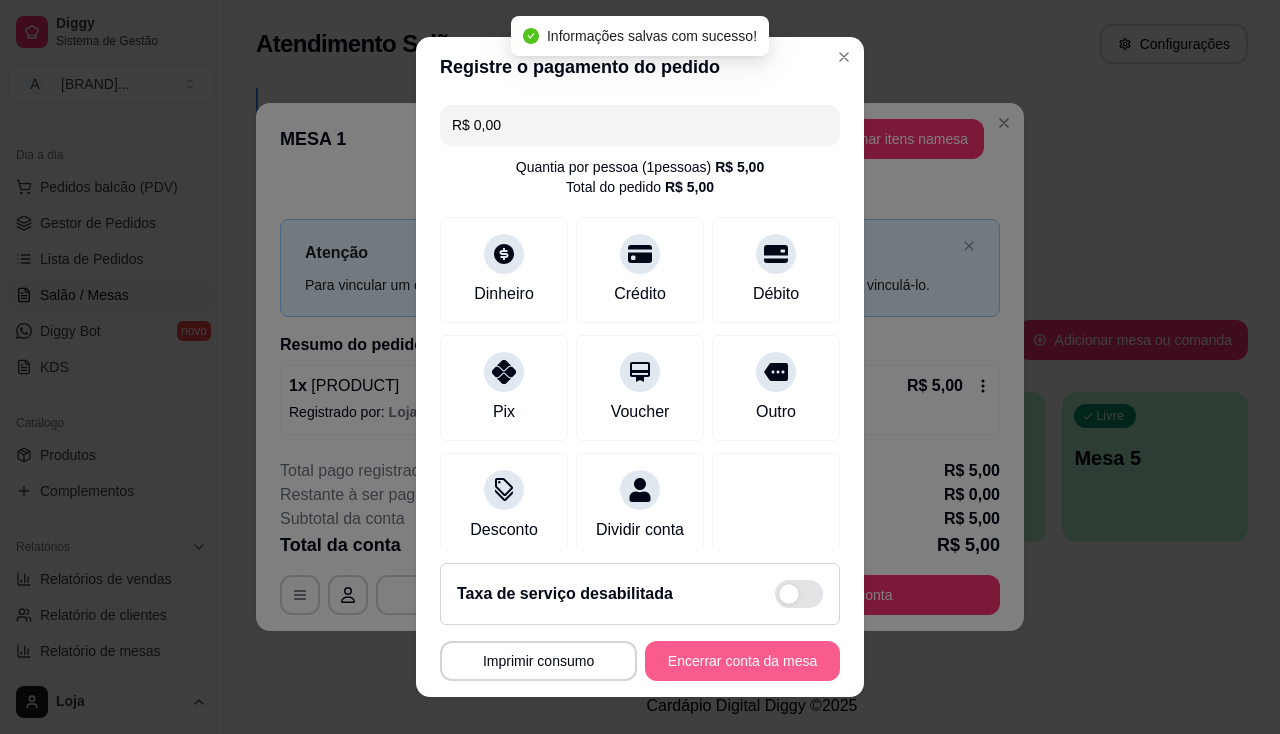 click on "Encerrar conta da mesa" at bounding box center (742, 661) 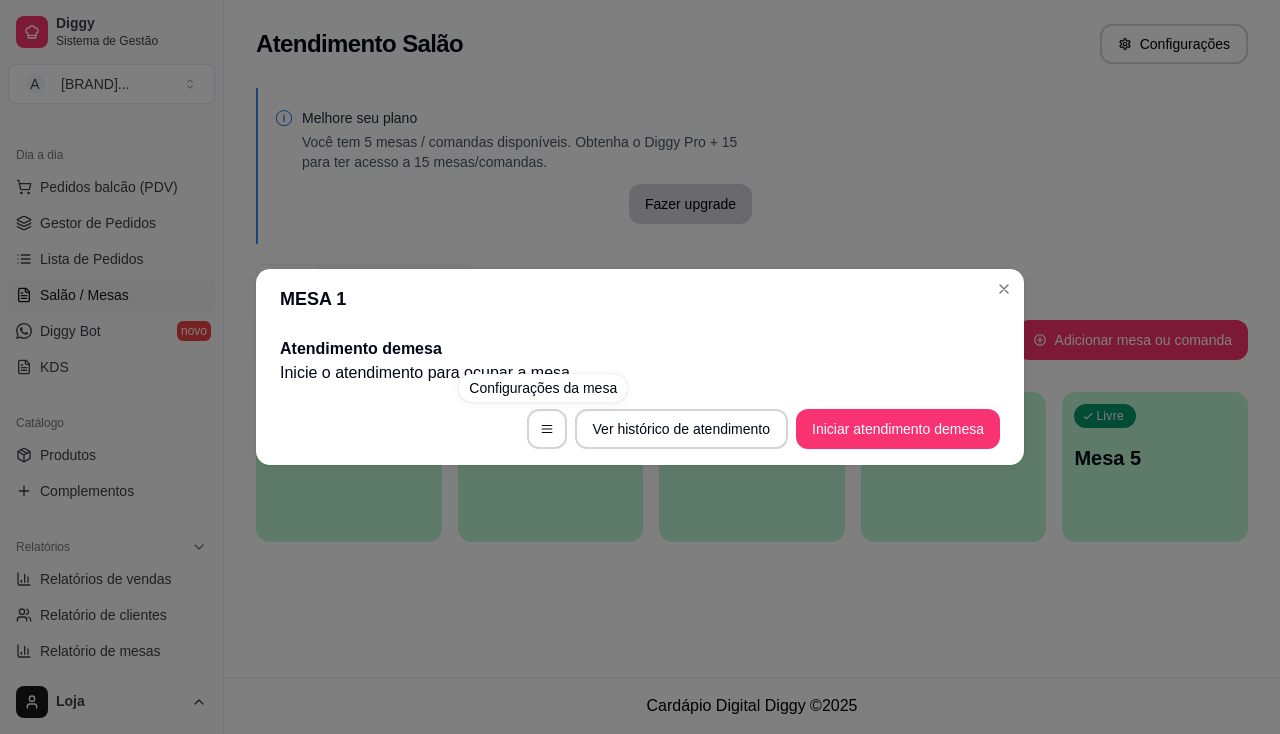 click on "MESA 1 Atendimento de  mesa Inicie o atendimento para ocupar a   mesa . Ver histórico de atendimento Iniciar atendimento de  mesa" at bounding box center [640, 367] 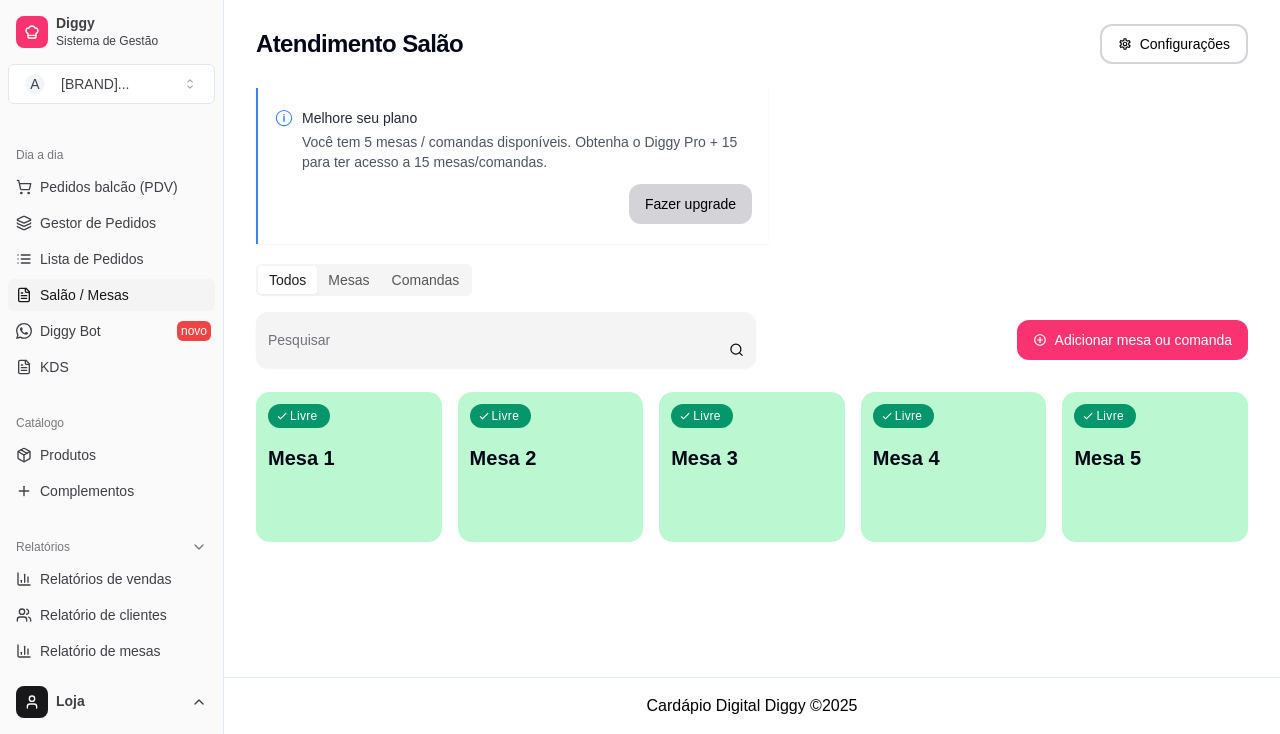 click on "Salão / Mesas" at bounding box center (84, 295) 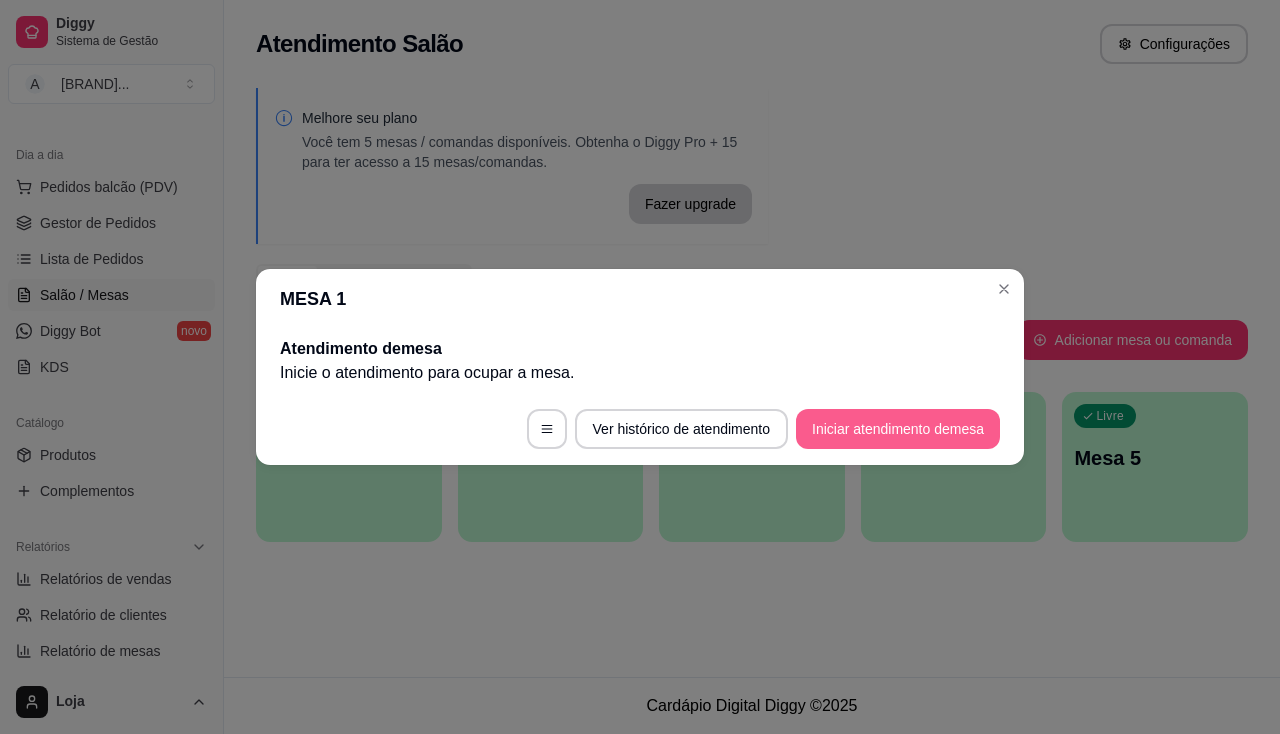 click on "Iniciar atendimento de  mesa" at bounding box center (898, 429) 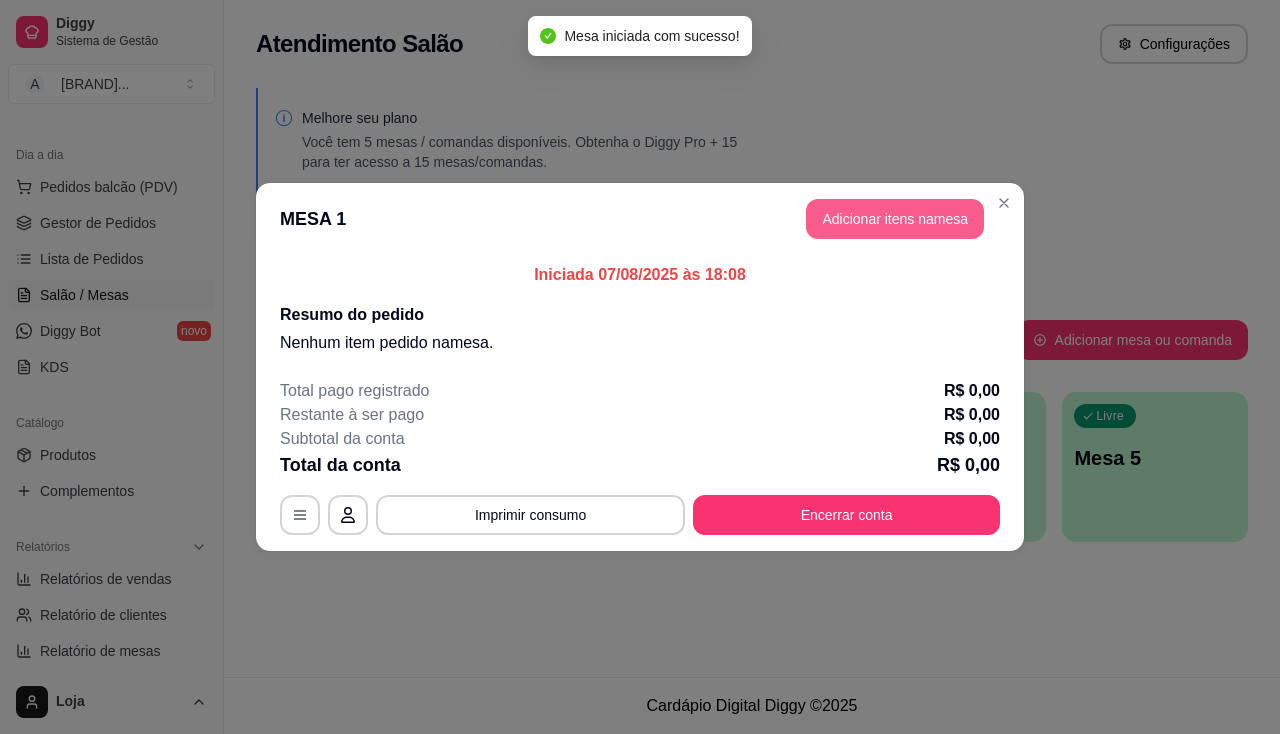 click on "Adicionar itens na  mesa" at bounding box center (895, 219) 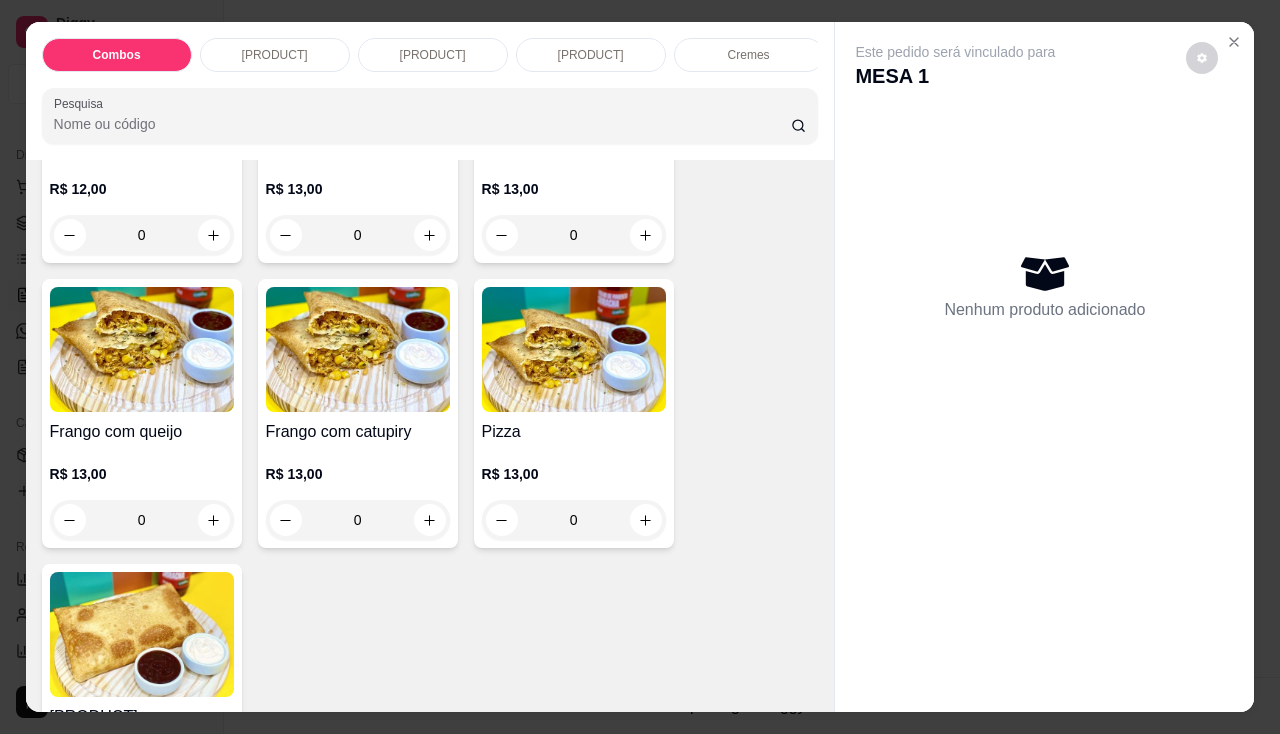 scroll, scrollTop: 2900, scrollLeft: 0, axis: vertical 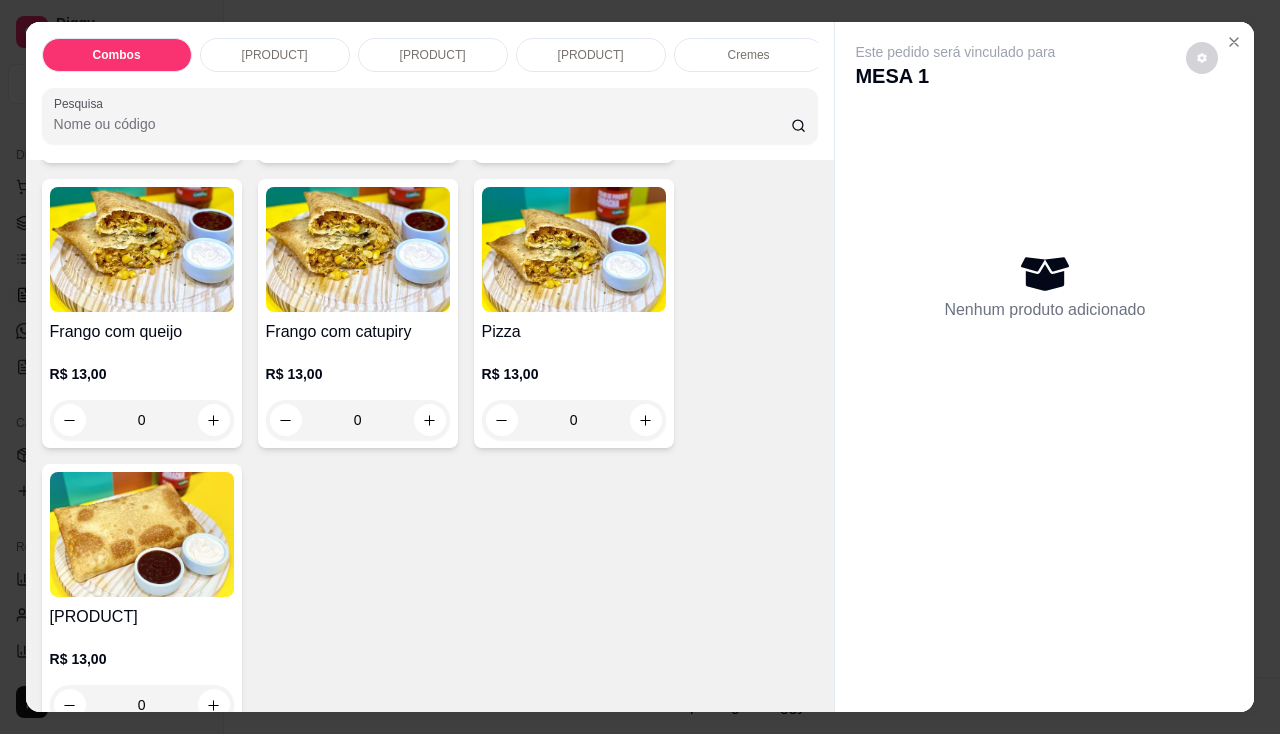 click on "Frango com catupiry" at bounding box center (358, 332) 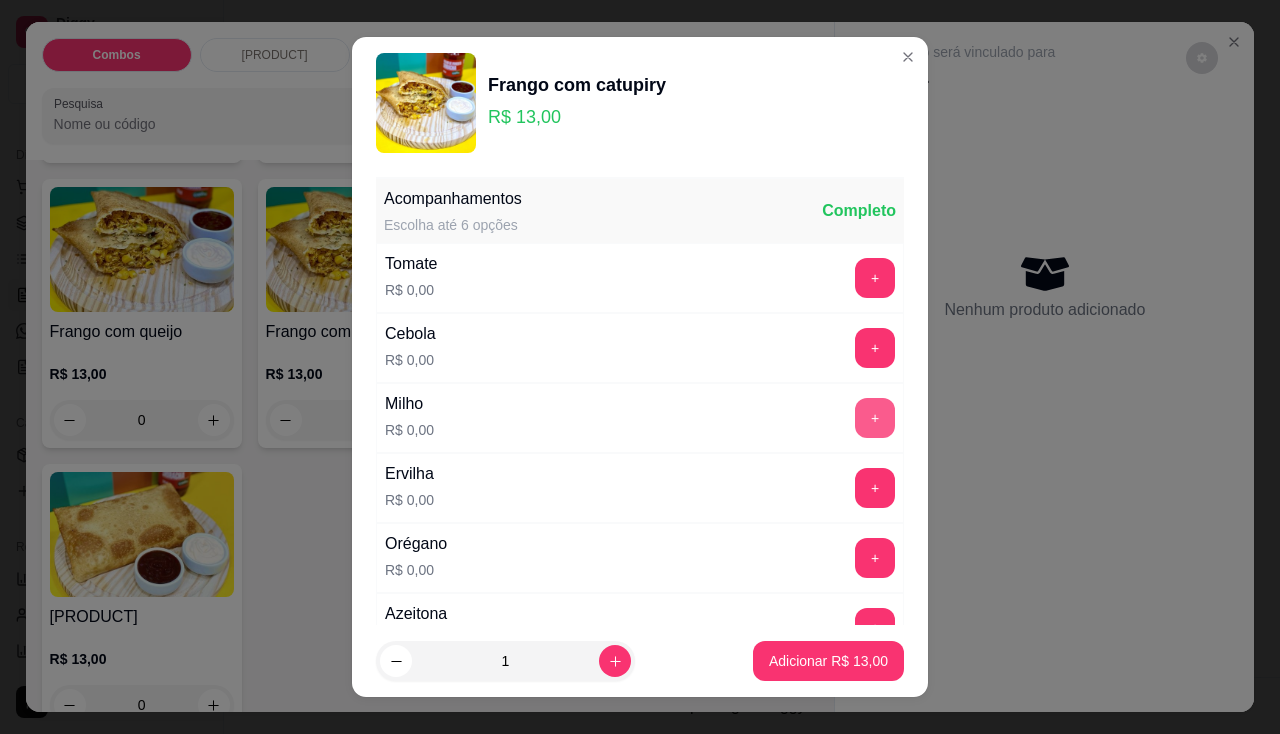 click on "+" at bounding box center (875, 418) 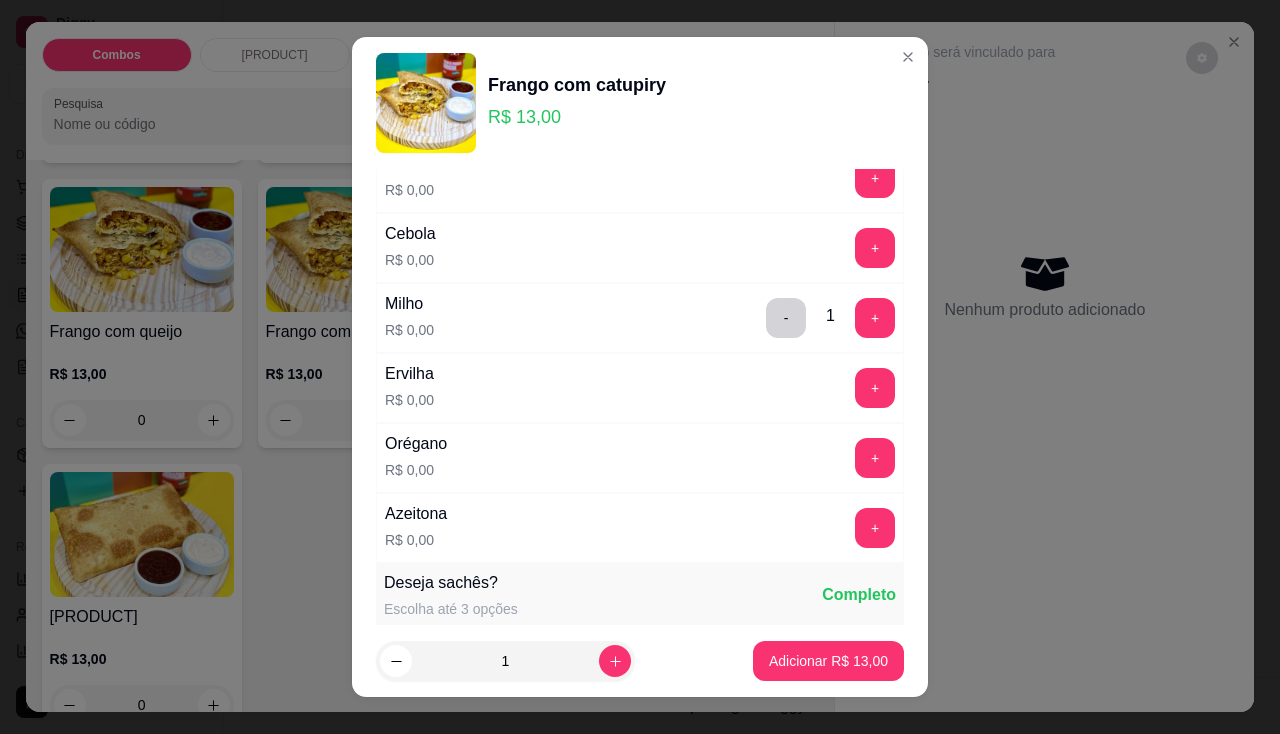 scroll, scrollTop: 200, scrollLeft: 0, axis: vertical 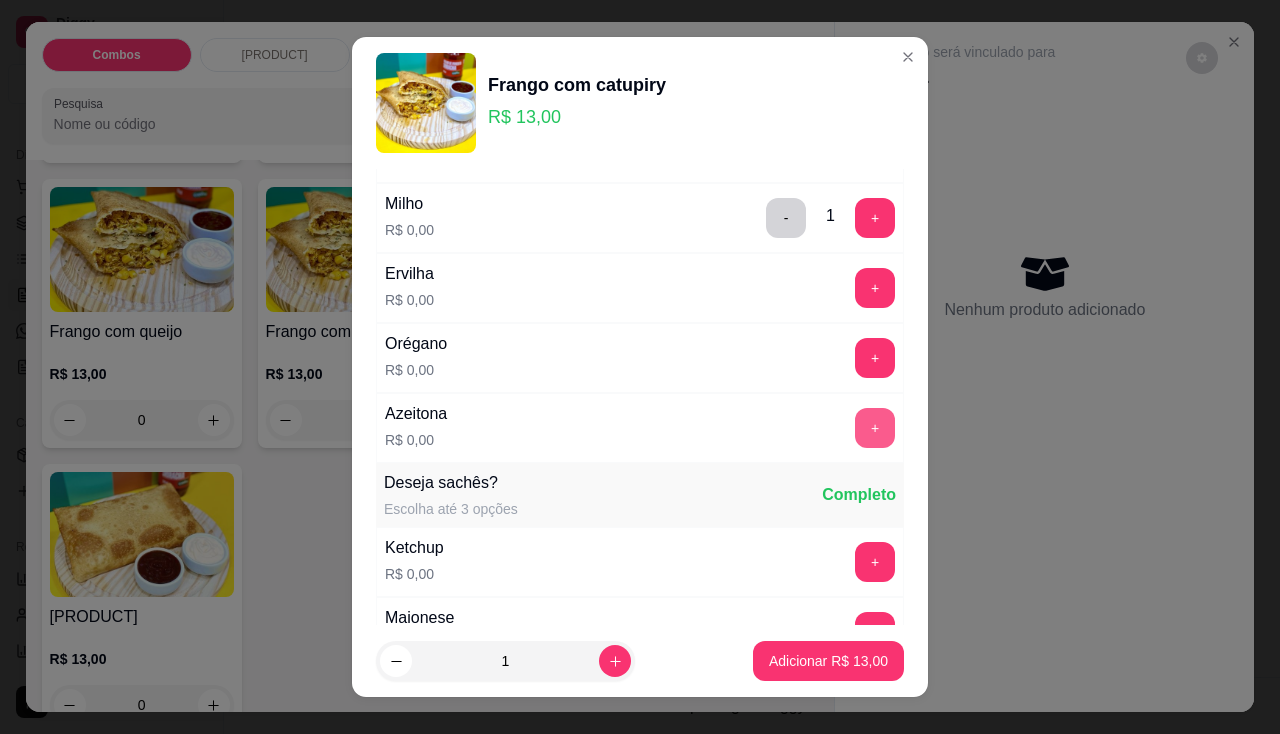 click on "+" at bounding box center [875, 428] 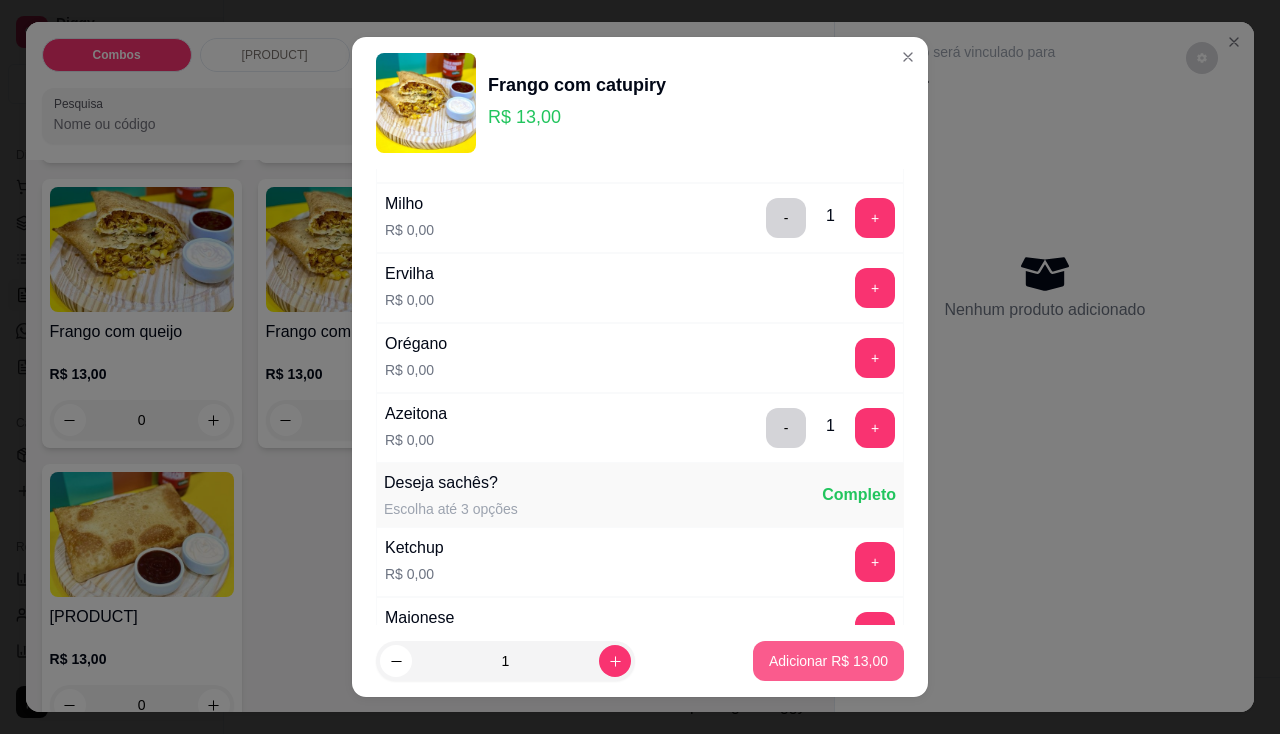 click on "Adicionar   R$ 13,00" at bounding box center (828, 661) 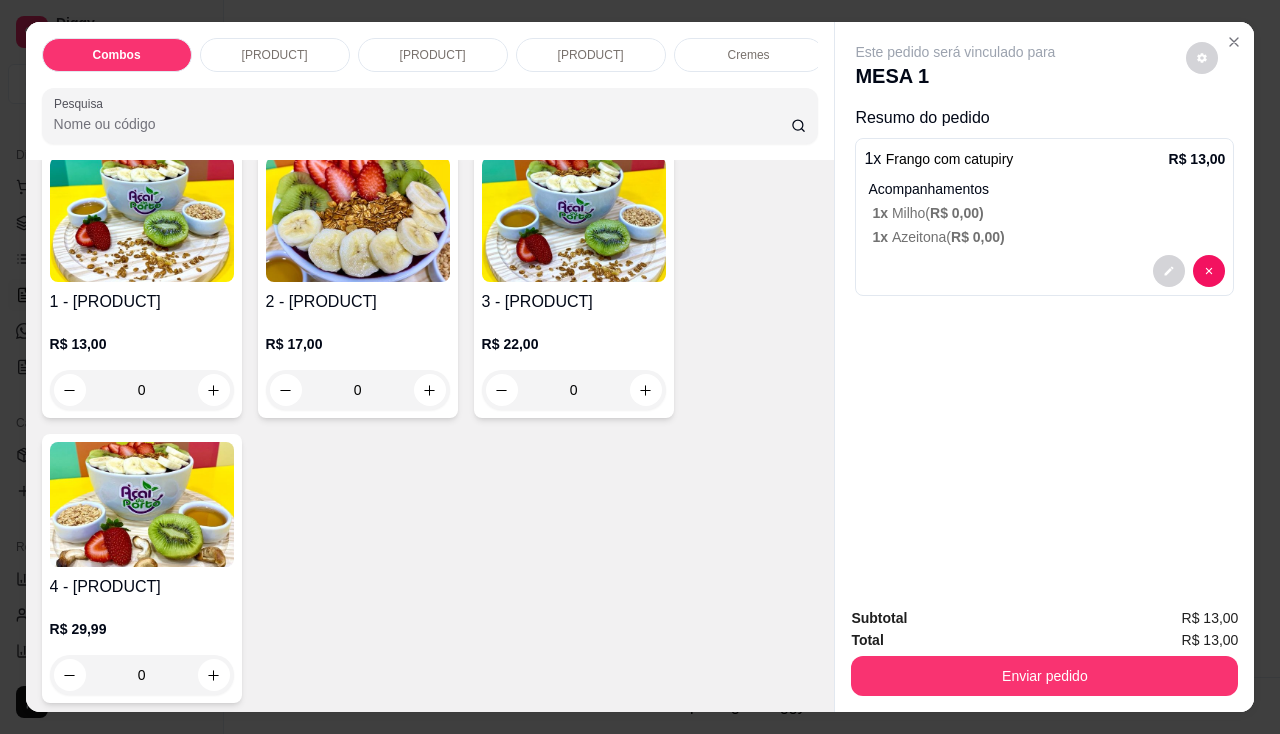 scroll, scrollTop: 800, scrollLeft: 0, axis: vertical 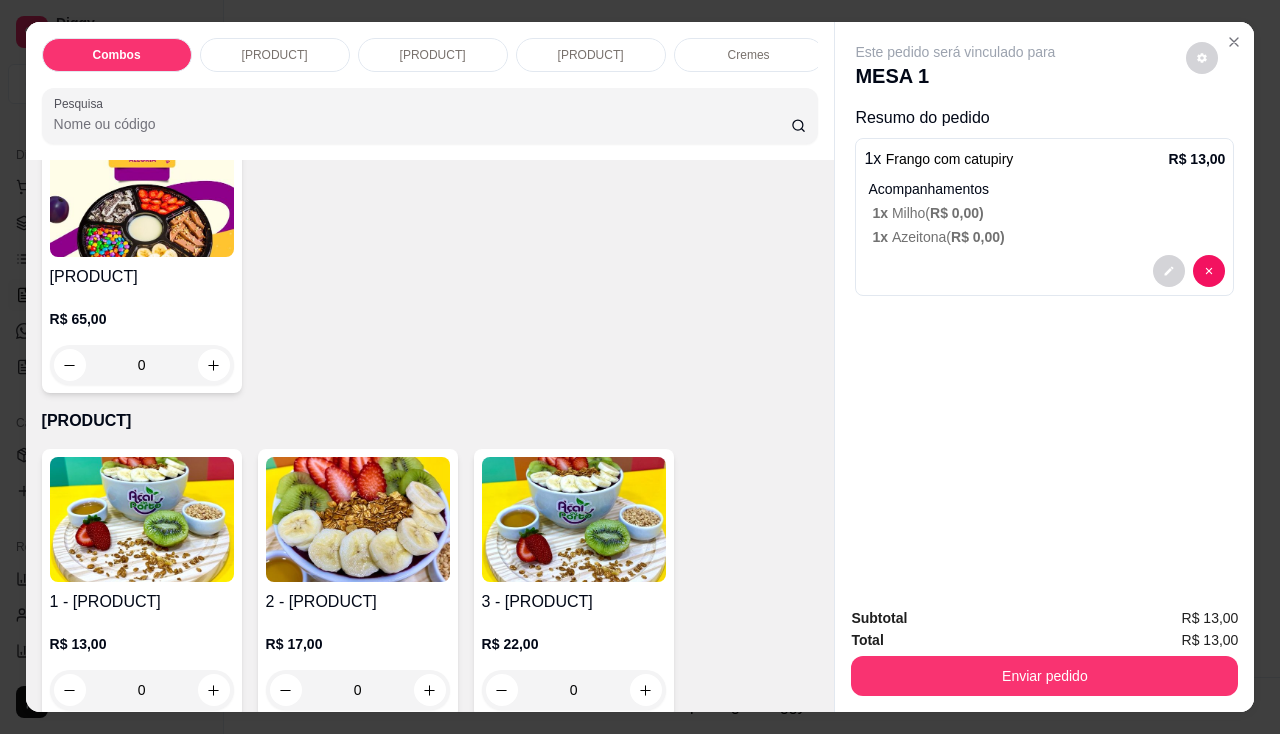 click at bounding box center (142, 519) 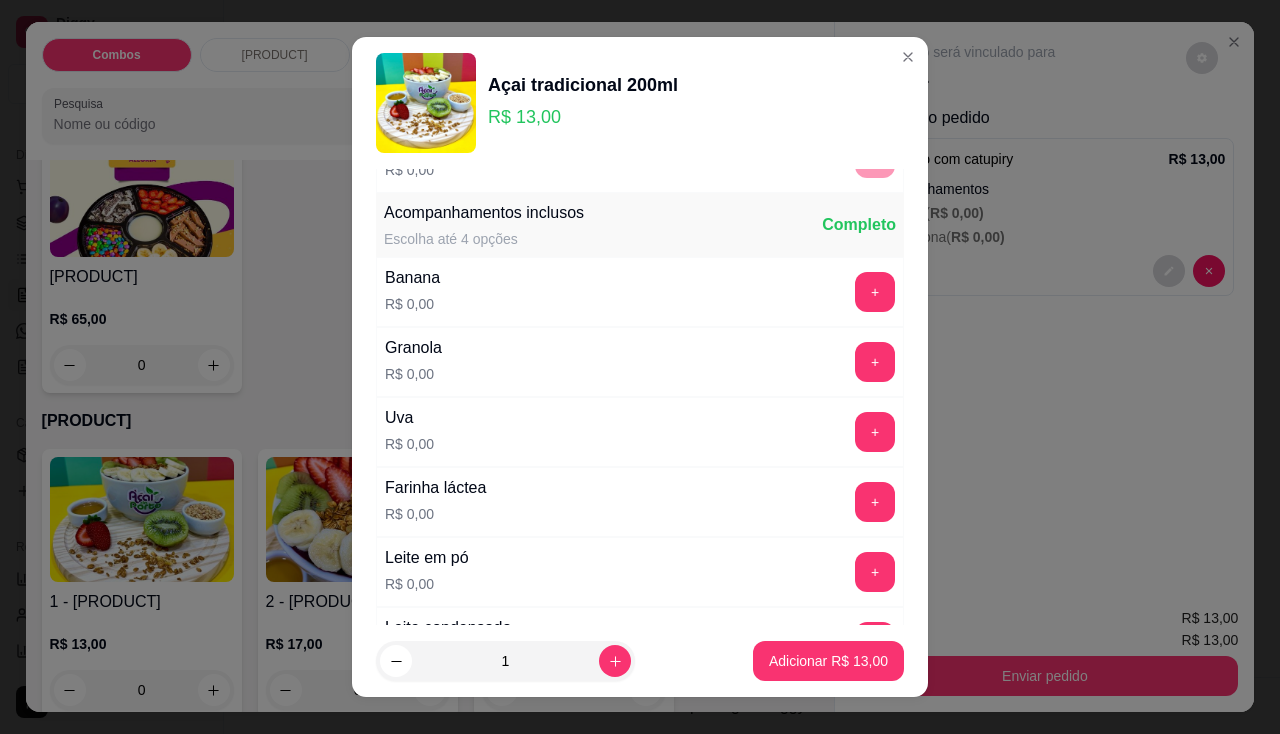 scroll, scrollTop: 500, scrollLeft: 0, axis: vertical 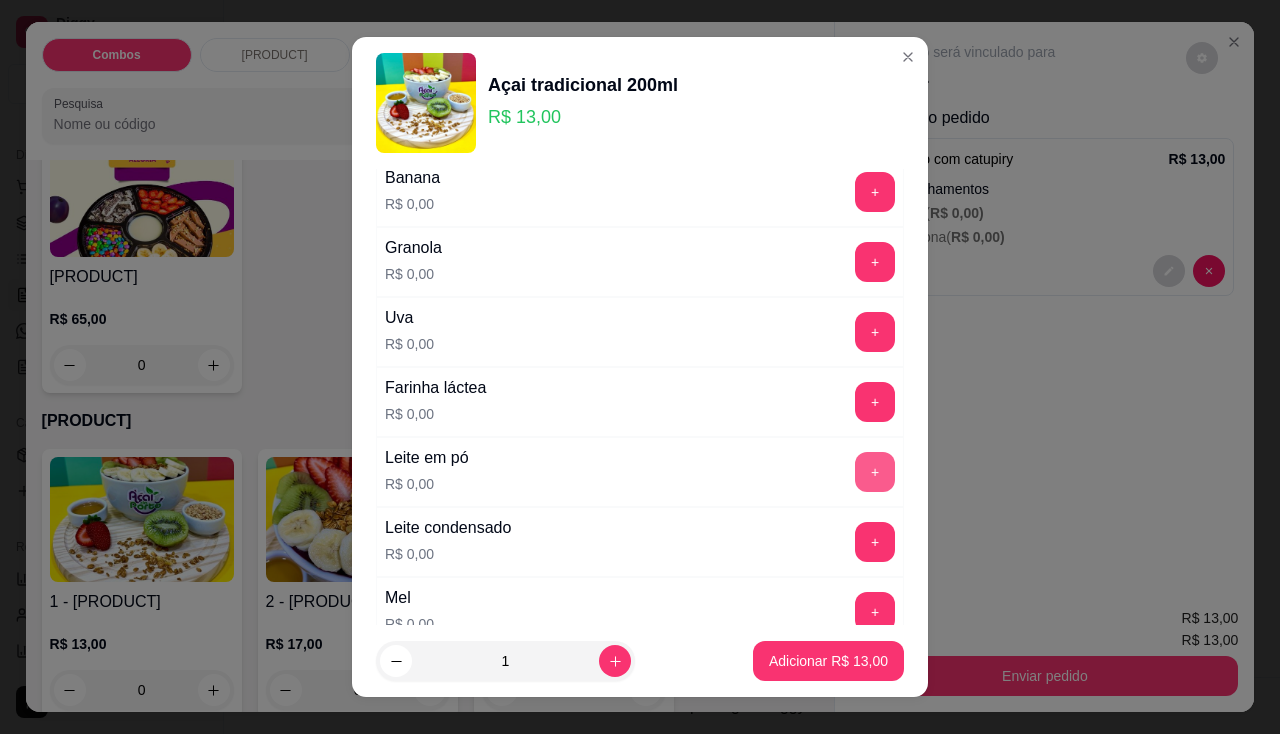 click on "+" at bounding box center (875, 472) 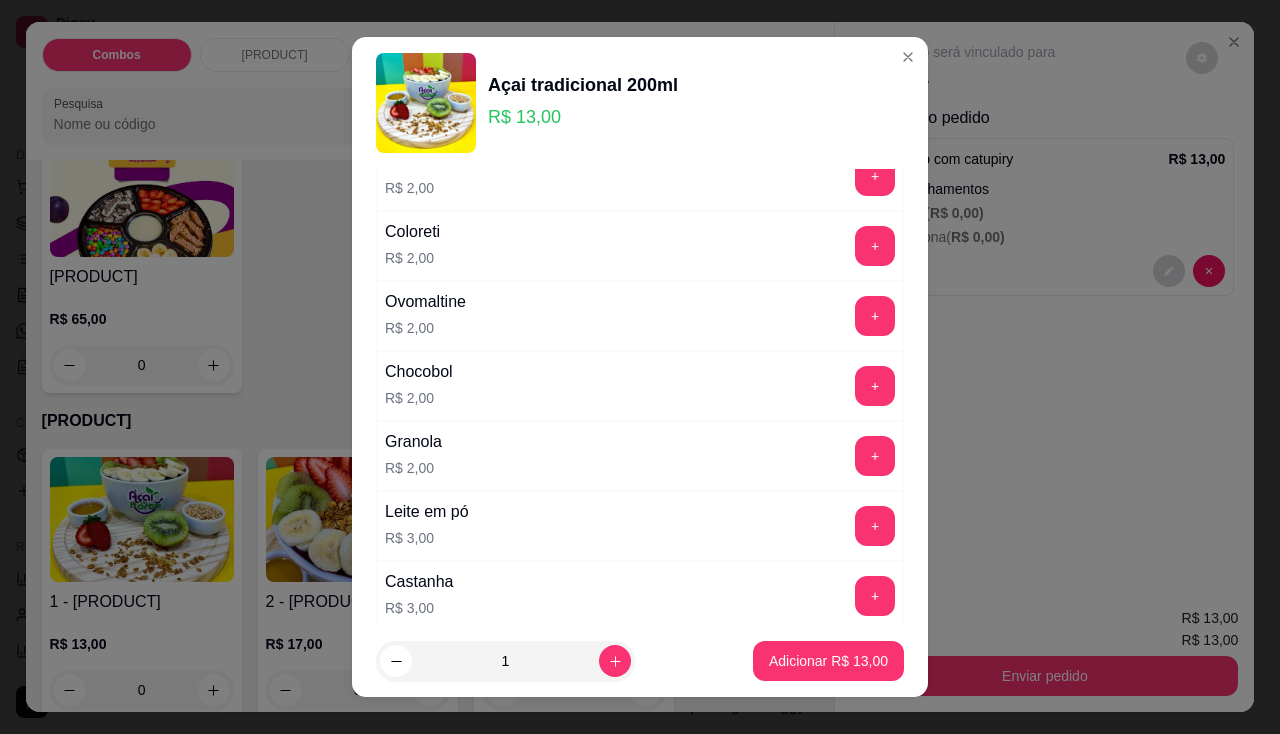 scroll, scrollTop: 1600, scrollLeft: 0, axis: vertical 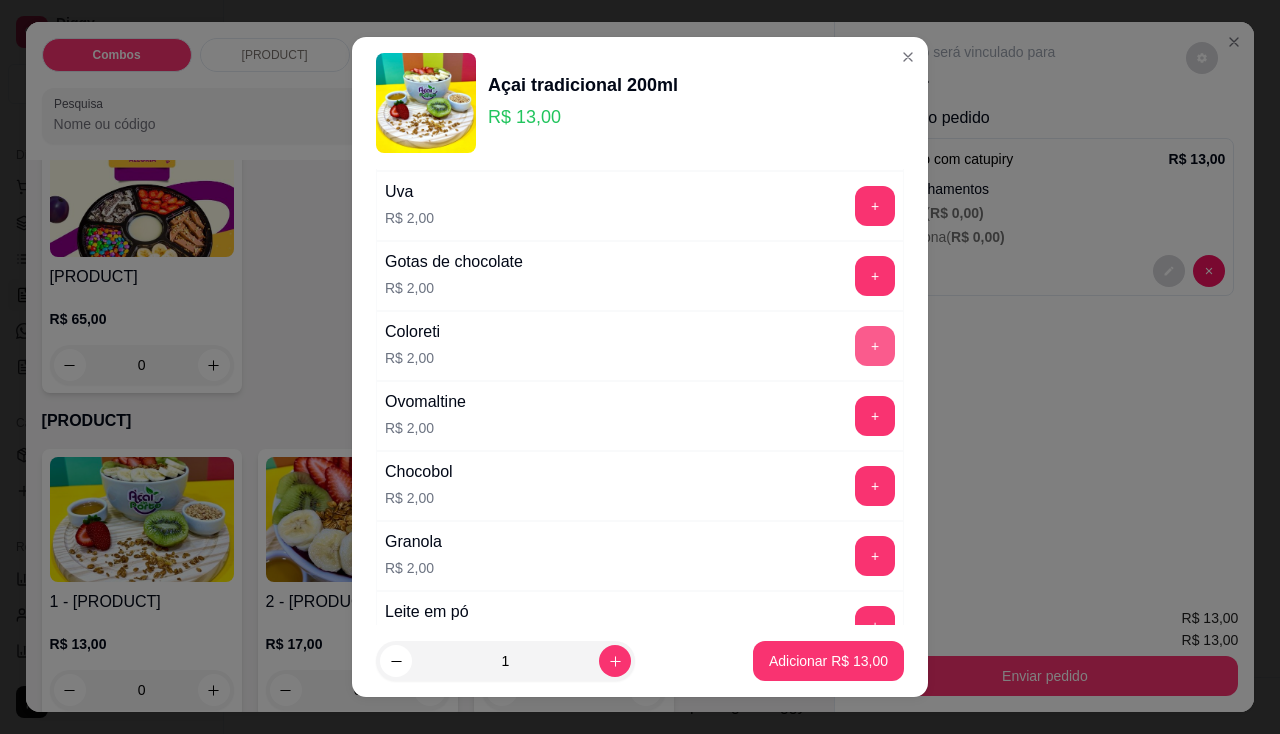 click on "+" at bounding box center (875, 346) 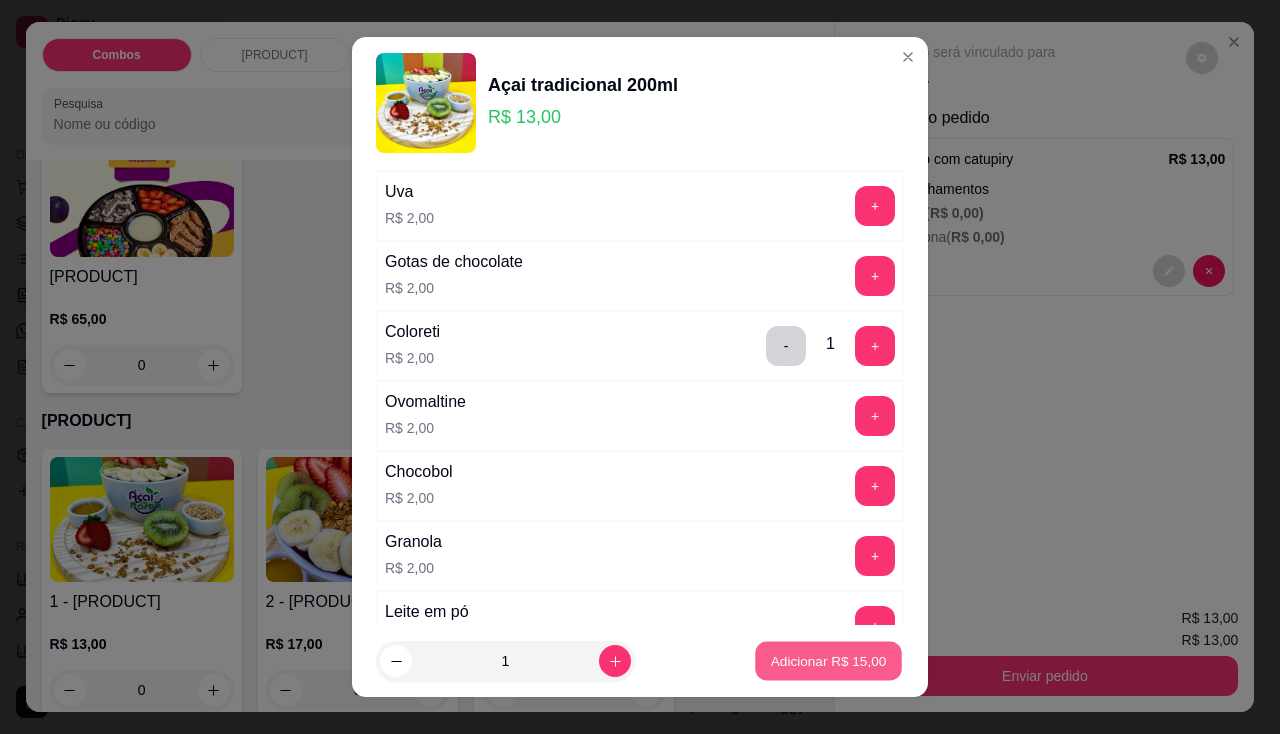 click on "Adicionar   R$ 15,00" at bounding box center [828, 661] 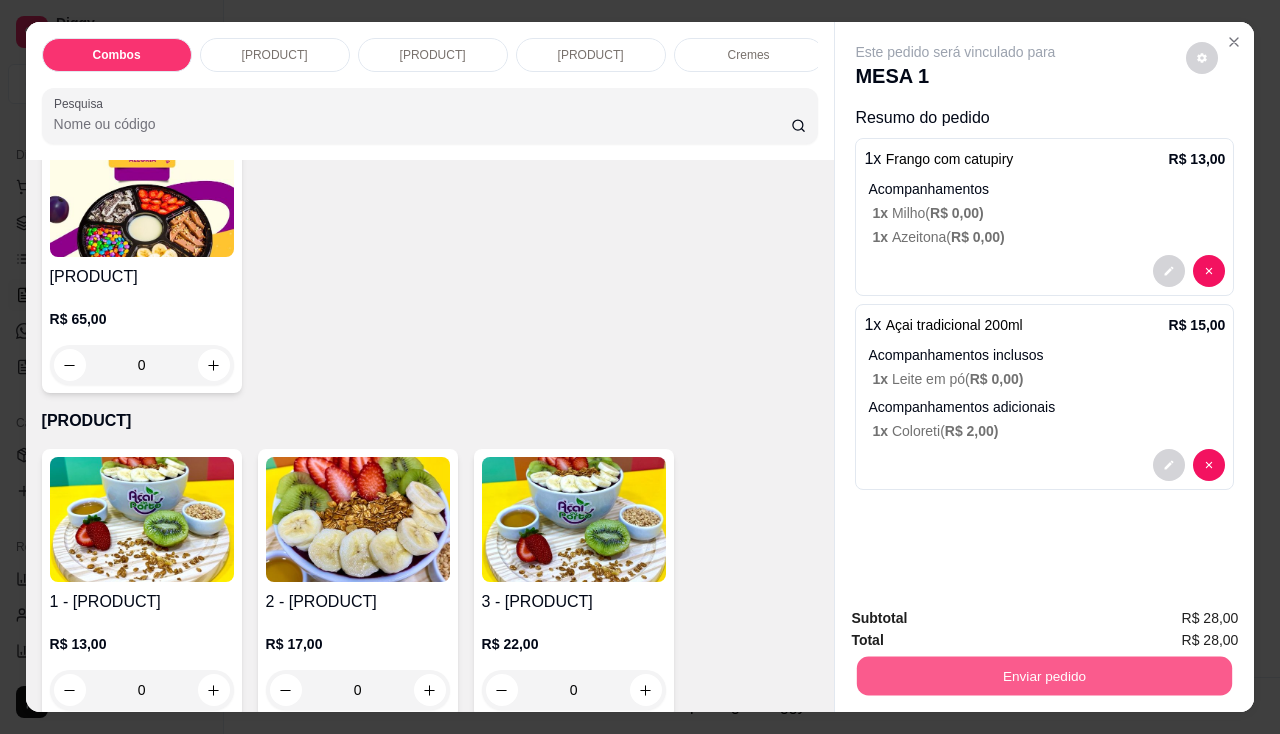 click on "Enviar pedido" at bounding box center [1044, 676] 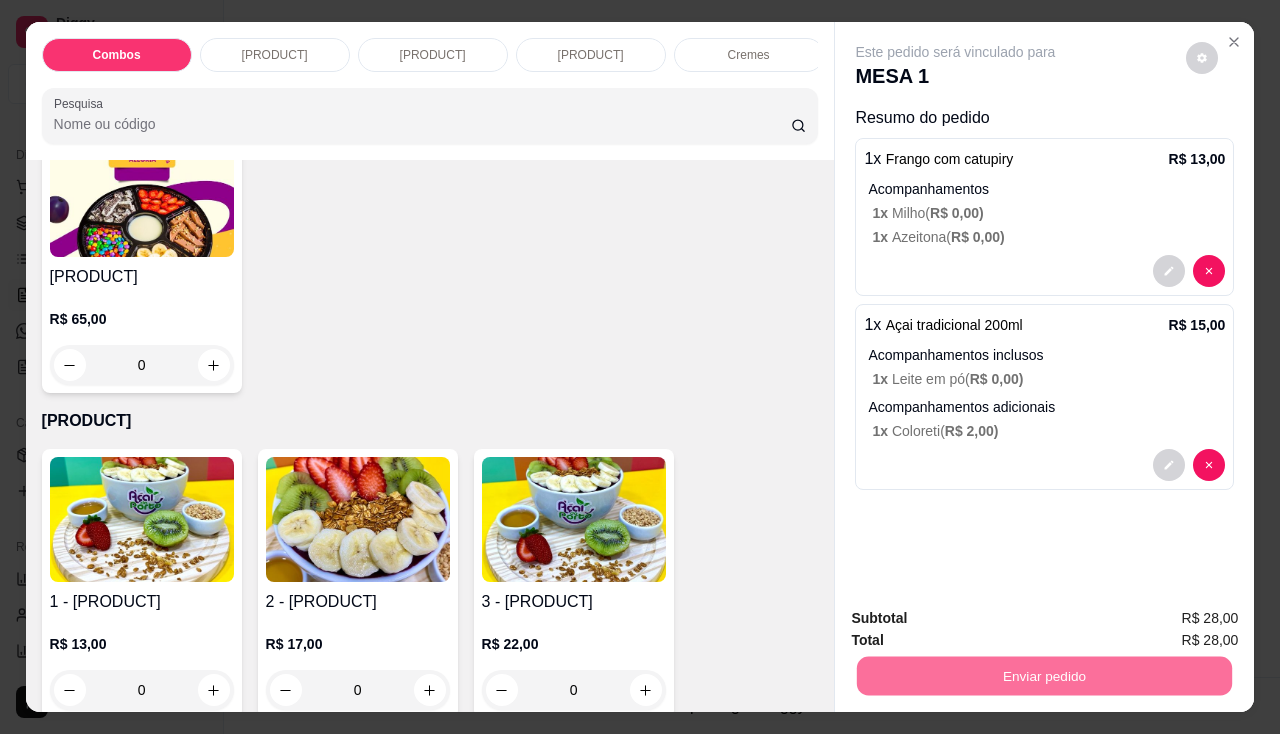 click on "1 x   [PRODUCT]  ( R$ 2,00 )" at bounding box center (1048, 431) 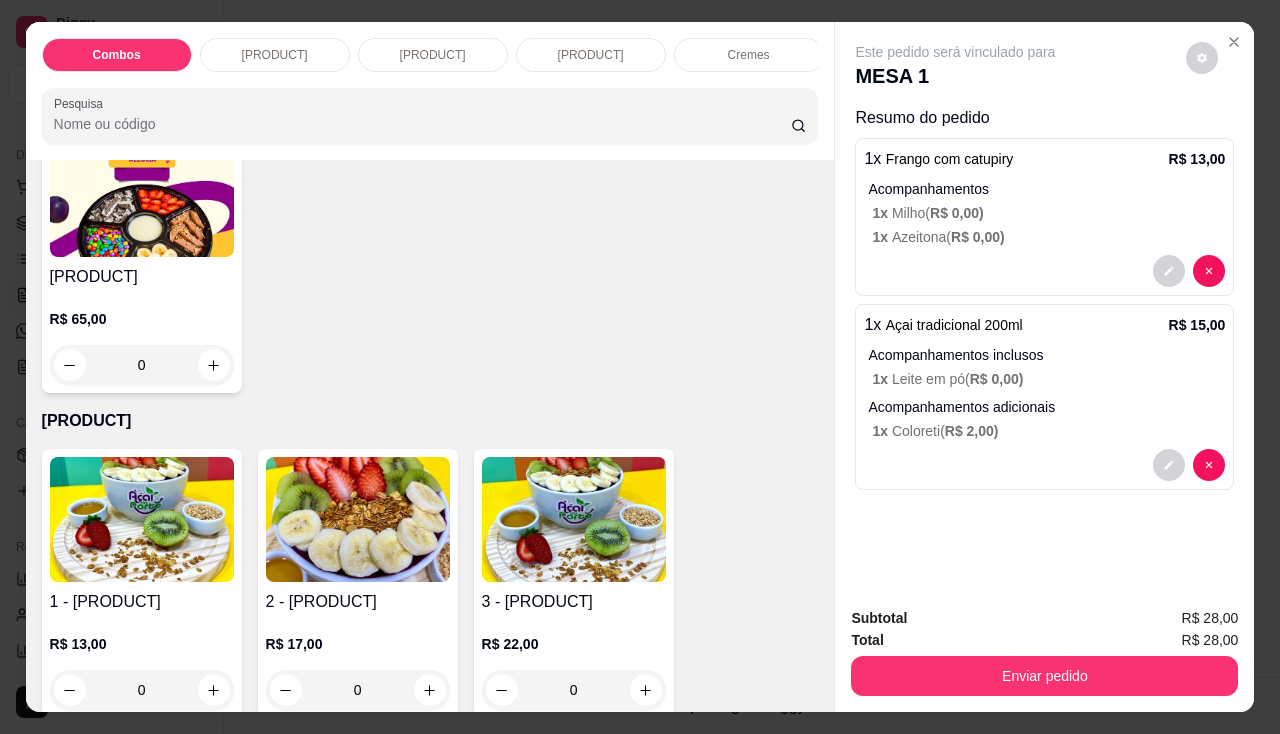 click on "Este pedido será vinculado para   MESA 1 Resumo do pedido 1 x   [PRODUCT]  R$ 13,00 Complementos do pedido 1 x   [CHEESE]  ( R$ 0,00 ) Acompanhamentos  1 x   Milho  ( R$ 0,00 ) 1 x   Azeitona  ( R$ 0,00 ) 1 x   [PRODUCT] R$ 15,00 Acompanhamentos inclusos 1 x   Leite em pó  ( R$ 0,00 ) Acompanhamentos adicionais 1 x   Coloreti  ( R$ 2,00 )" at bounding box center [1044, 306] 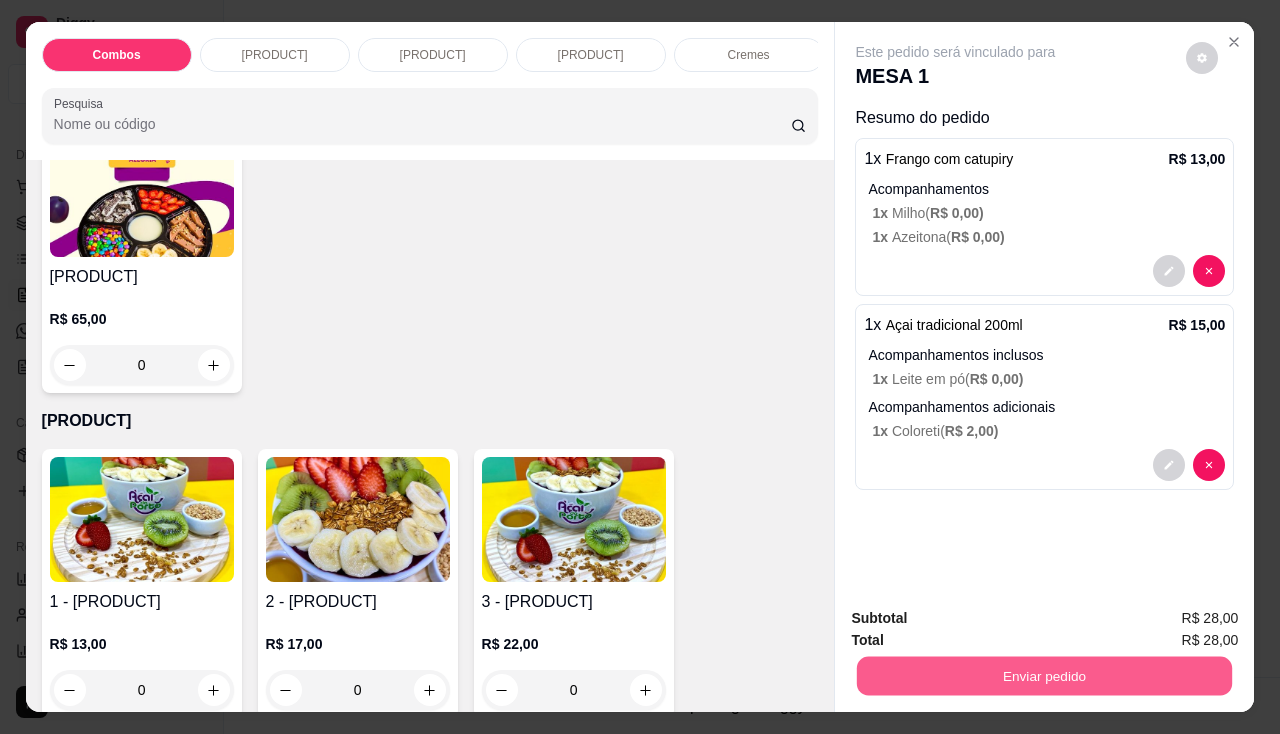 click on "Enviar pedido" at bounding box center [1044, 676] 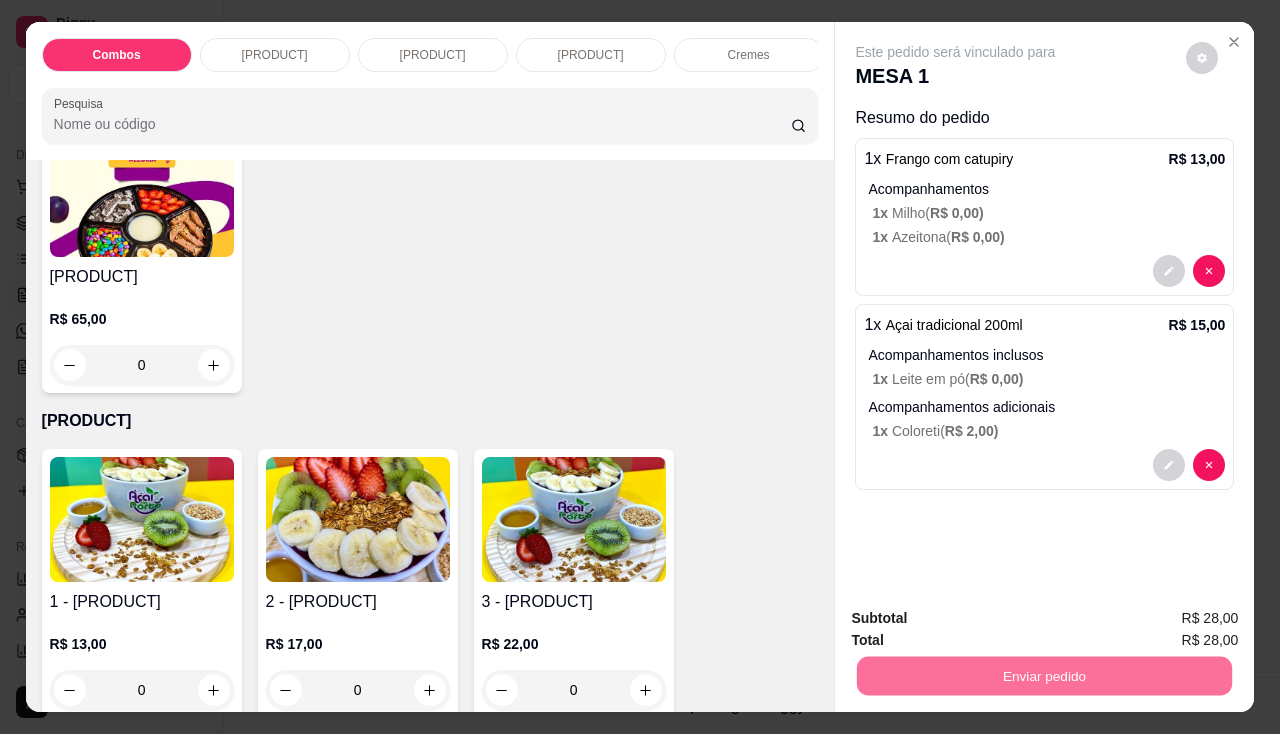 click on "Não registrar e enviar pedido" at bounding box center [979, 620] 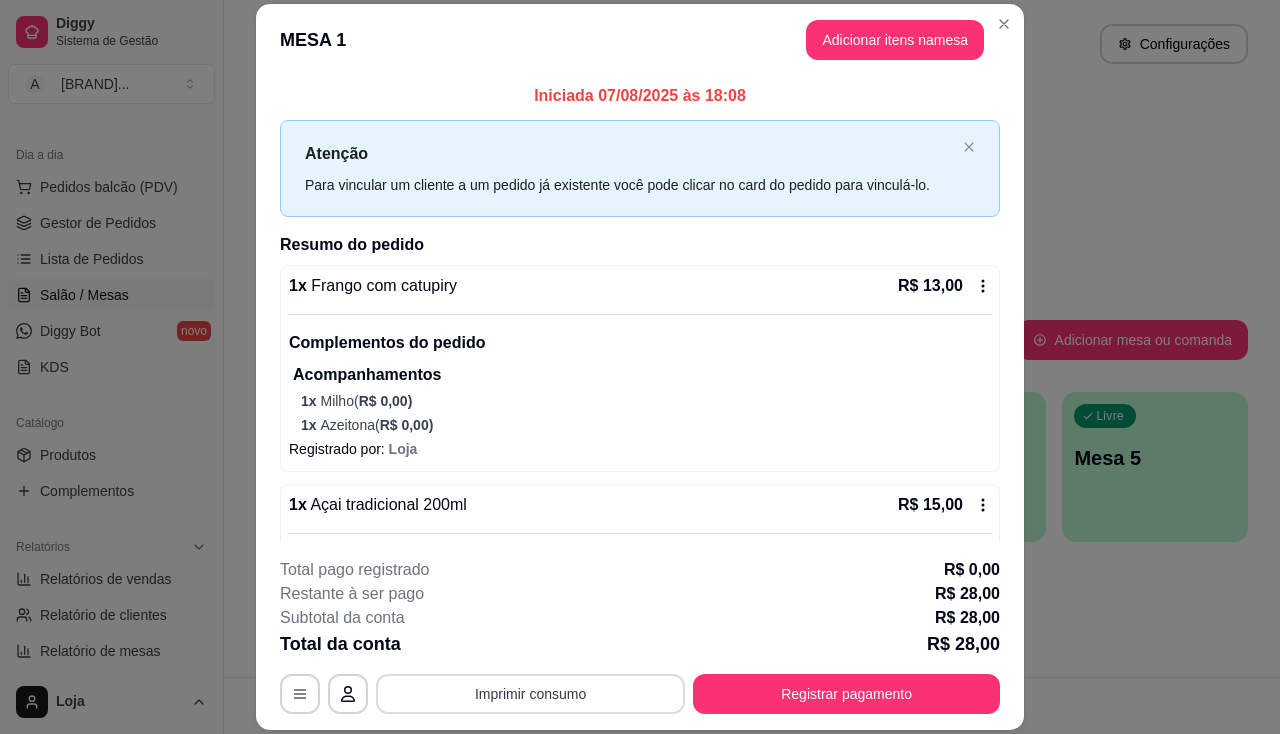 click on "Imprimir consumo" at bounding box center (530, 694) 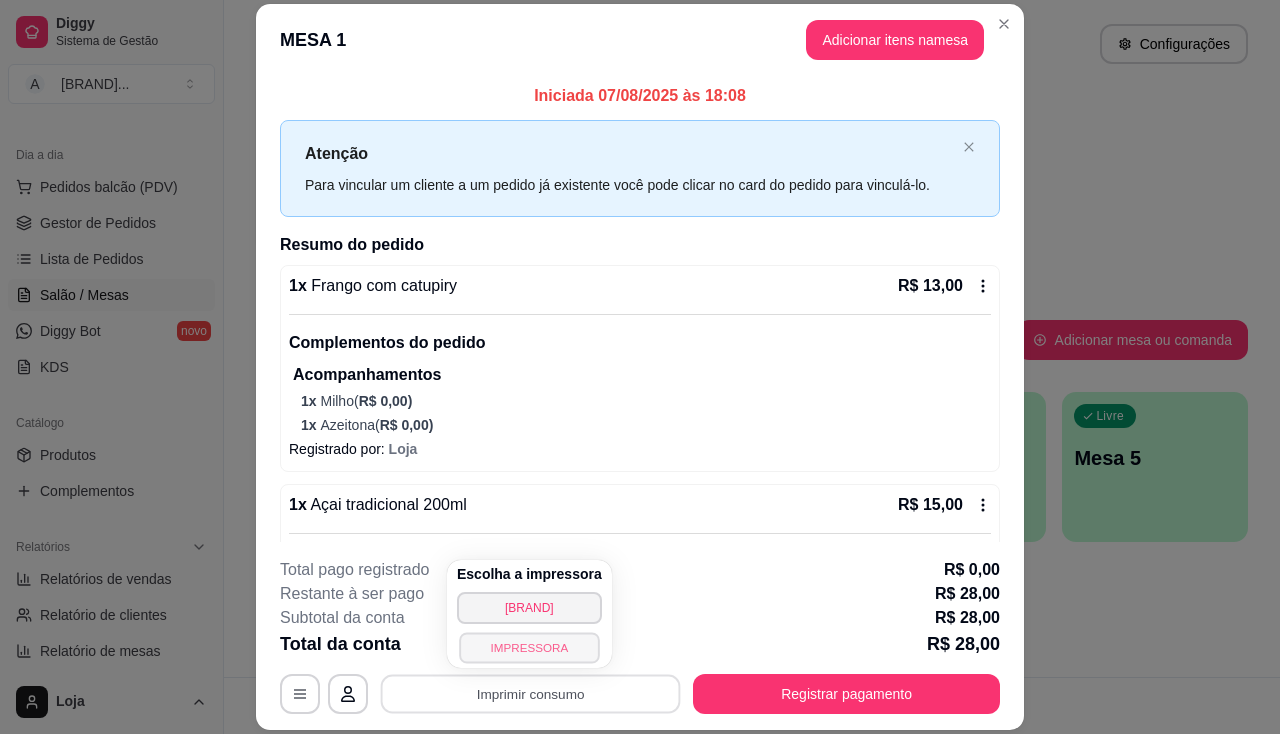 click on "IMPRESSORA" at bounding box center (529, 647) 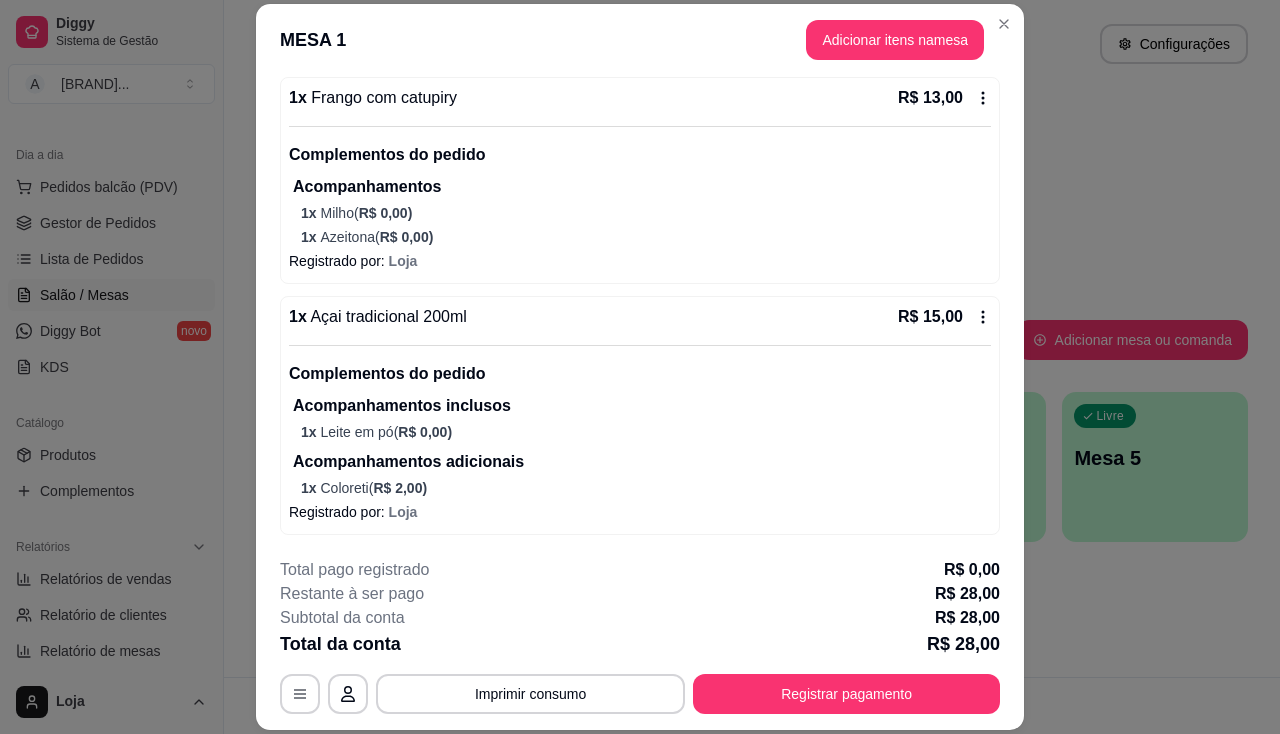 scroll, scrollTop: 0, scrollLeft: 0, axis: both 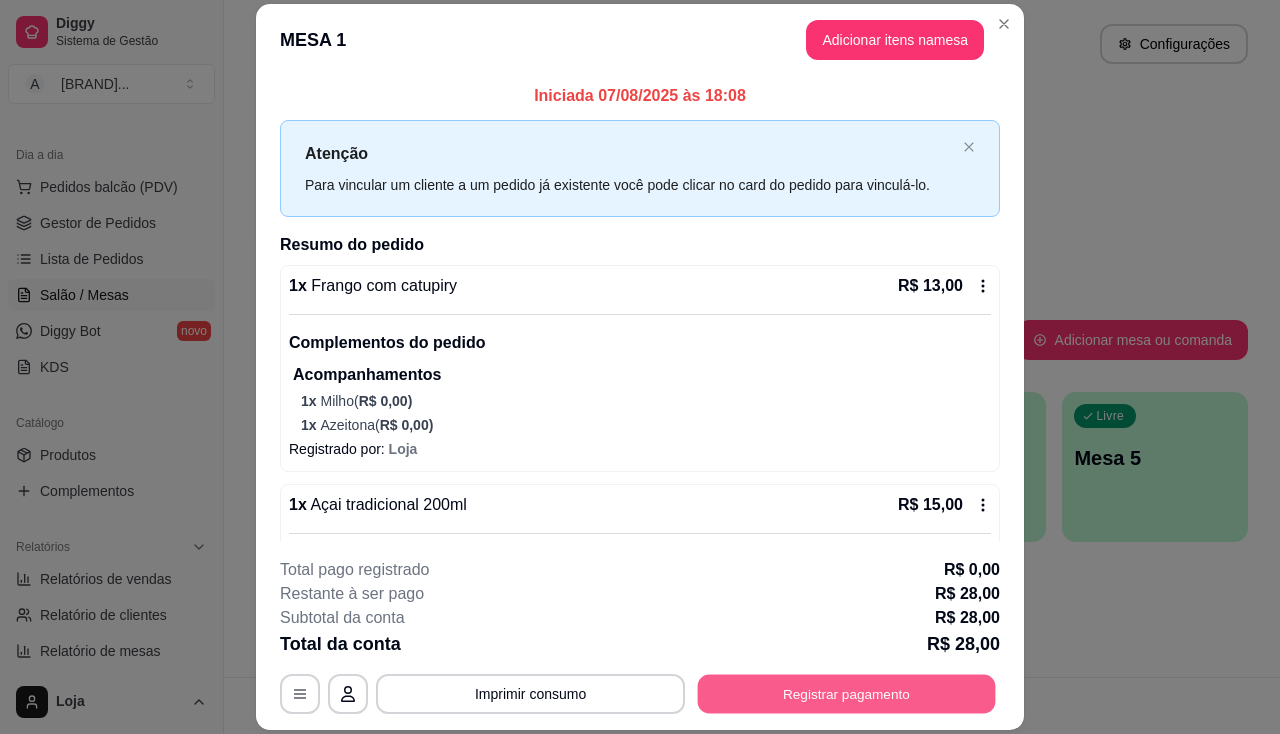 click on "Registrar pagamento" at bounding box center [847, 694] 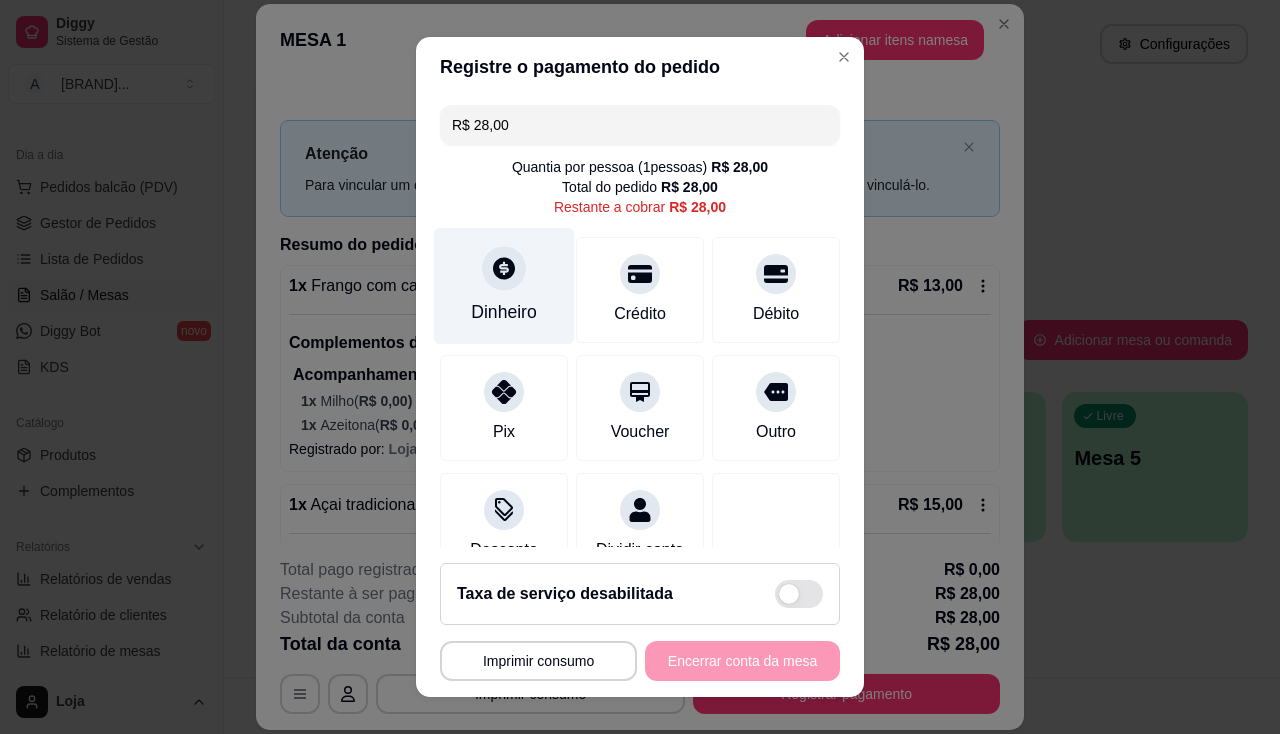 click on "Dinheiro" at bounding box center [504, 285] 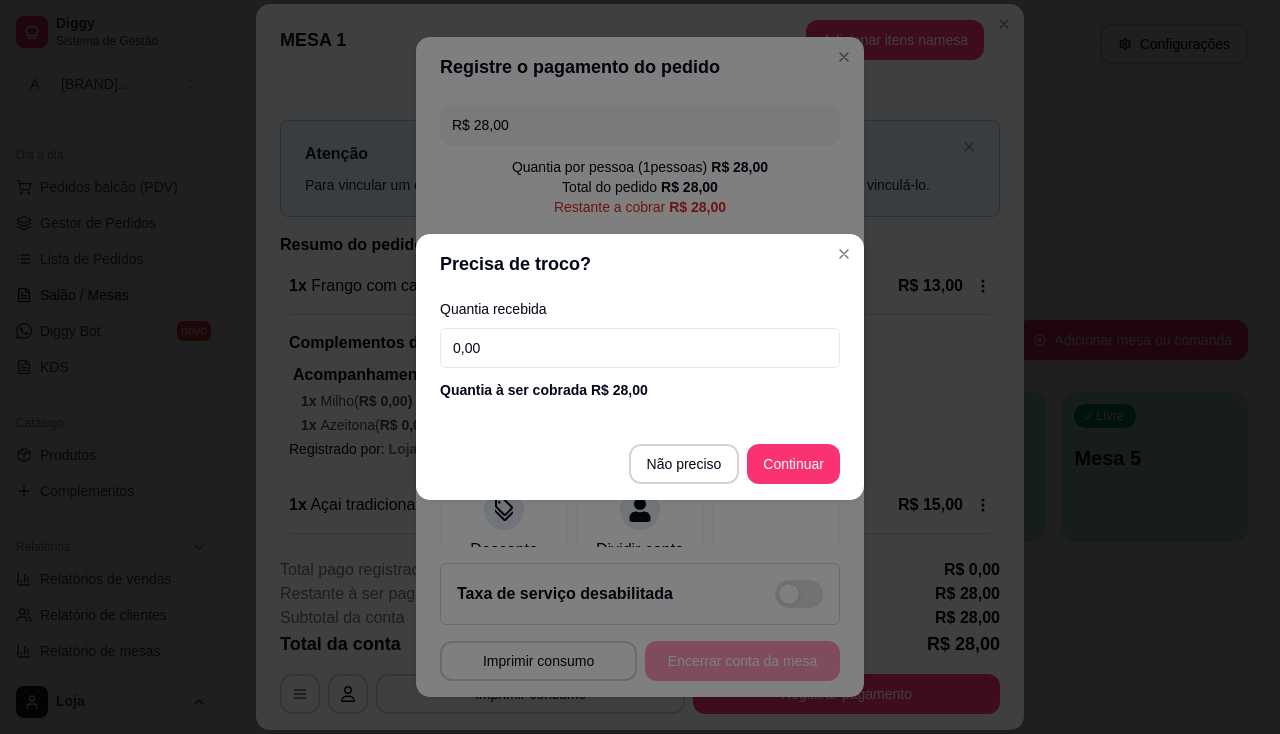 click on "0,00" at bounding box center [640, 348] 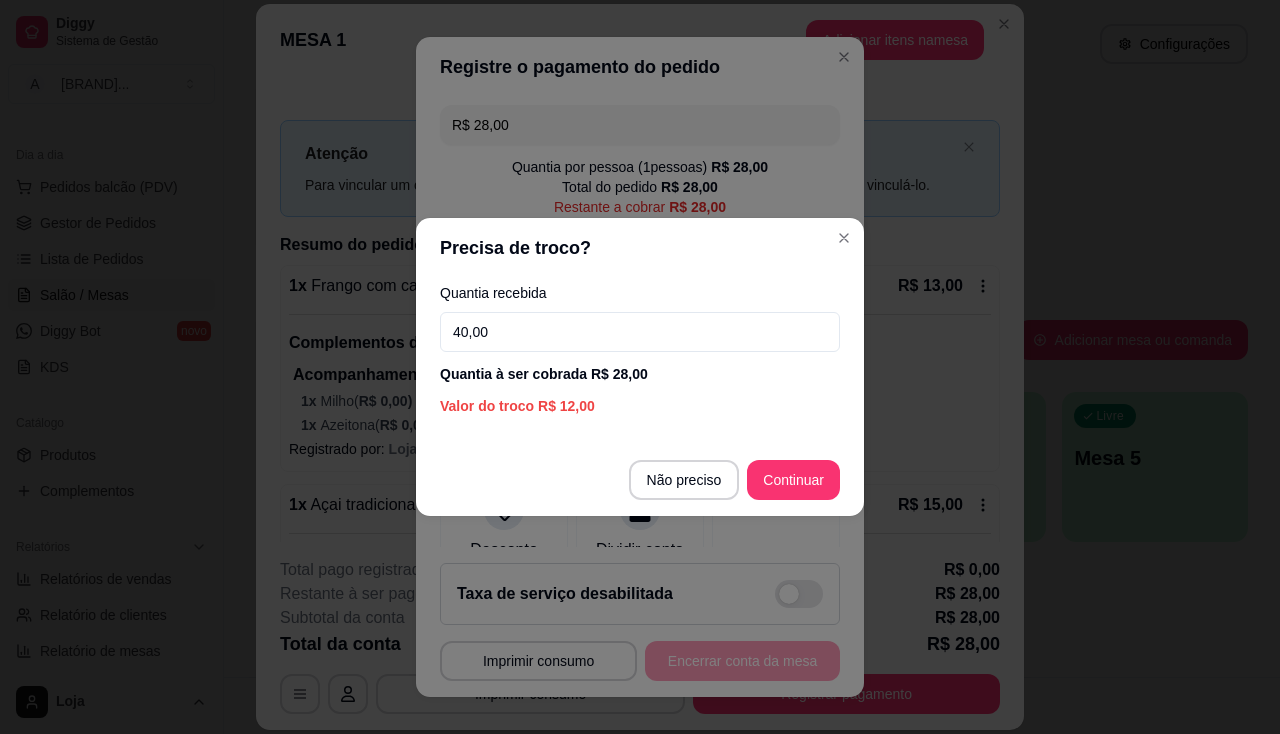 type on "40,00" 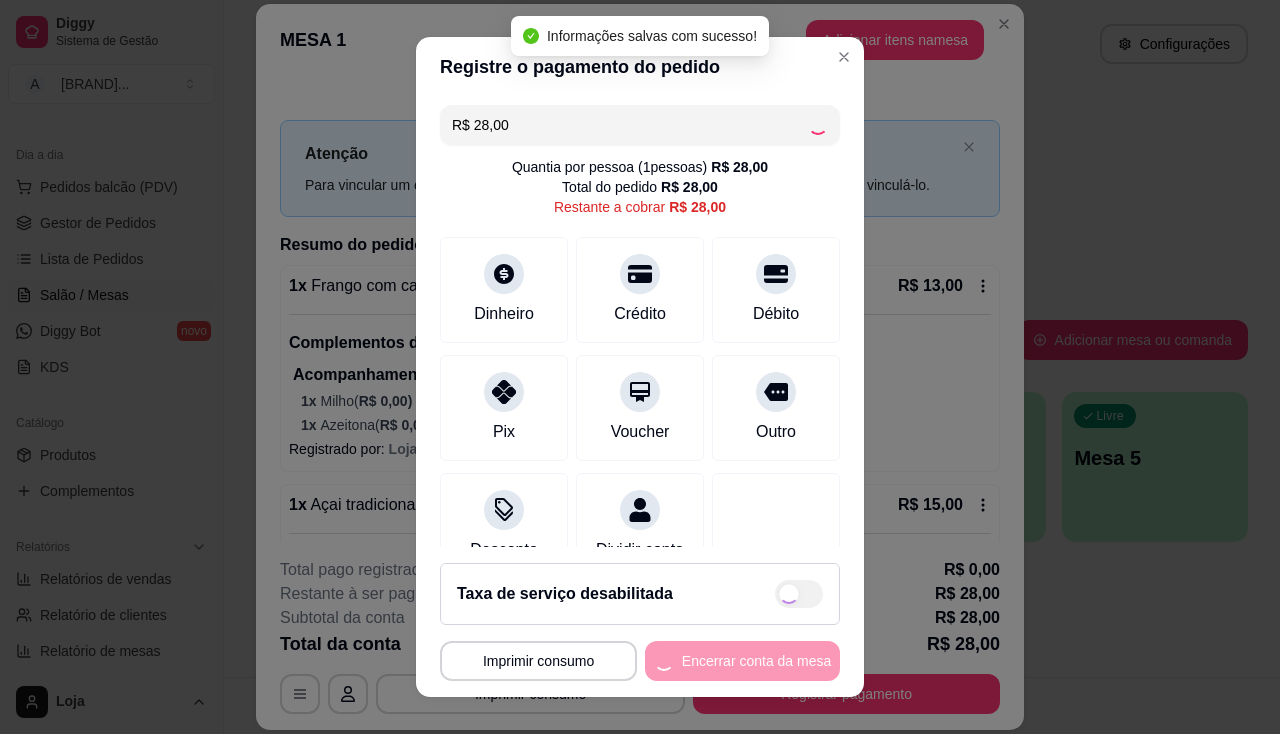 type on "R$ 0,00" 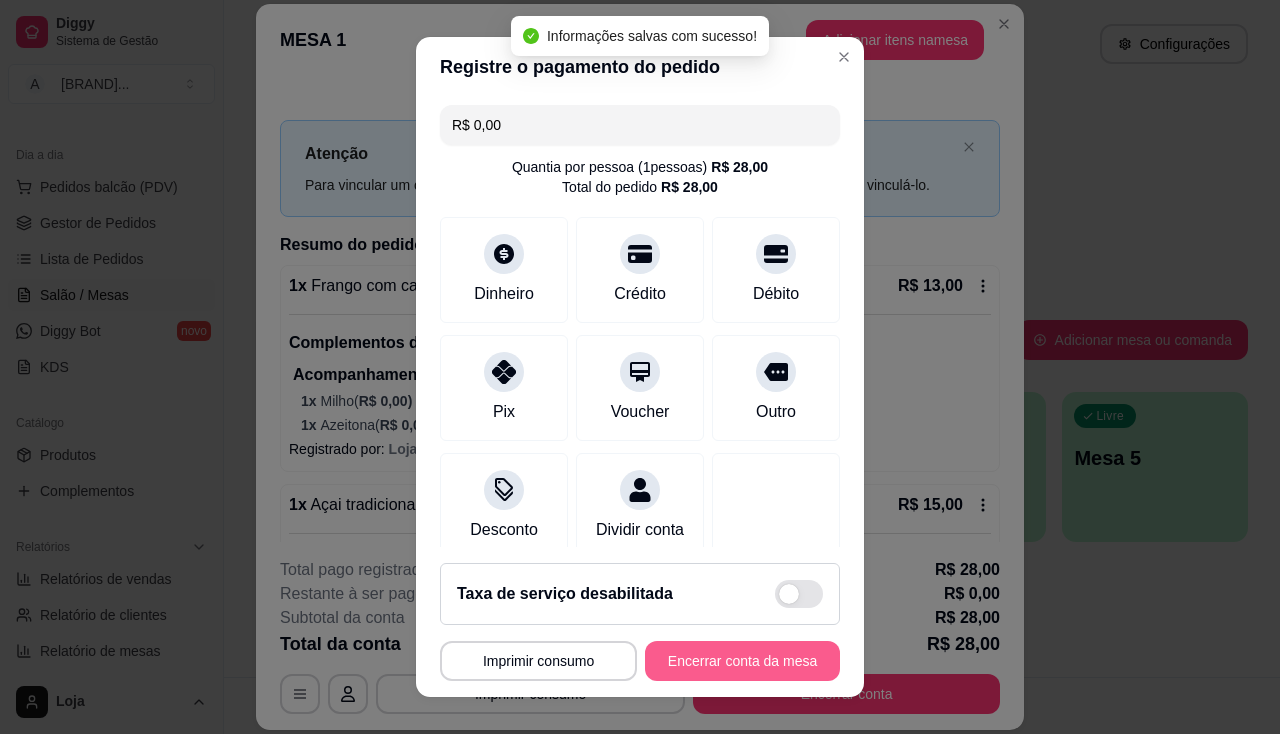 click on "Encerrar conta da mesa" at bounding box center (742, 661) 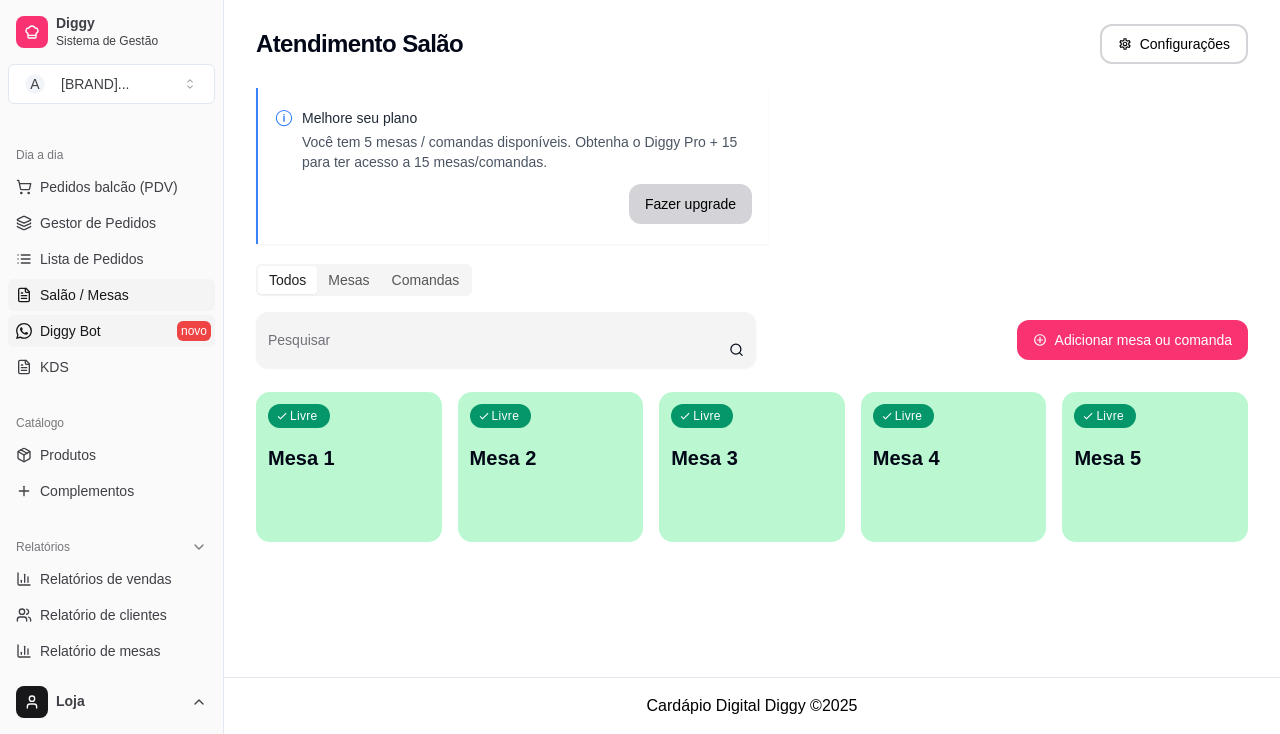 click on "Diggy Bot novo" at bounding box center (111, 331) 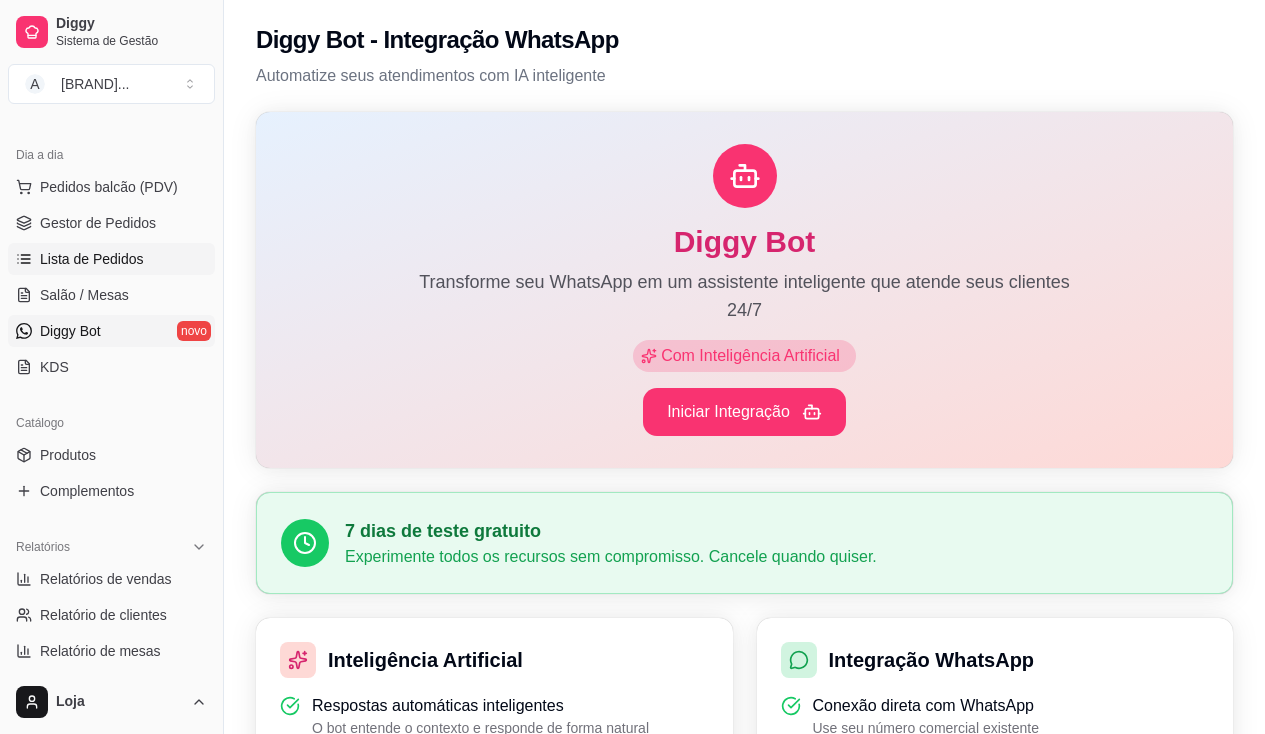 click on "Lista de Pedidos" at bounding box center (92, 259) 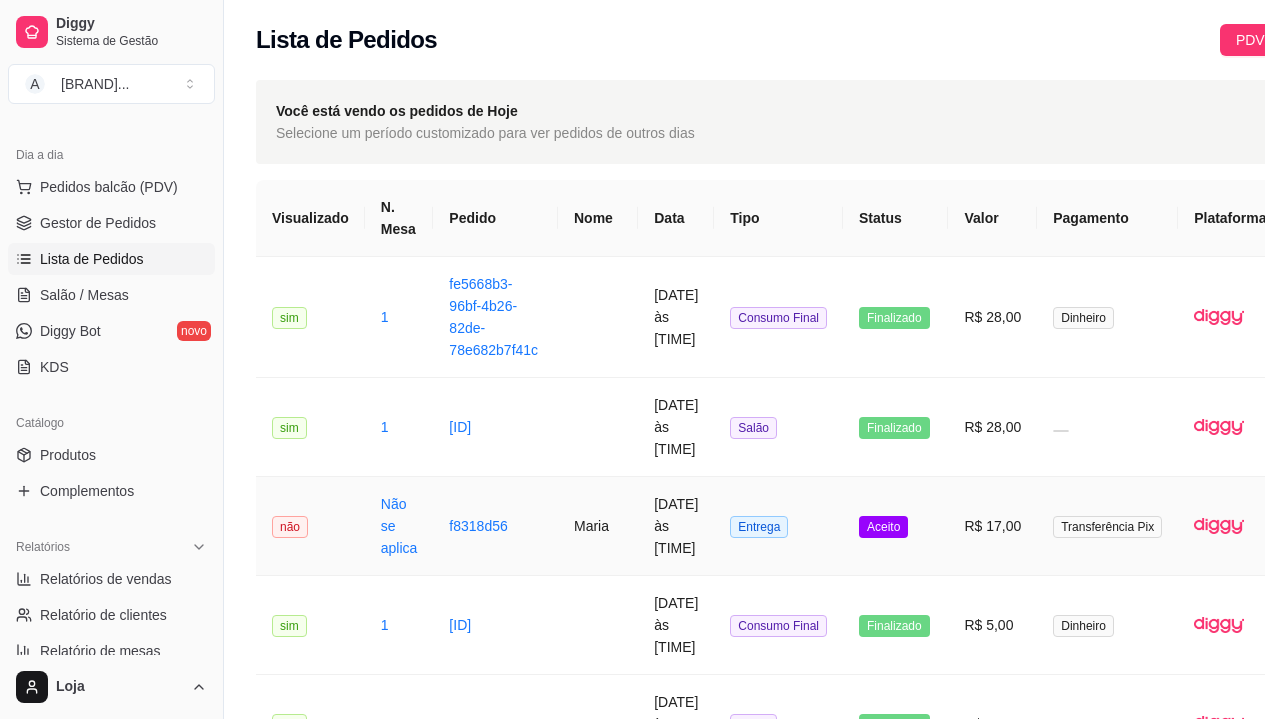 click on "f8318d56" at bounding box center [495, 526] 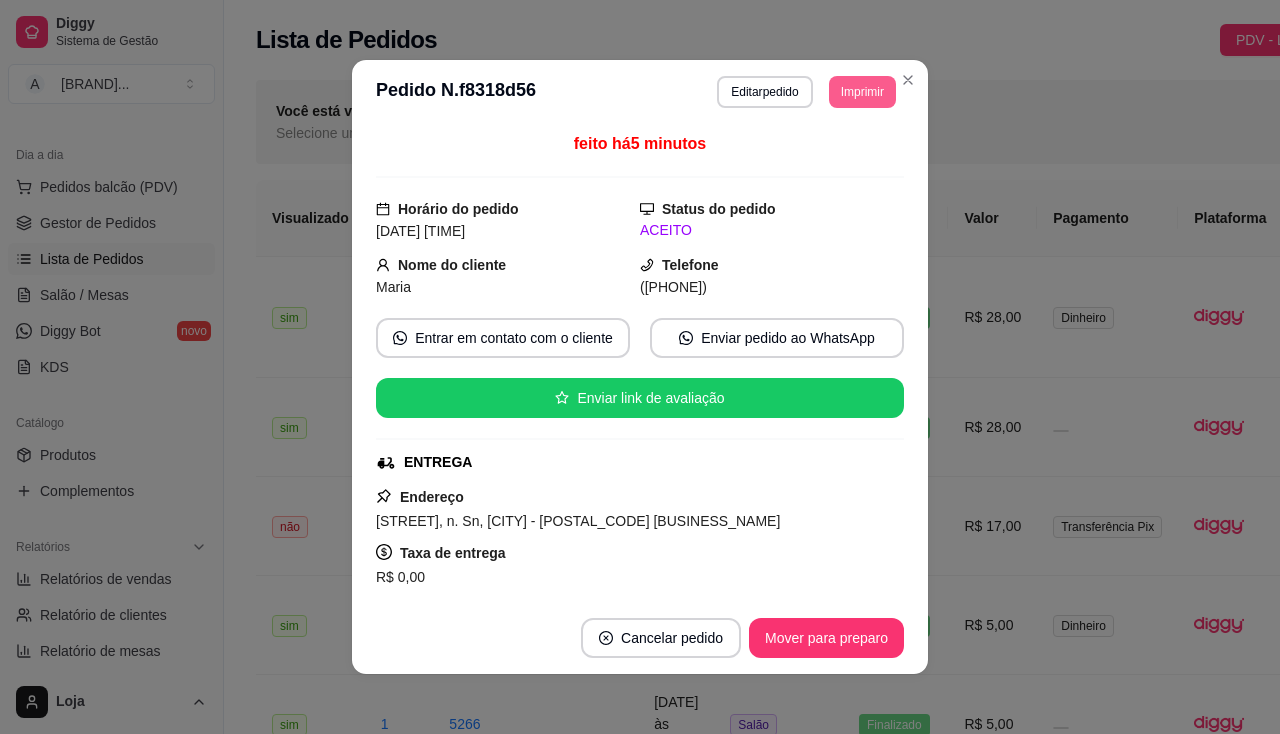 click on "Imprimir" at bounding box center [862, 92] 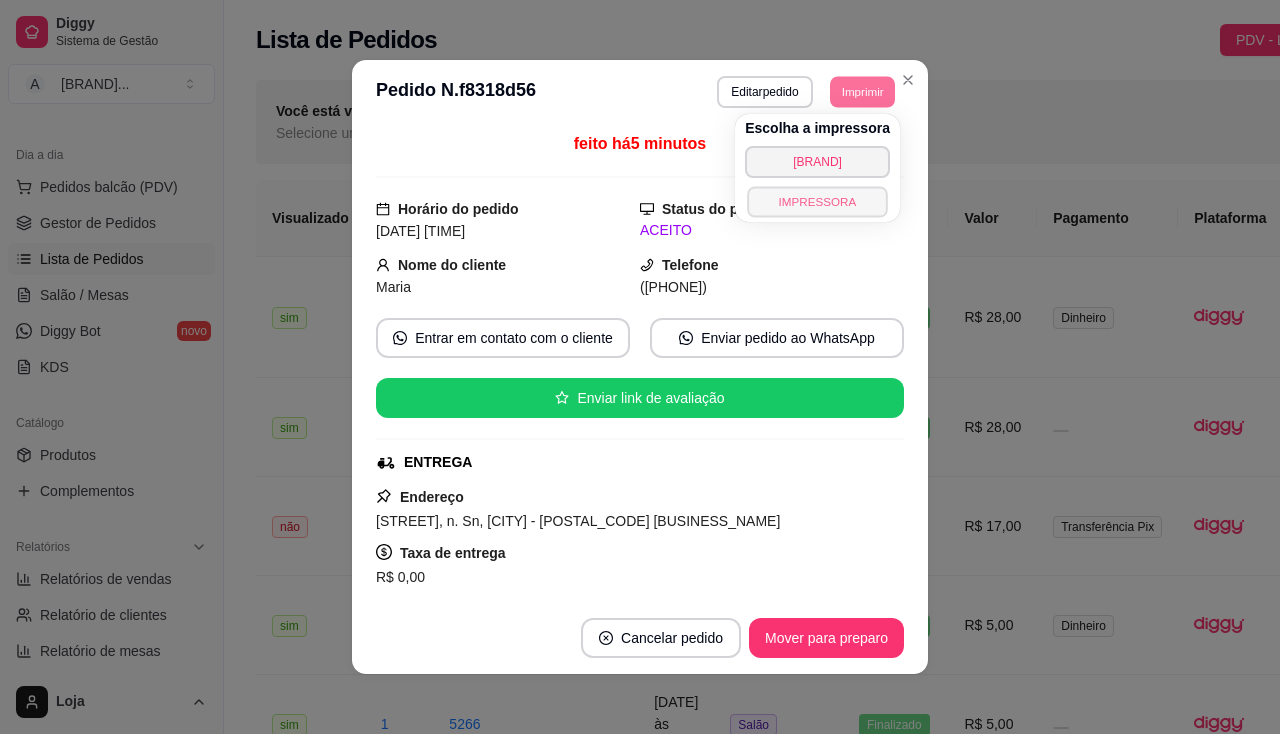 click on "IMPRESSORA" at bounding box center [817, 201] 